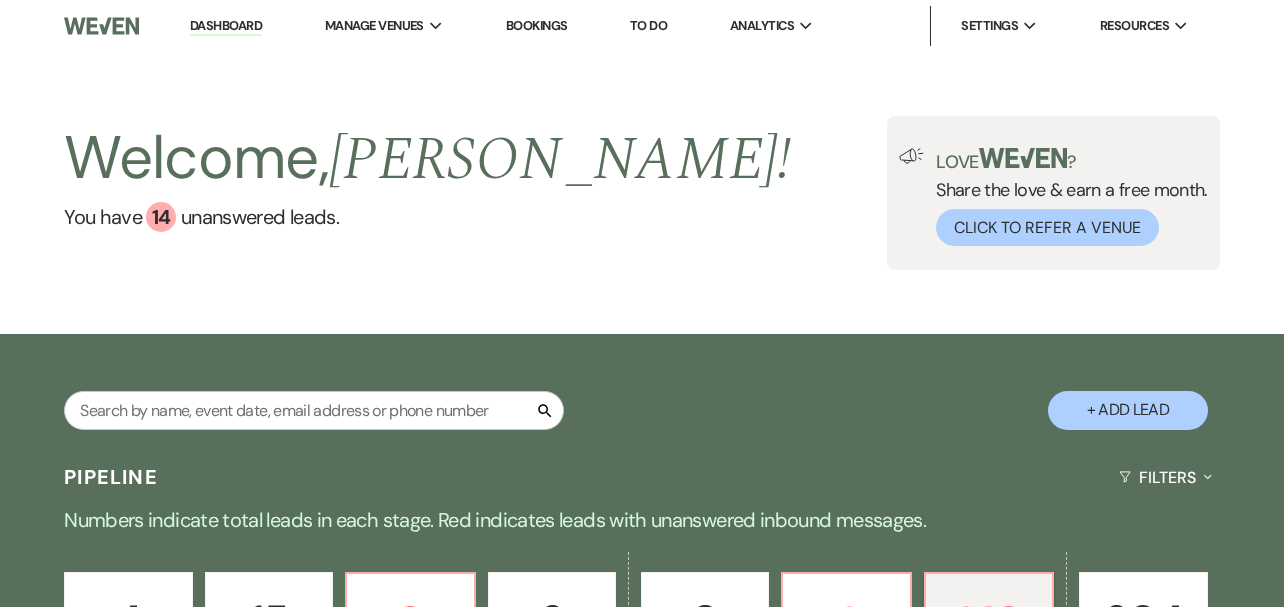 scroll, scrollTop: 0, scrollLeft: 0, axis: both 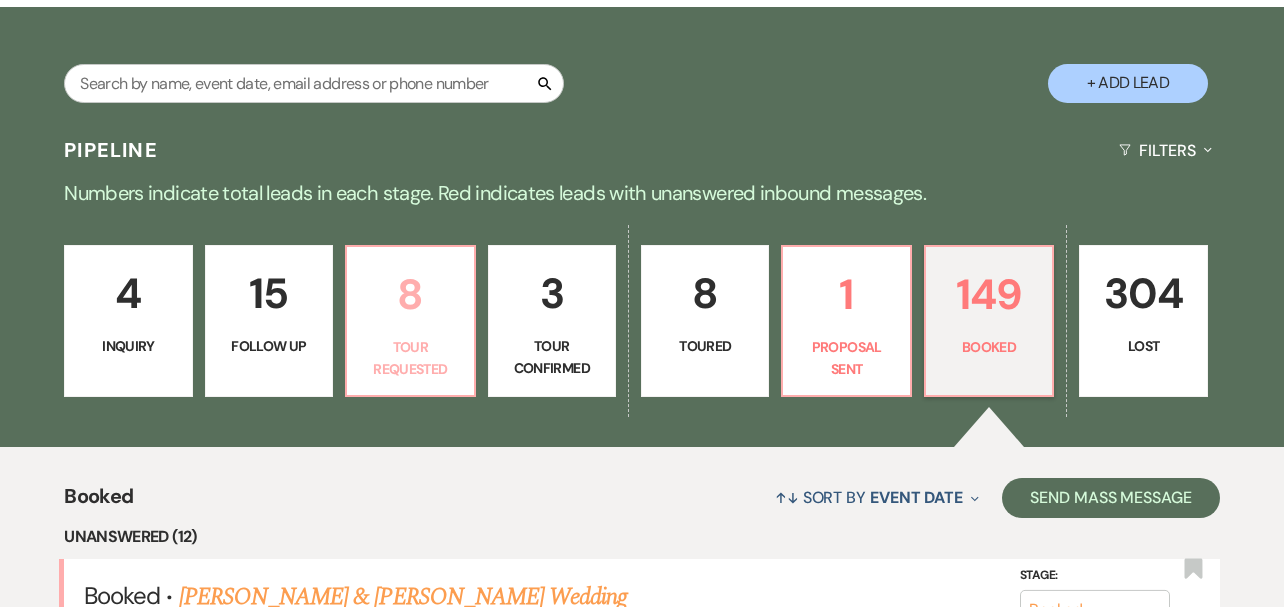 click on "8 Tour Requested" at bounding box center [410, 321] 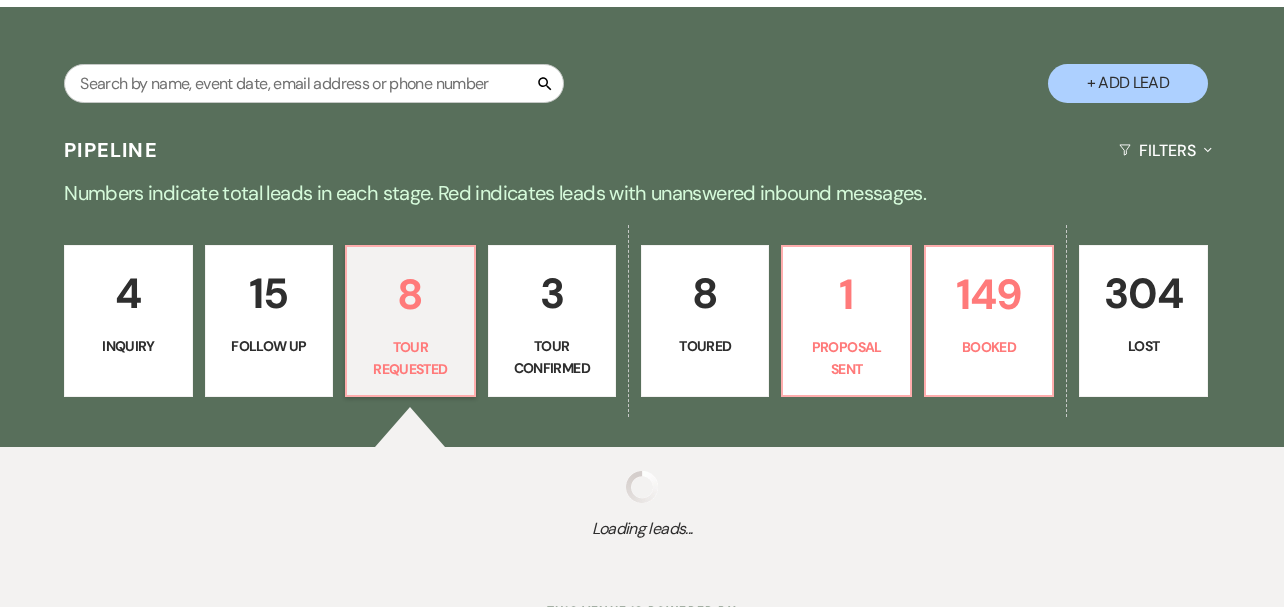 select on "2" 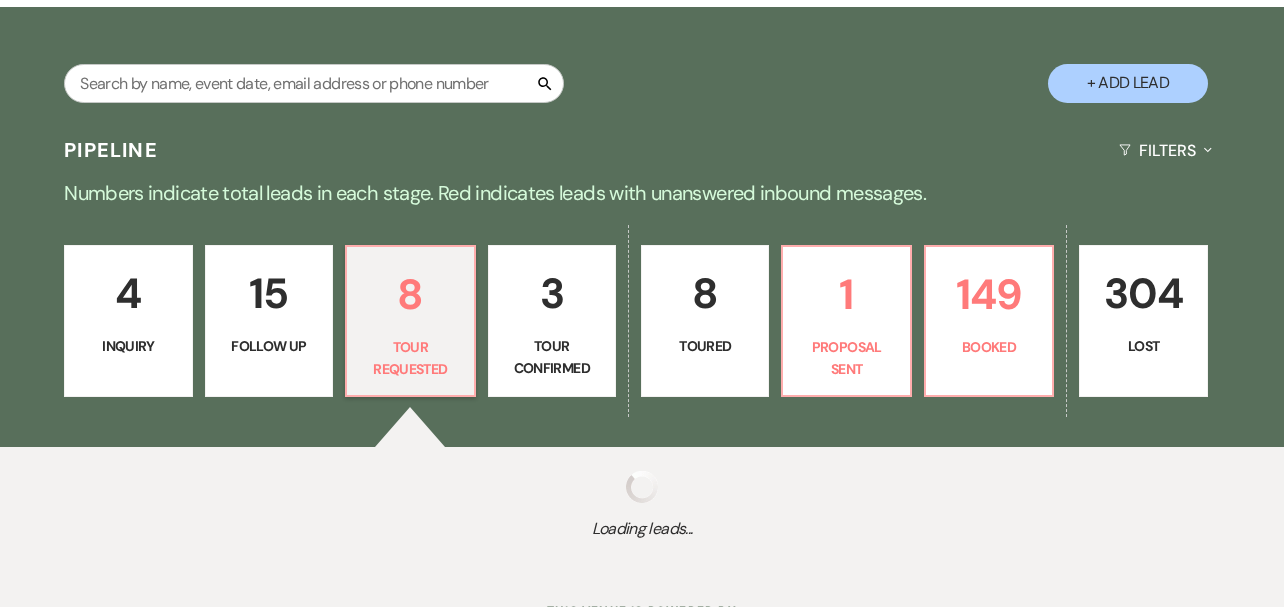 select on "2" 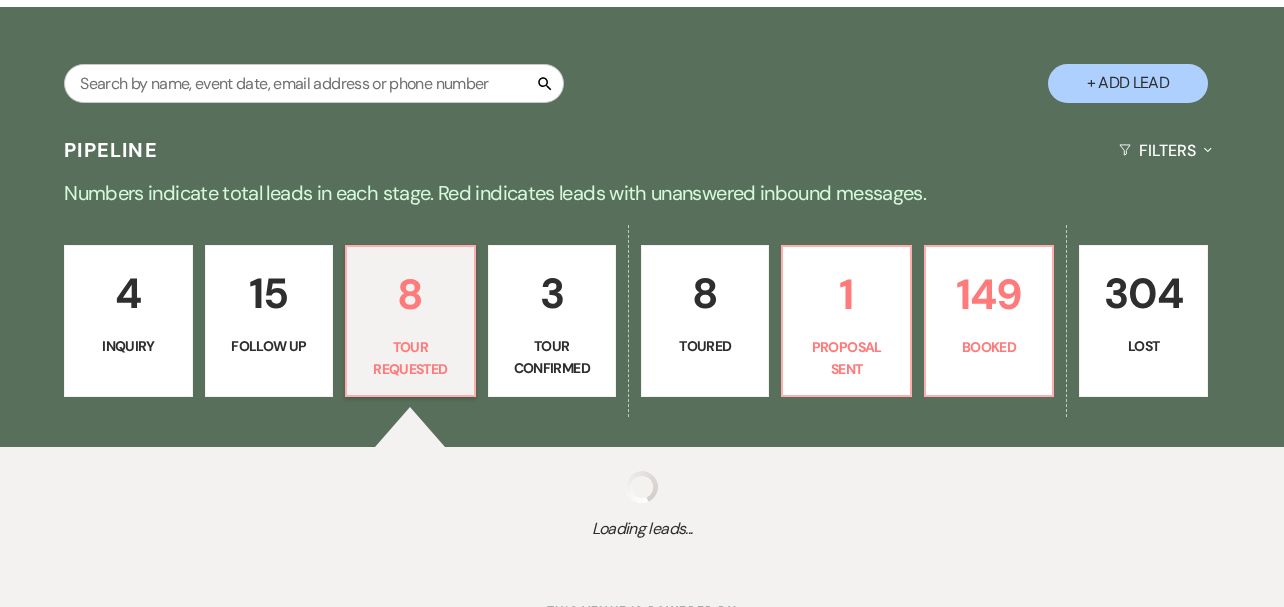 select on "2" 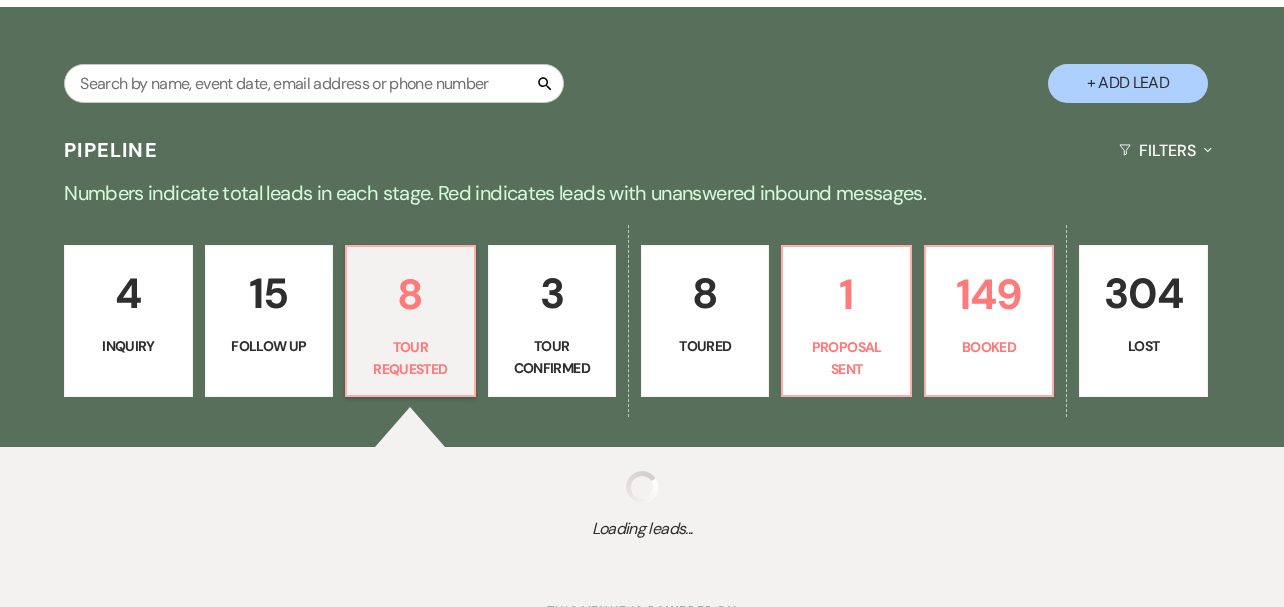 select on "2" 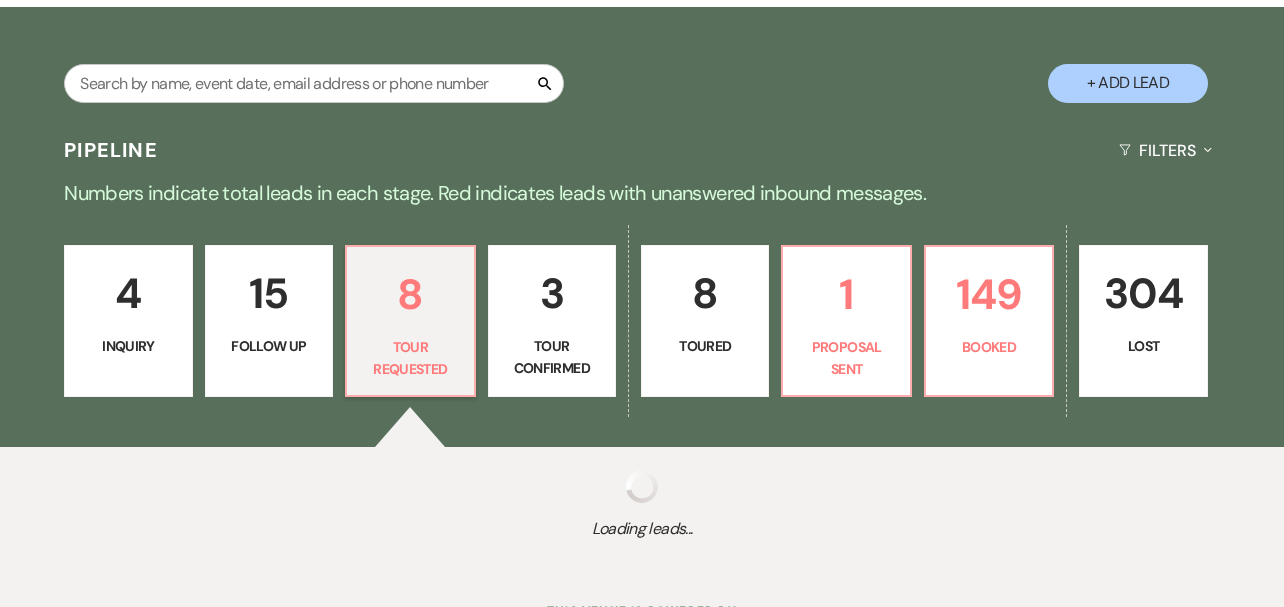 select on "2" 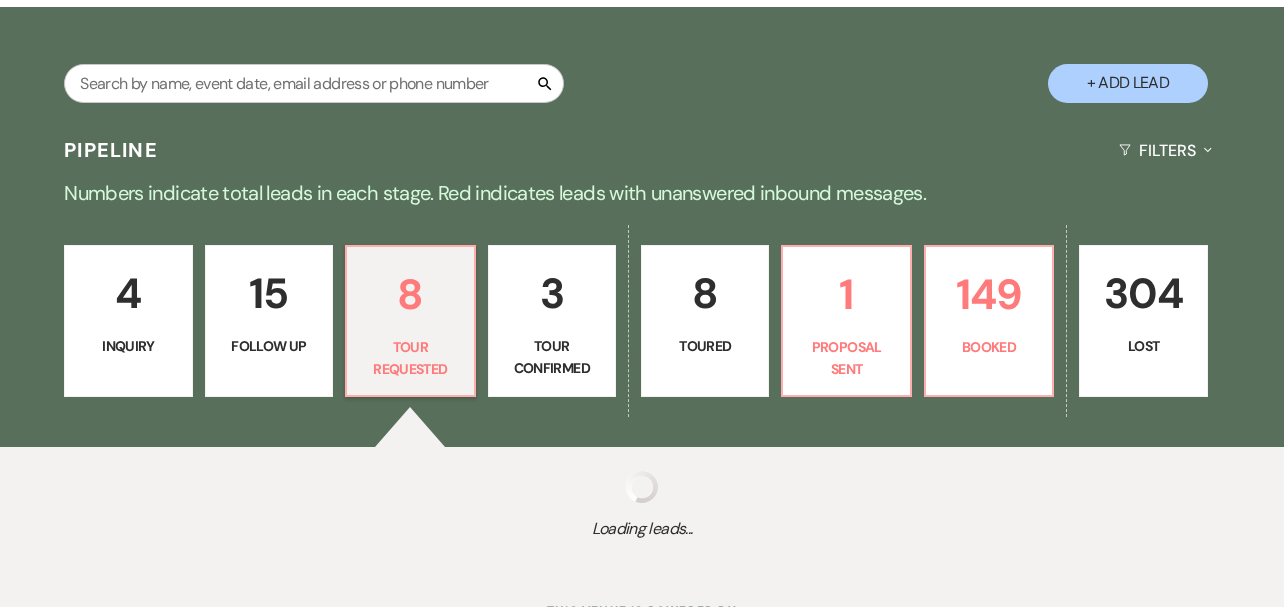 select on "2" 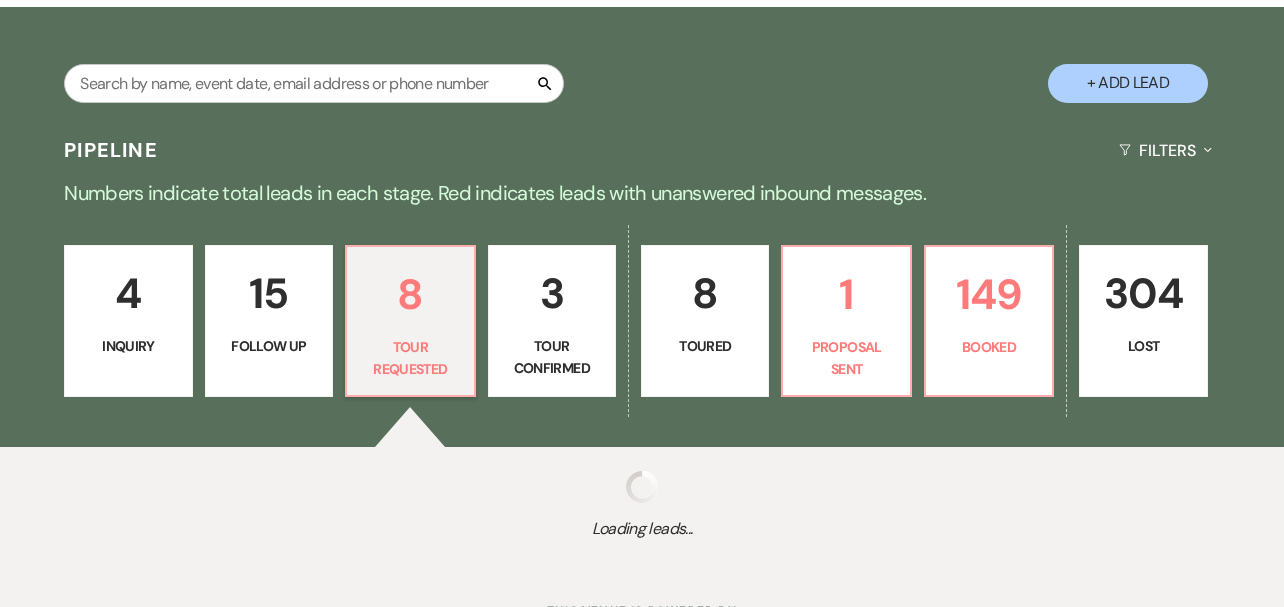 select on "2" 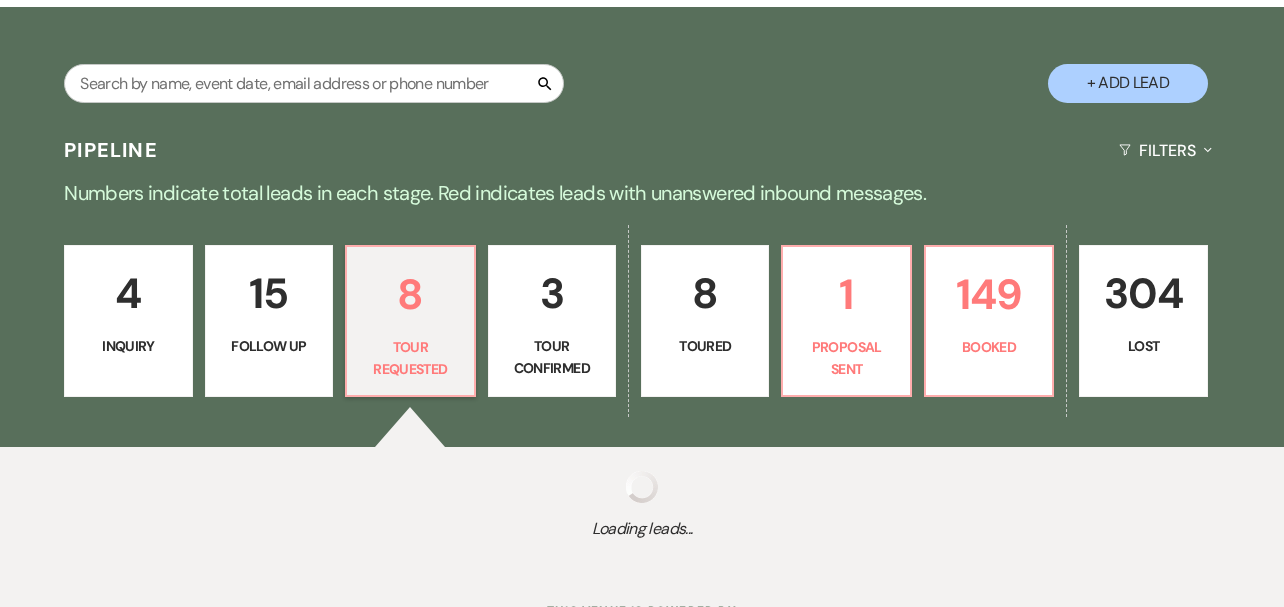 select on "2" 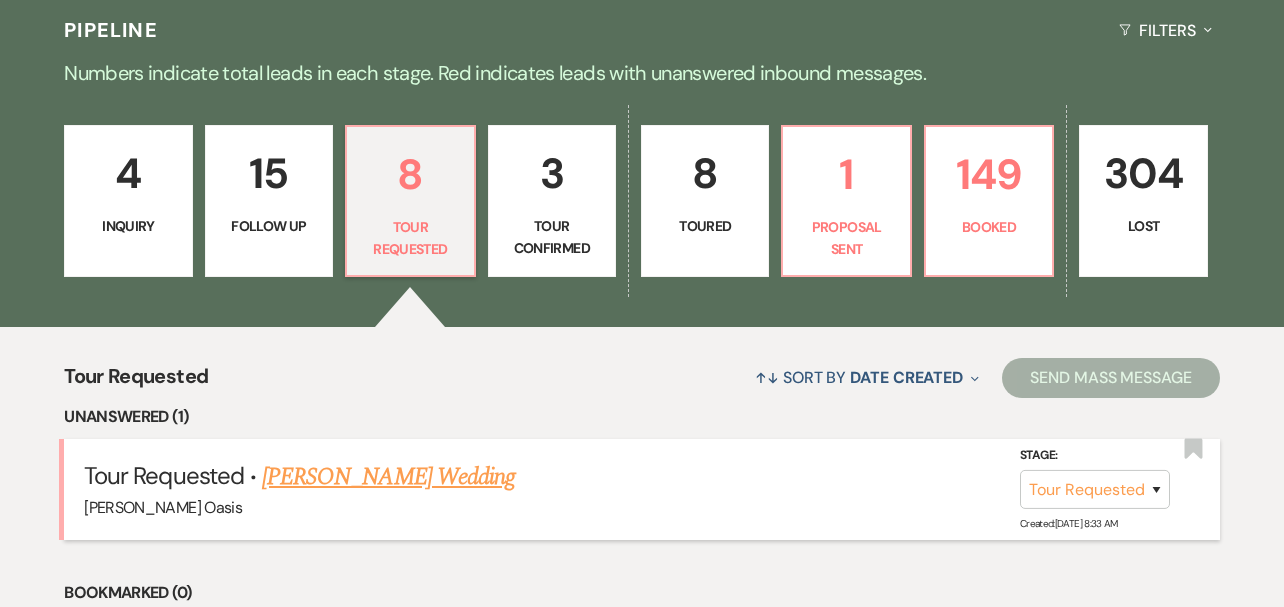 scroll, scrollTop: 444, scrollLeft: 0, axis: vertical 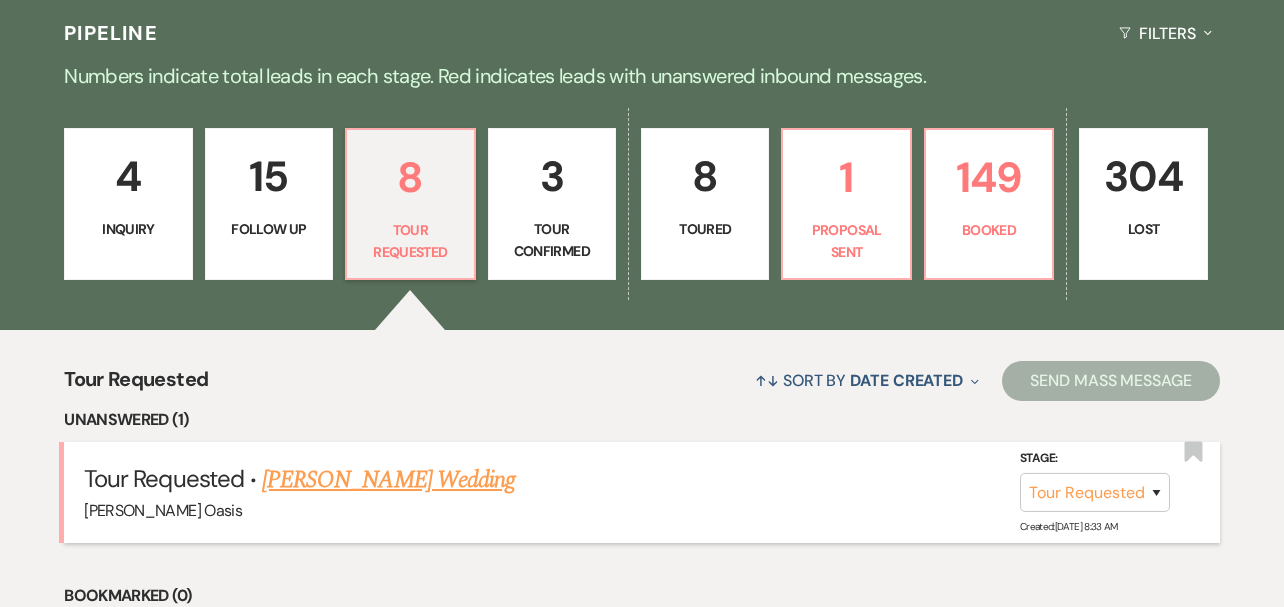click on "[PERSON_NAME] Oasis" at bounding box center [642, 511] 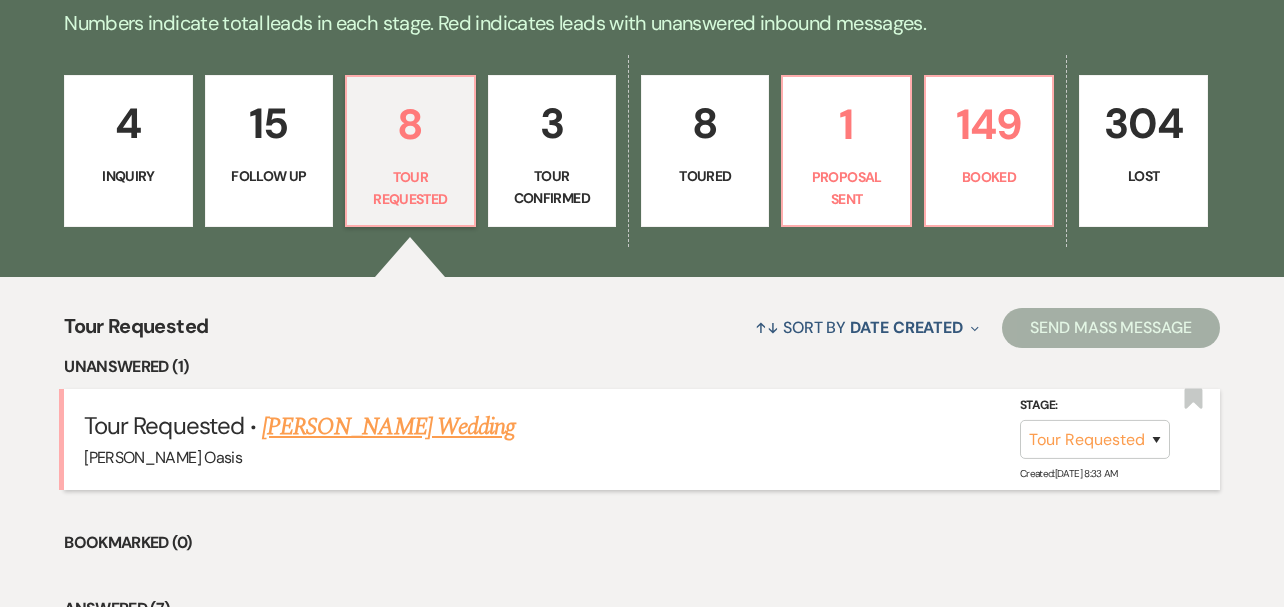 scroll, scrollTop: 500, scrollLeft: 0, axis: vertical 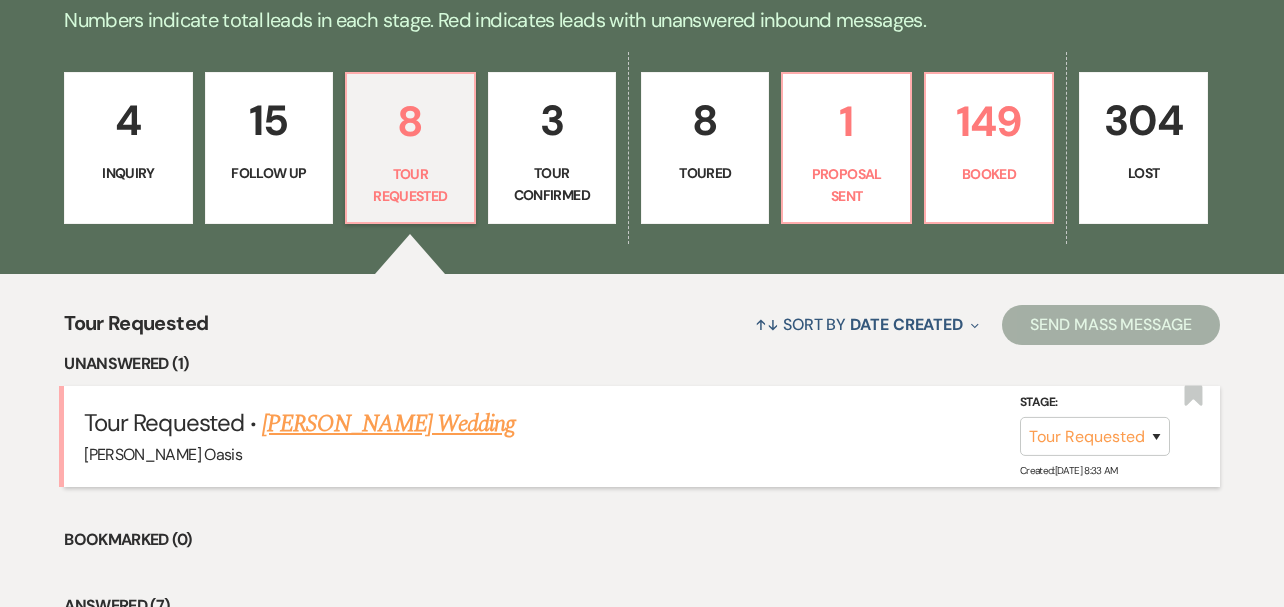click on "[PERSON_NAME] Wedding" at bounding box center [388, 424] 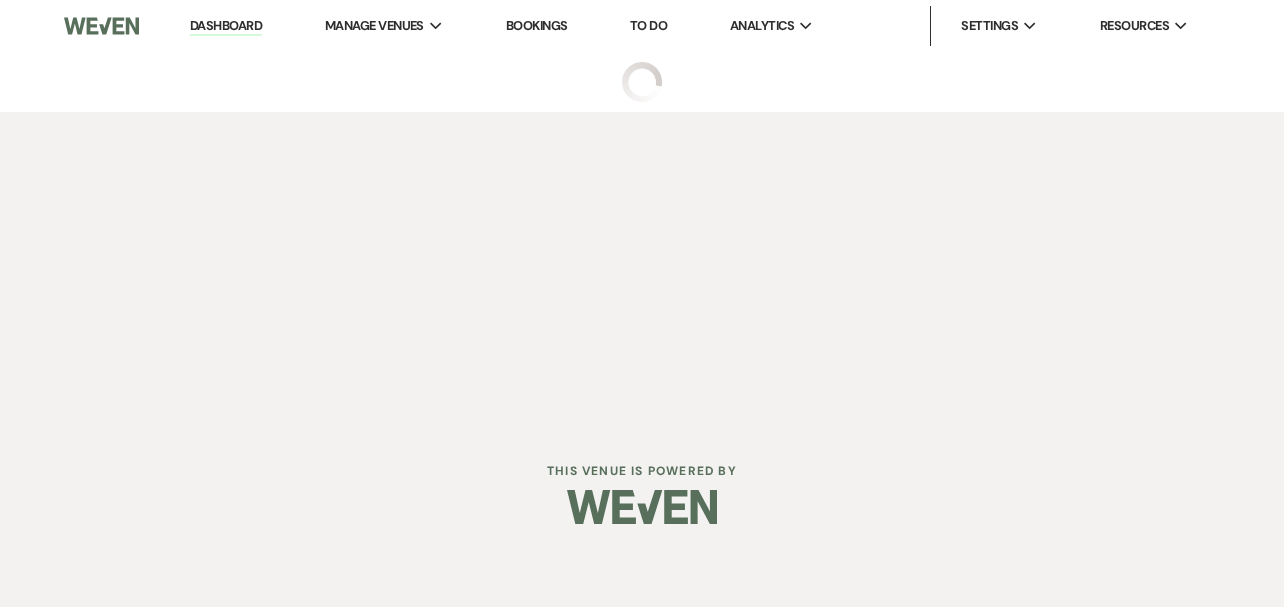 scroll, scrollTop: 0, scrollLeft: 0, axis: both 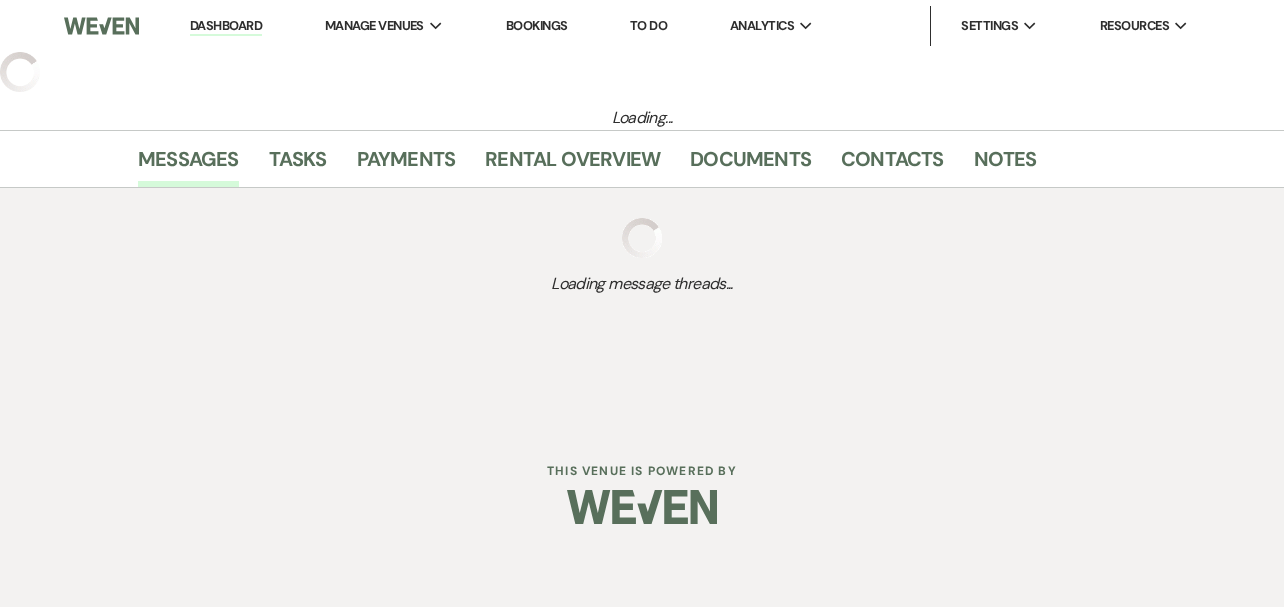 select on "2" 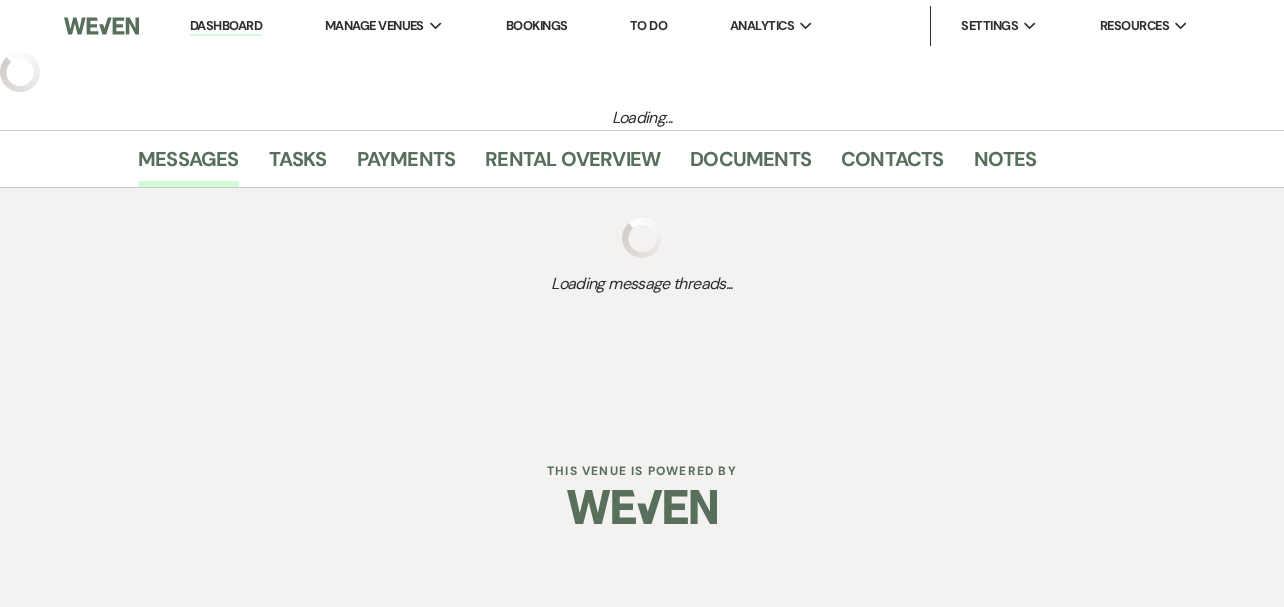 select on "5" 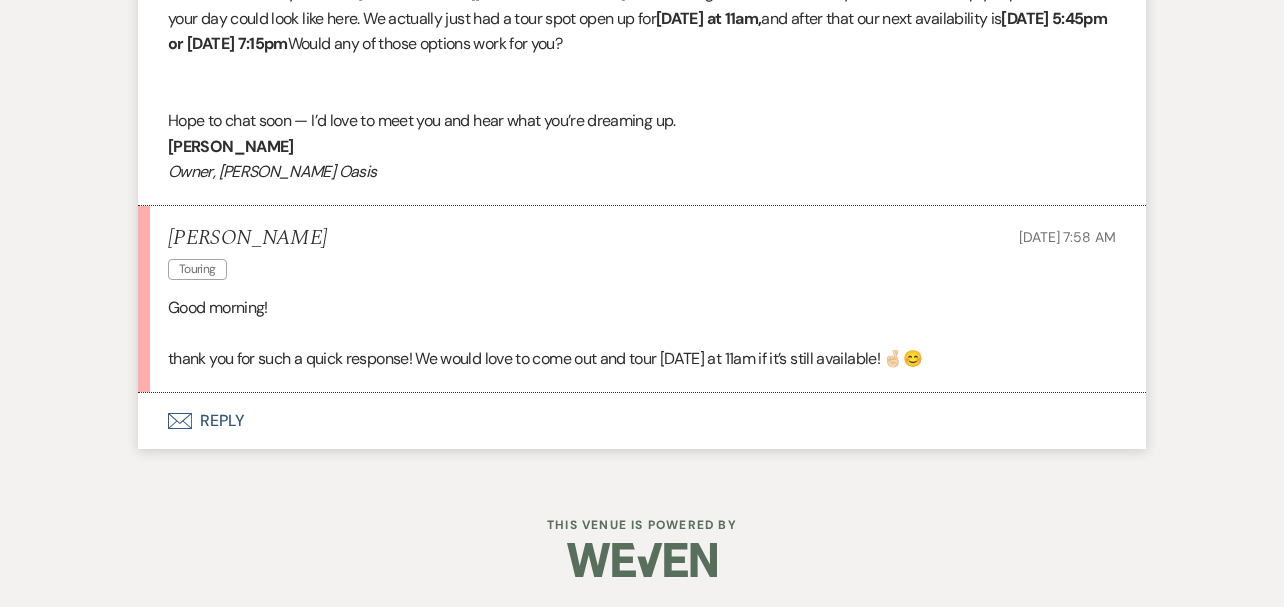 scroll, scrollTop: 1689, scrollLeft: 0, axis: vertical 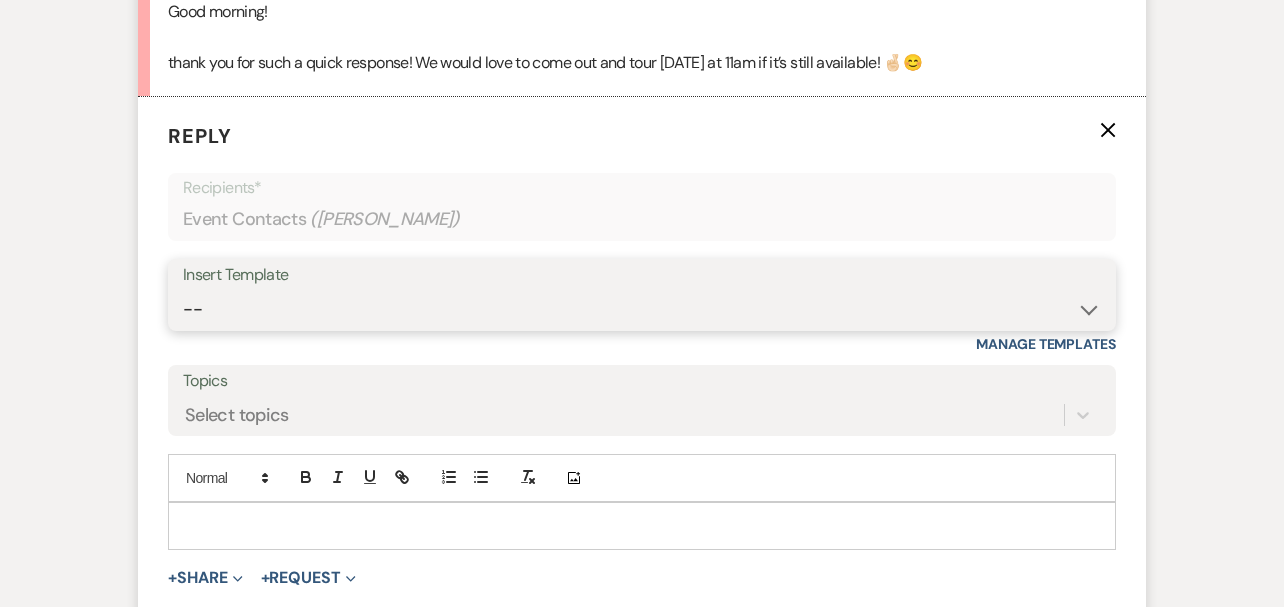 click on "-- WELCOME Weven Planning Portal Introduction Send With Contract Restroom Trailer Response to TOUR inquiry  AFTER *Planner Share* AFTER receiving contract/retainer AFTER "Tour Confirmation" Pricing Request They Want to BOOK Send With PLANNER INVITE on Google   Out of the Office Request for Reviews  nighttime tour confirmation dropbox liquor law question checking in booked elsewhere Portal Need Photo Stuff Denied Access Non Drinkers Rewalk Day Of... New Client Portal Access NON Wedding Event Event Weekend after wedding/review add to final invoice Reviews re-invite for portal or facebook Missing Access Email 5pm ceremony Date Correction Day of task management info no outside apps Post Tour 4th post discounted invoice [PERSON_NAME] New Enhancements Doc 2nd post tour 3rd post 5th post wanted weekend tour booked elsewhere but giving them docs reply to them wanting to book" at bounding box center (642, 309) 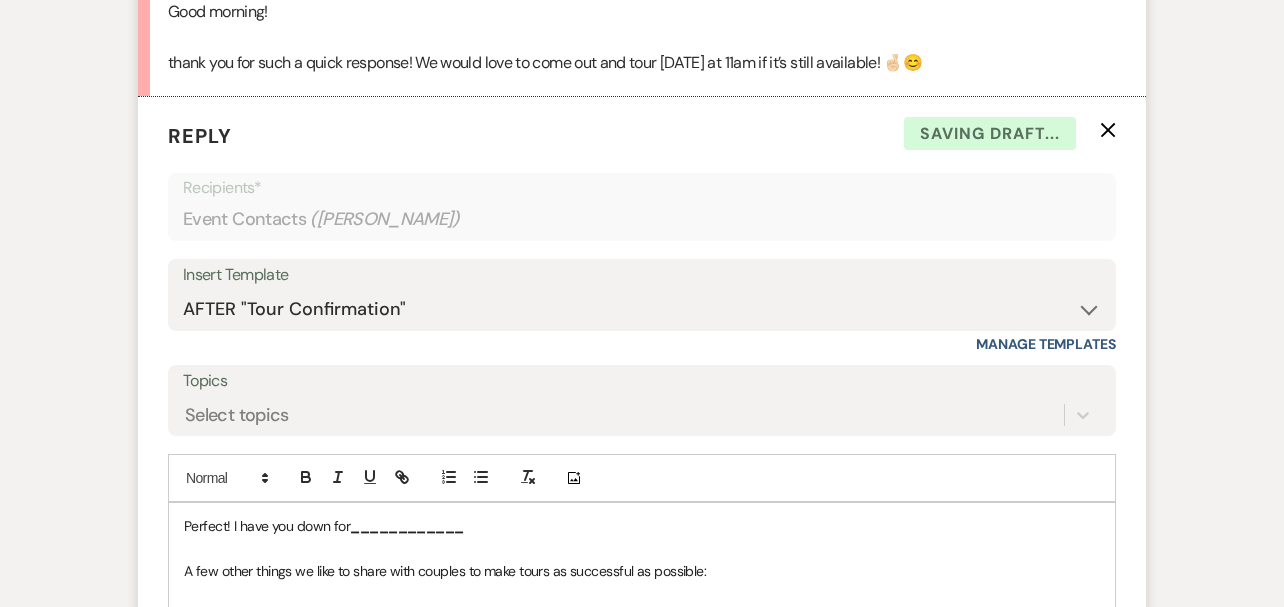click on "Perfect! I have you down for  ____________ A few other things we like to share with couples to make tours as successful as possible: Please invite anyone to the tour who needs to see the venue in person before you feel comfortable signing a rental agreement.   Here’s why: You came, toured and  LOVED IT!  But “so-and-so” didn’t come and you can’t make a decision without them. Well, we may not be able to get you a new tour visit before the Wedding Date you wanted is gone! It’s happened &  it’s a  bummer! Almost everything we discuss at a tour is actually on the website!   If you haven’t already, prior to arrival we suggest you check out the FAQ page as well as the About Us section on our website. You will get a good insight on everything [PERSON_NAME] OASIS :) The owners have tried really hard to be different in their social media/online presence & give/put everything out there right away. Therefore couples don't have to reach out for the smallest of questions.   Visit FAQs here>>>  The address is" at bounding box center [642, 783] 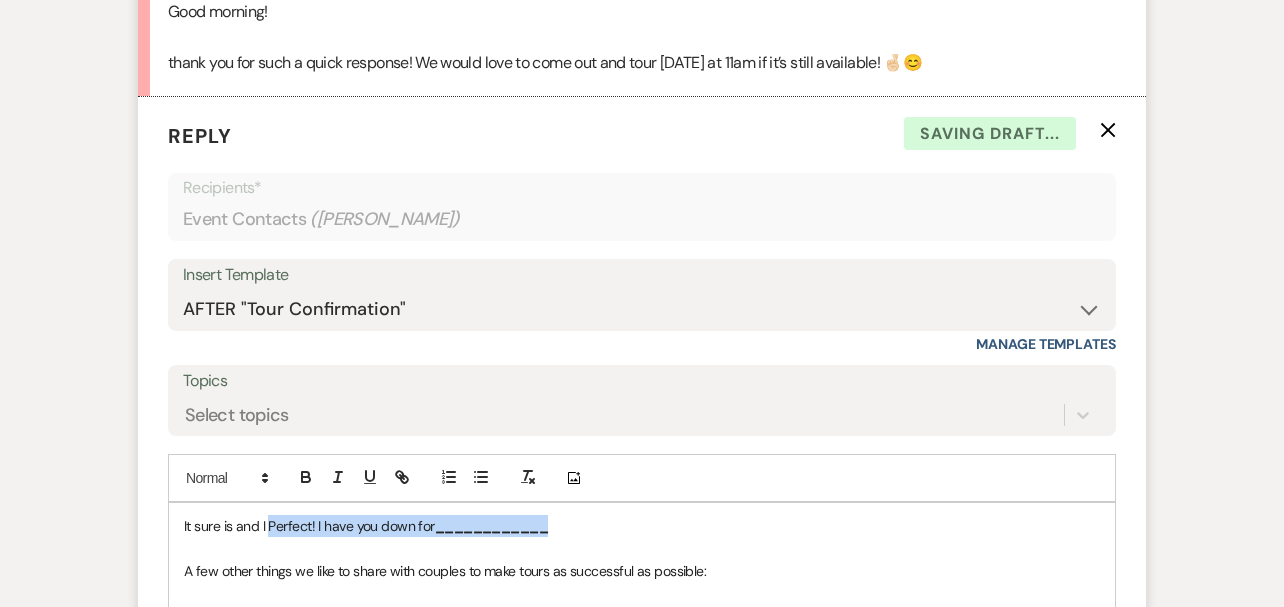 drag, startPoint x: 577, startPoint y: 528, endPoint x: 265, endPoint y: 525, distance: 312.01443 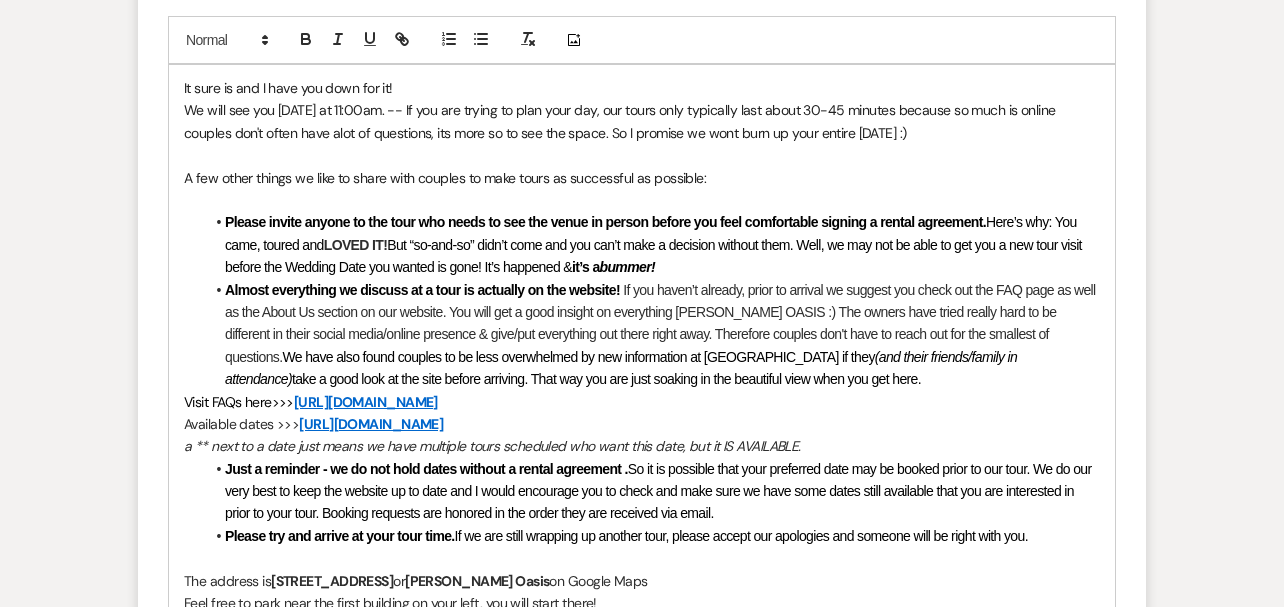 scroll, scrollTop: 2426, scrollLeft: 0, axis: vertical 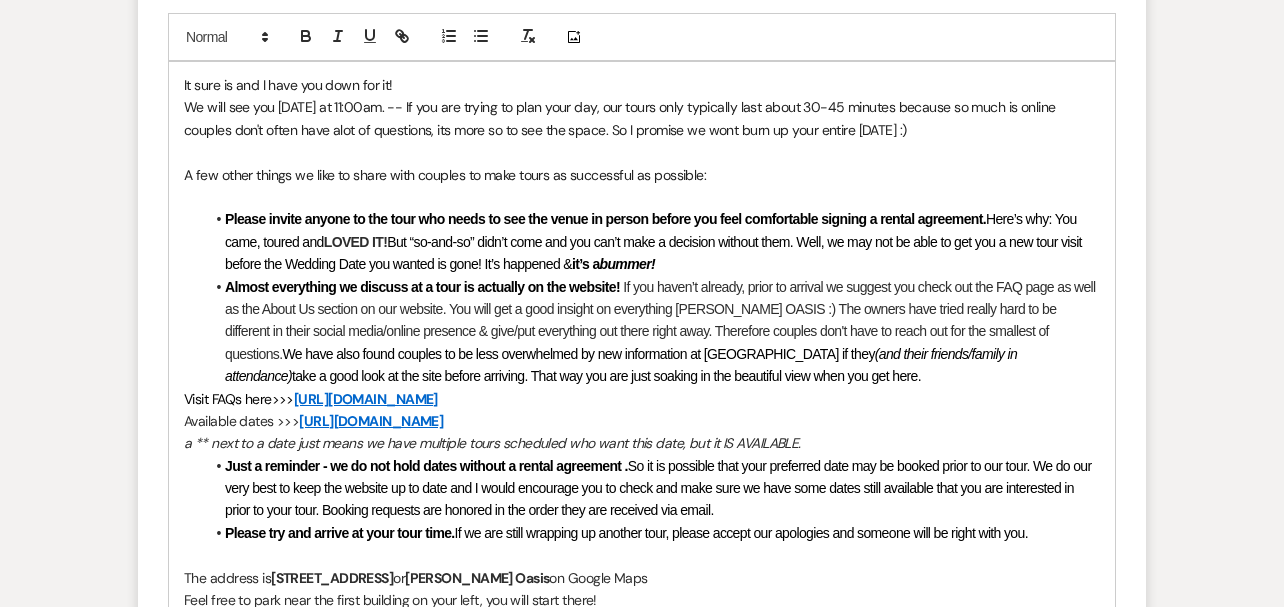click on "A few other things we like to share with couples to make tours as successful as possible:" at bounding box center [445, 175] 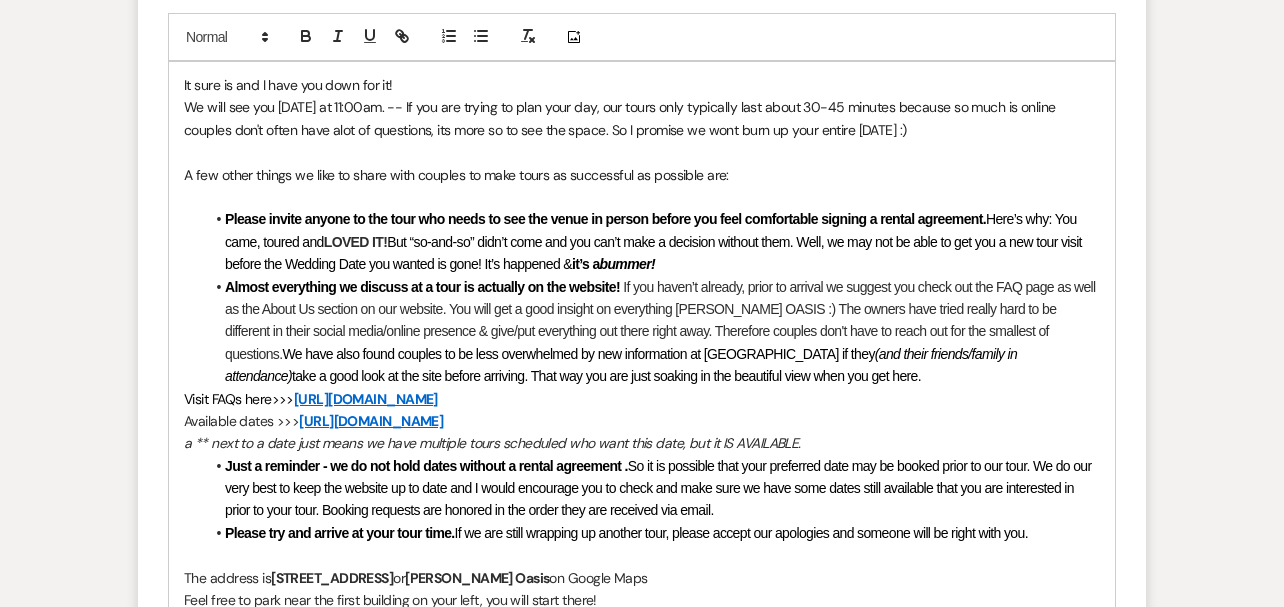 scroll, scrollTop: 2597, scrollLeft: 0, axis: vertical 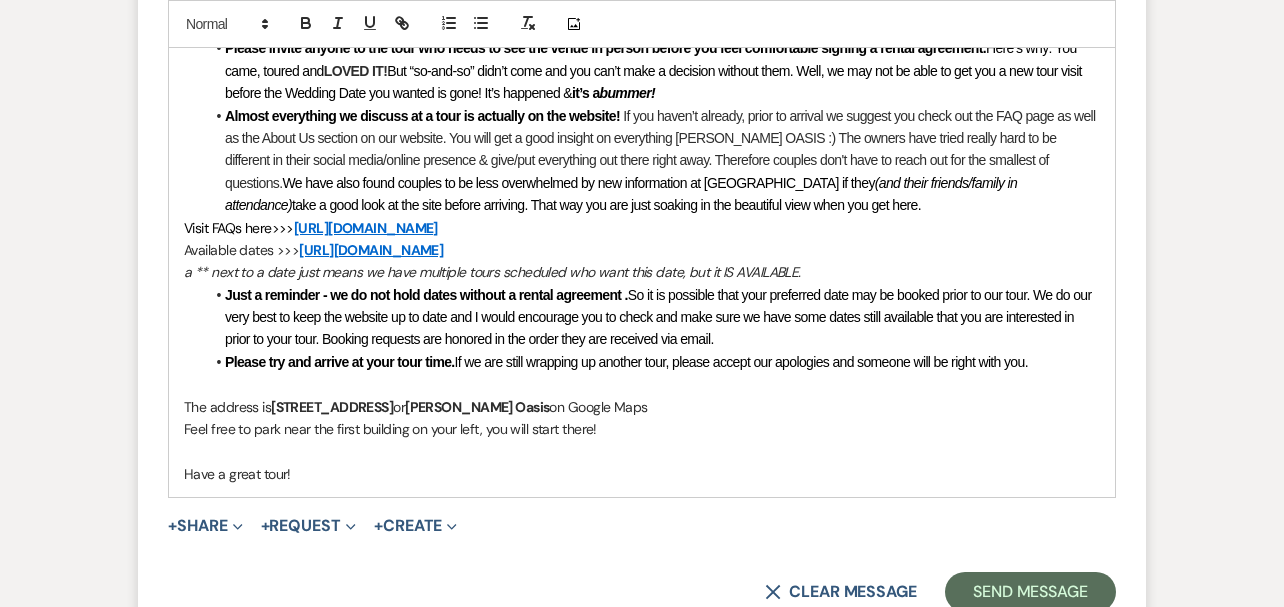click on "The address is  [STREET_ADDRESS]  or  [PERSON_NAME][GEOGRAPHIC_DATA]  on Google Maps" at bounding box center [642, 407] 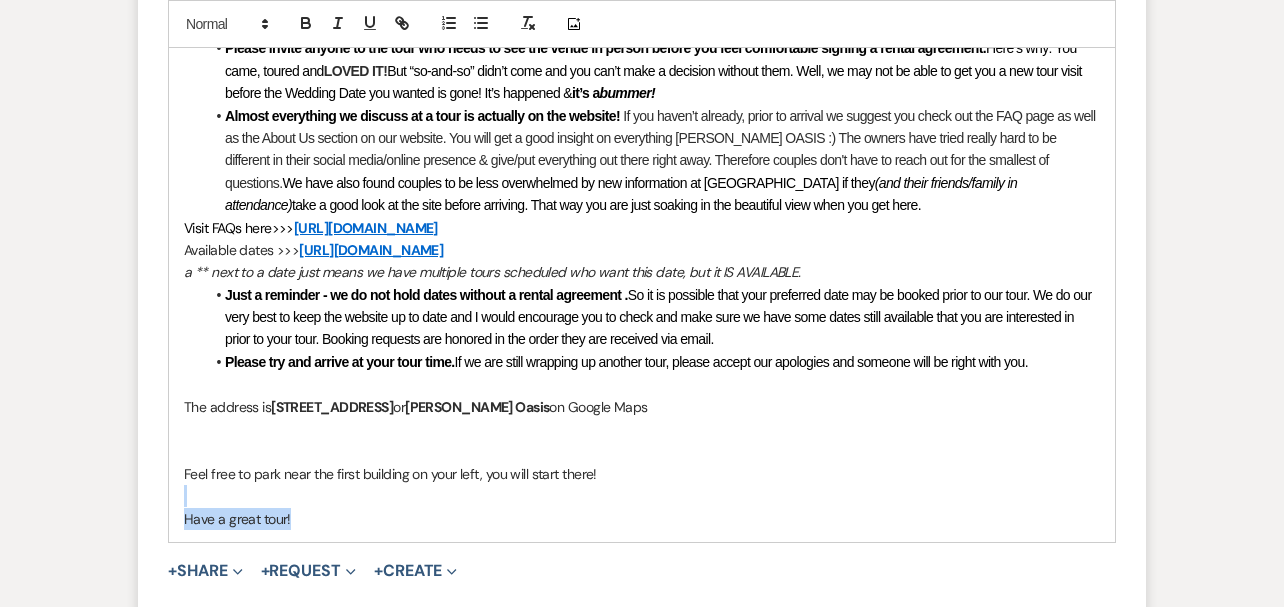 drag, startPoint x: 331, startPoint y: 516, endPoint x: 181, endPoint y: 493, distance: 151.75308 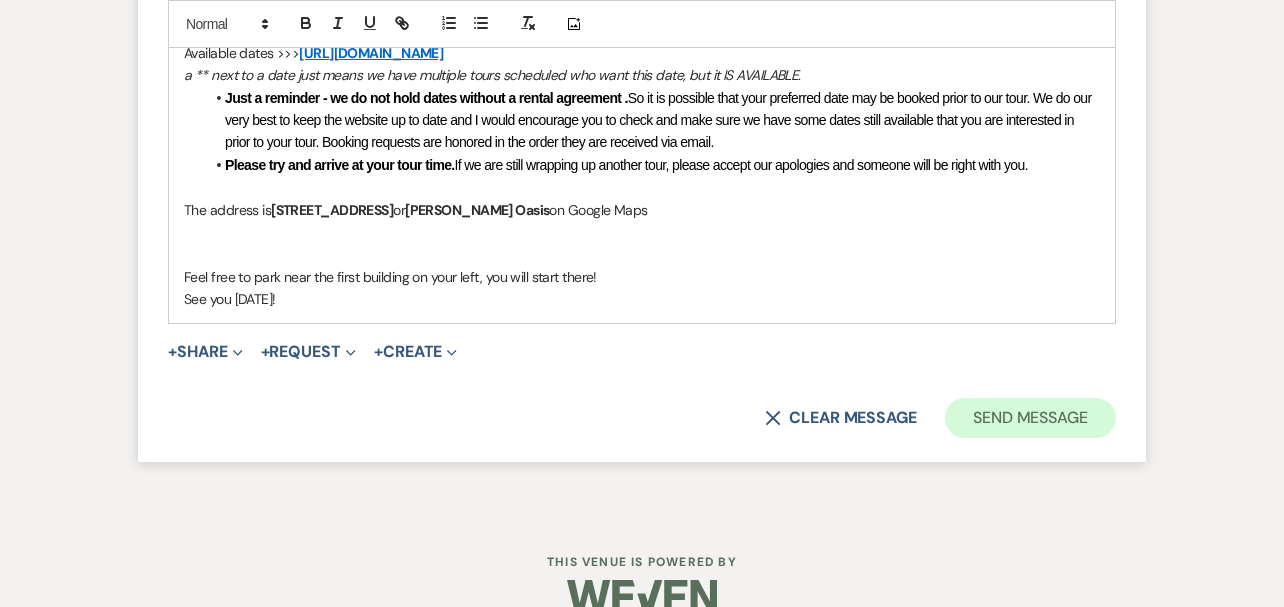 scroll, scrollTop: 2831, scrollLeft: 0, axis: vertical 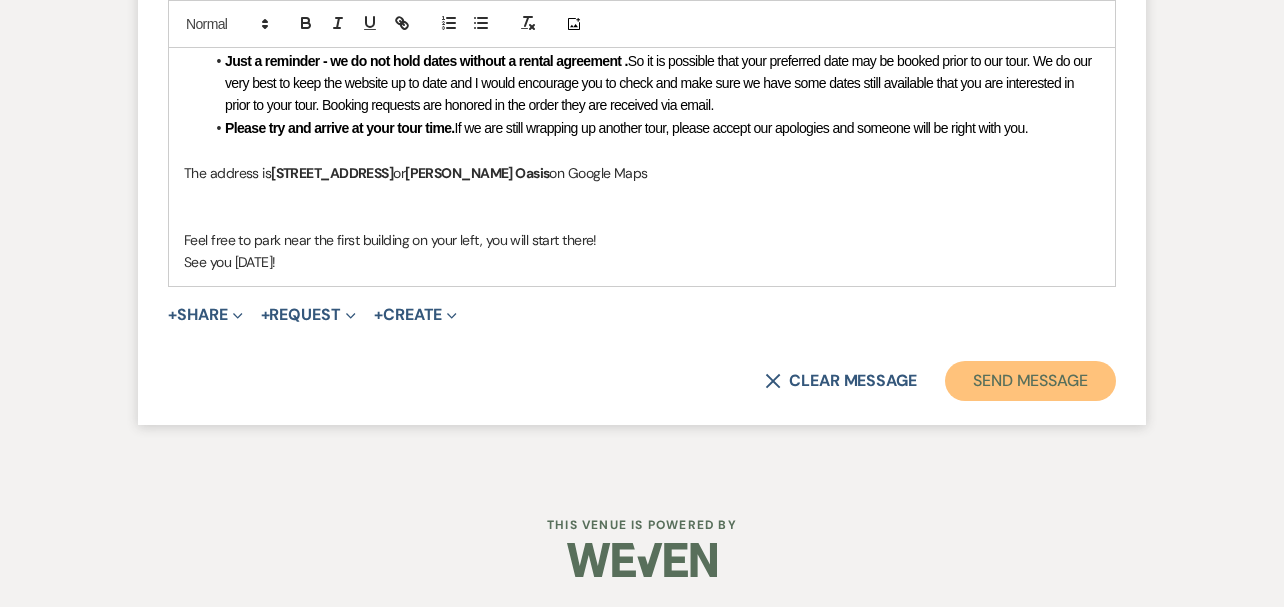 click on "Send Message" at bounding box center (1030, 381) 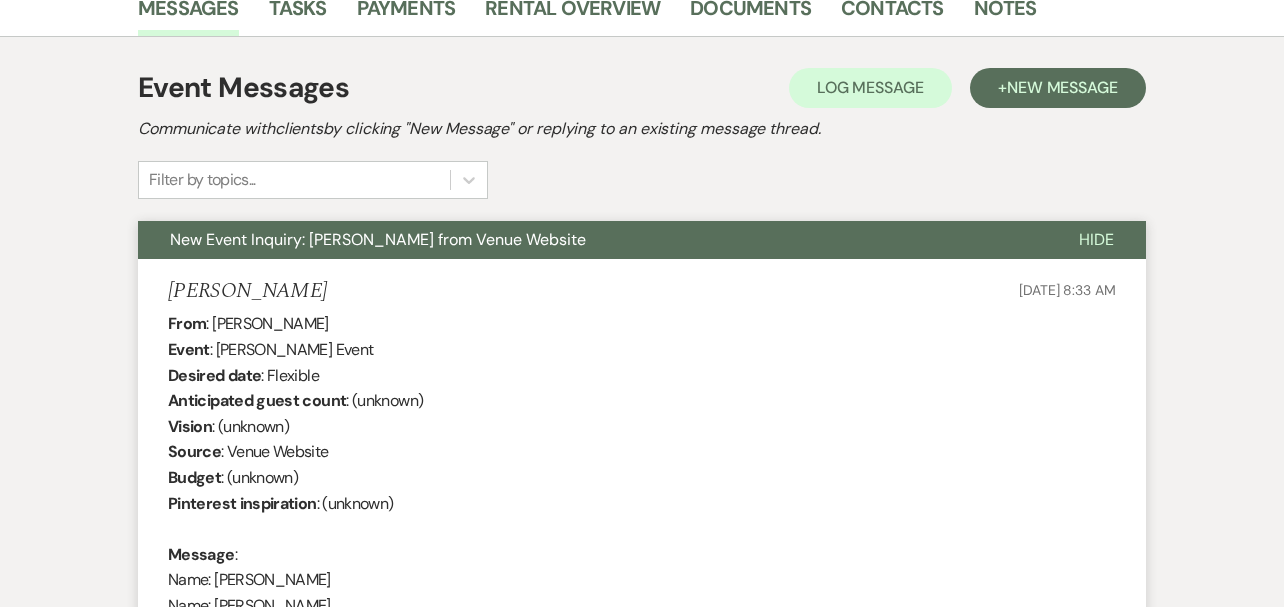 scroll, scrollTop: 0, scrollLeft: 0, axis: both 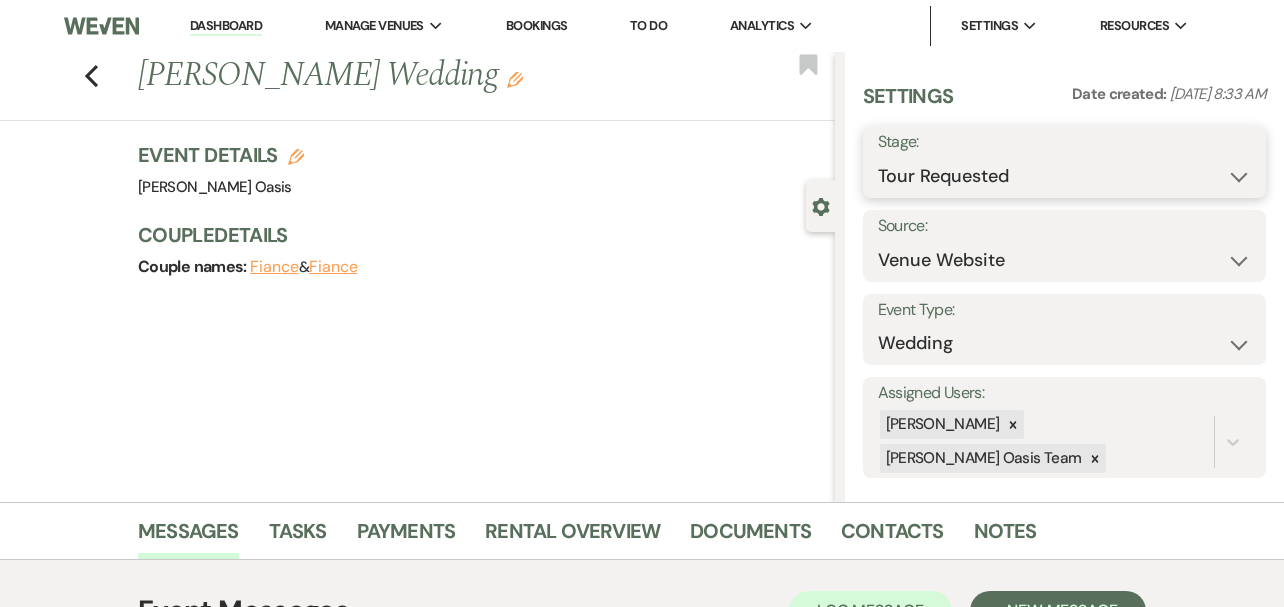 click on "Inquiry Follow Up Tour Requested Tour Confirmed Toured Proposal Sent Booked Lost" at bounding box center [1064, 176] 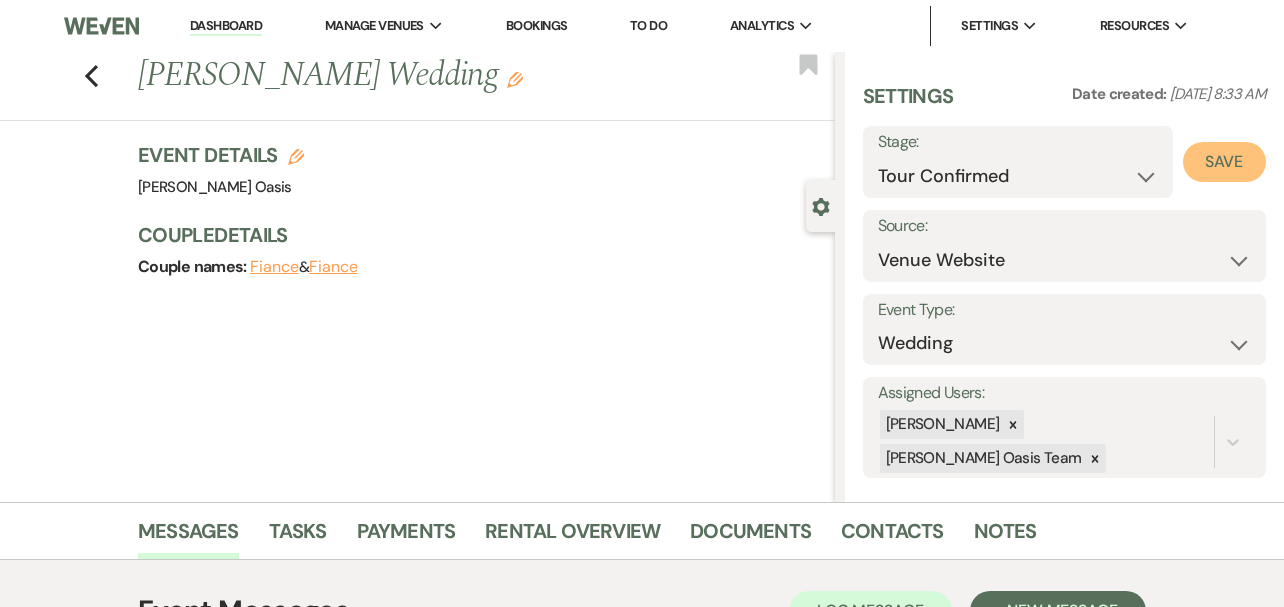 click on "Save" at bounding box center [1224, 162] 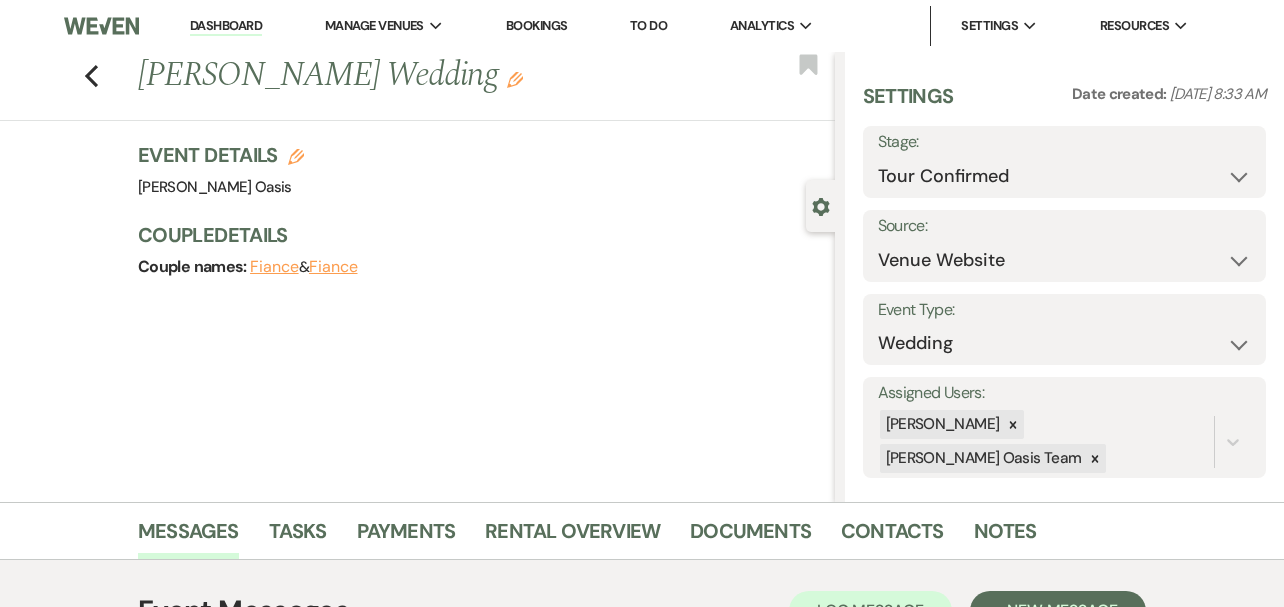 click on "Dashboard" at bounding box center [226, 26] 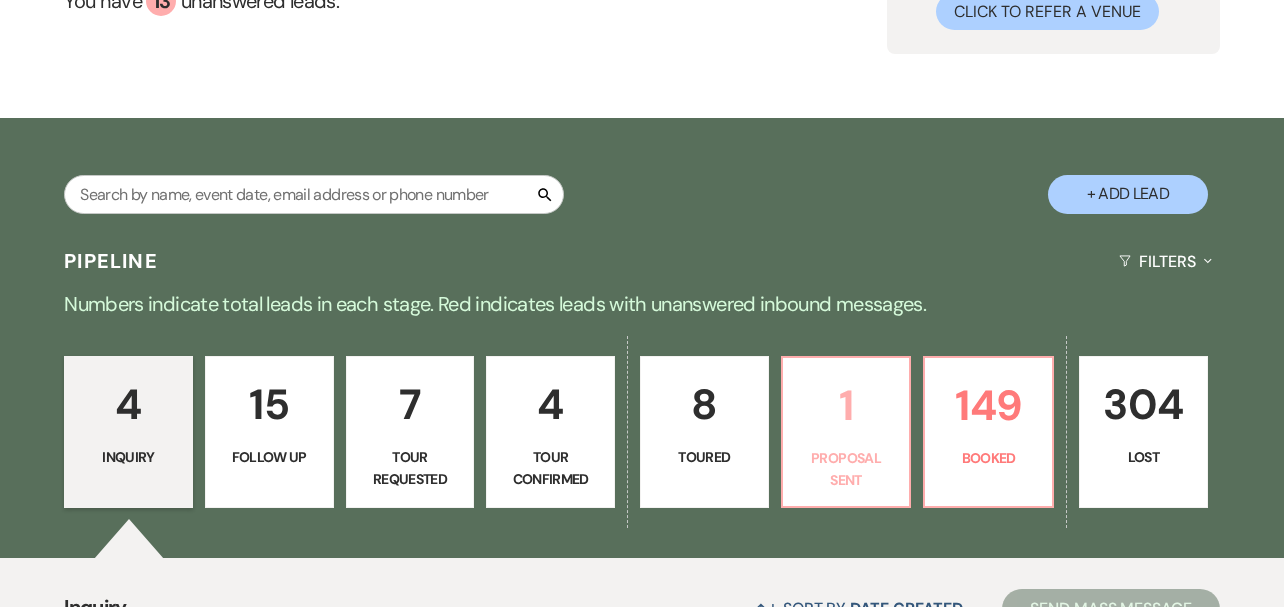 click on "Proposal Sent" at bounding box center (846, 469) 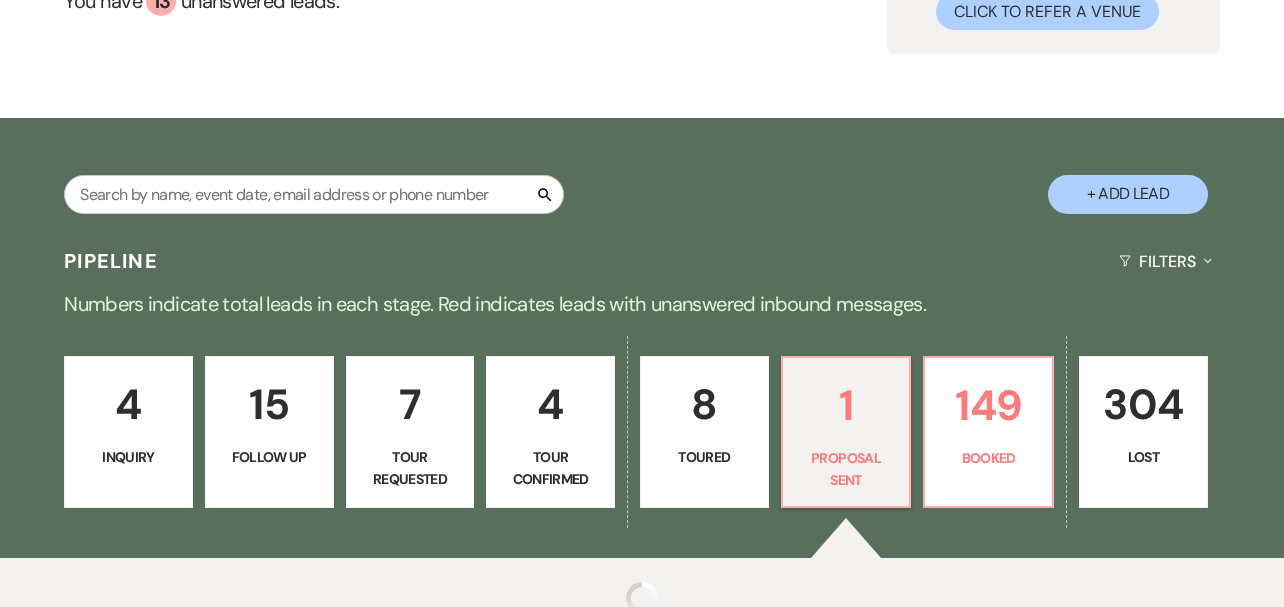 select on "6" 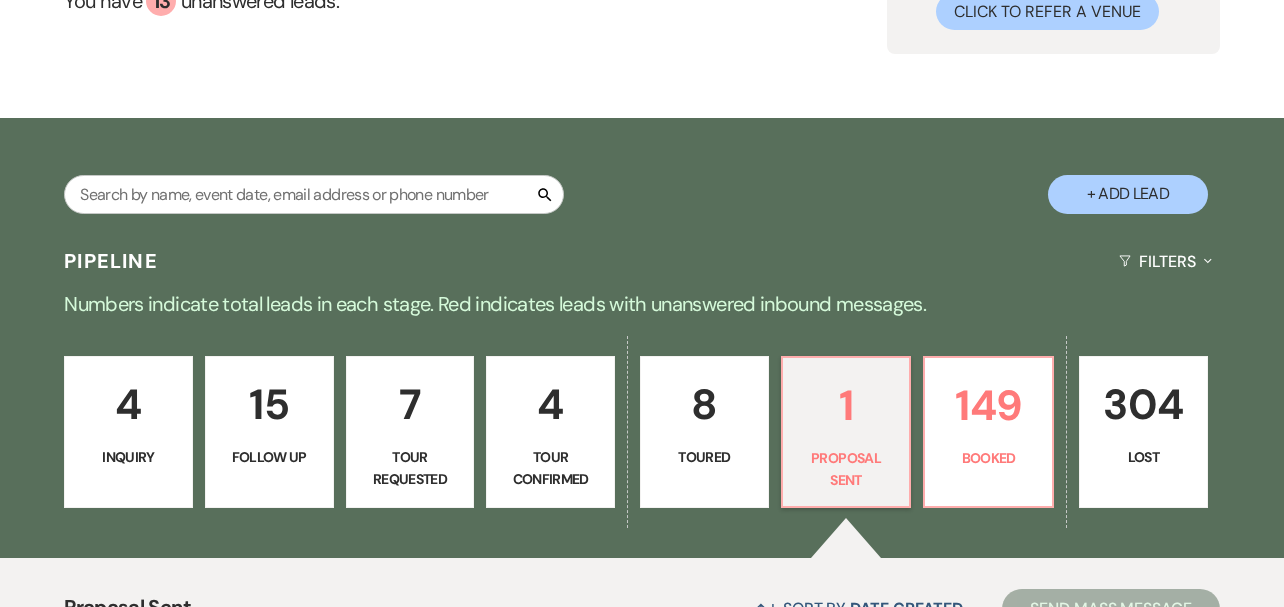 scroll, scrollTop: 664, scrollLeft: 0, axis: vertical 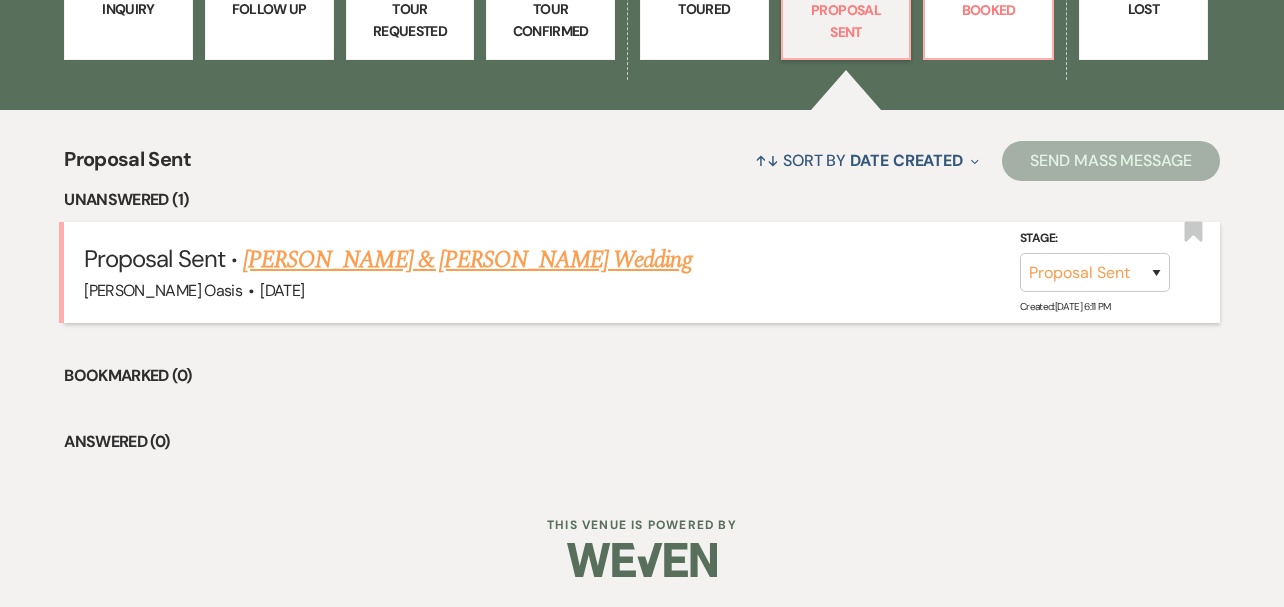 click on "[PERSON_NAME] & [PERSON_NAME] Wedding" at bounding box center [467, 260] 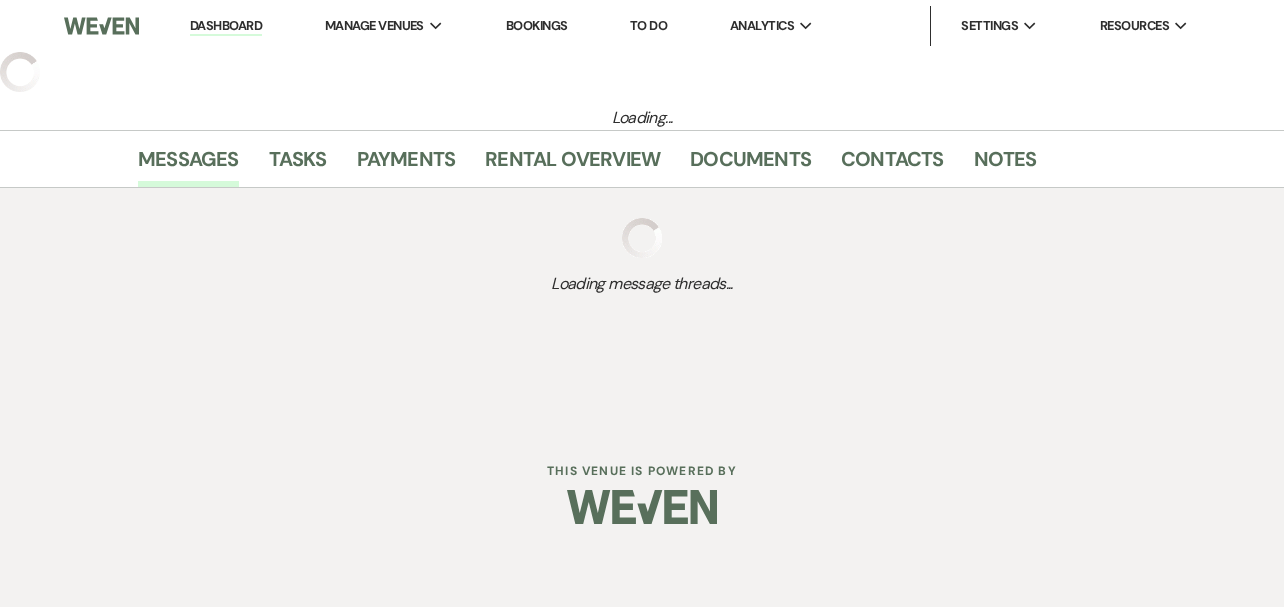 scroll, scrollTop: 0, scrollLeft: 0, axis: both 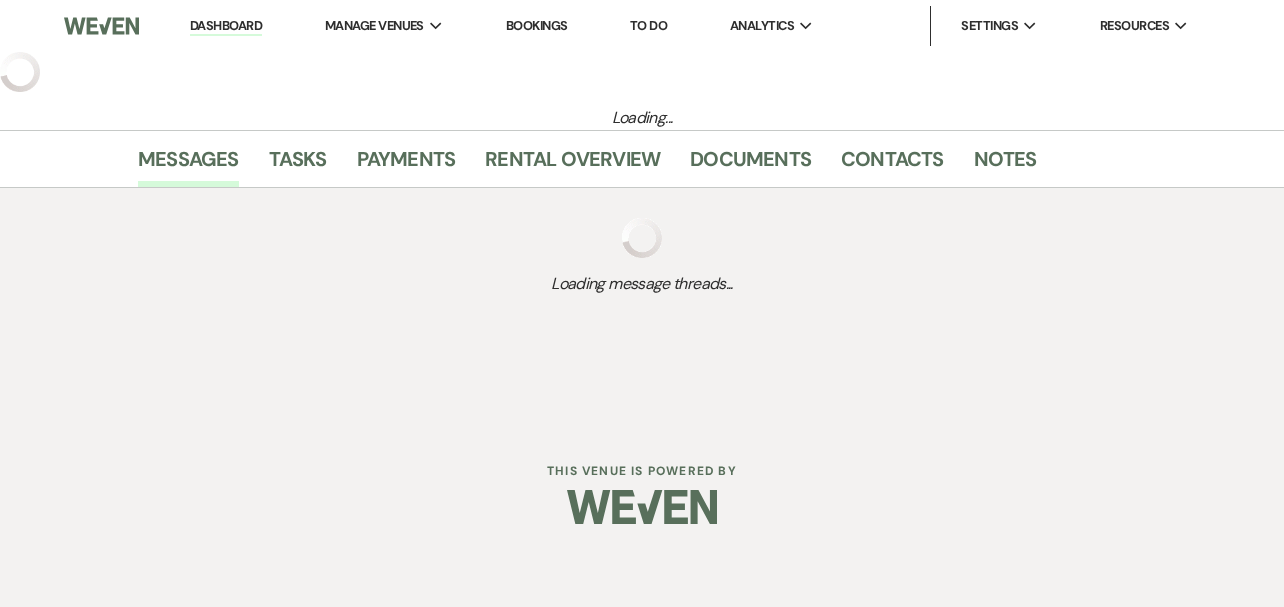 select on "6" 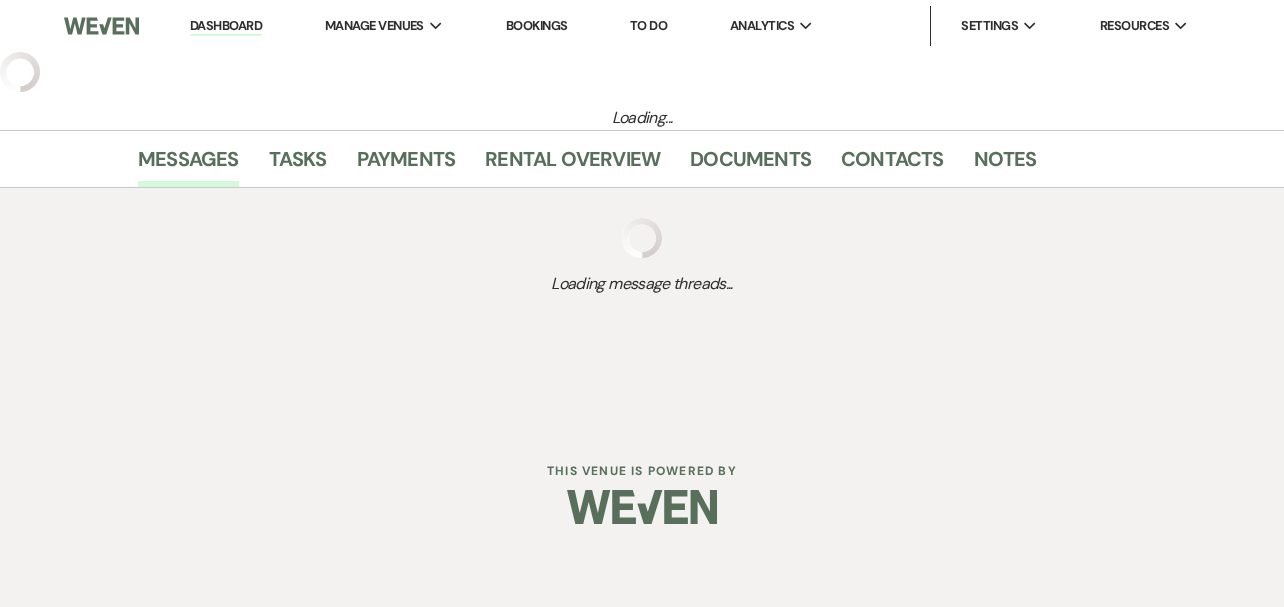 select on "5" 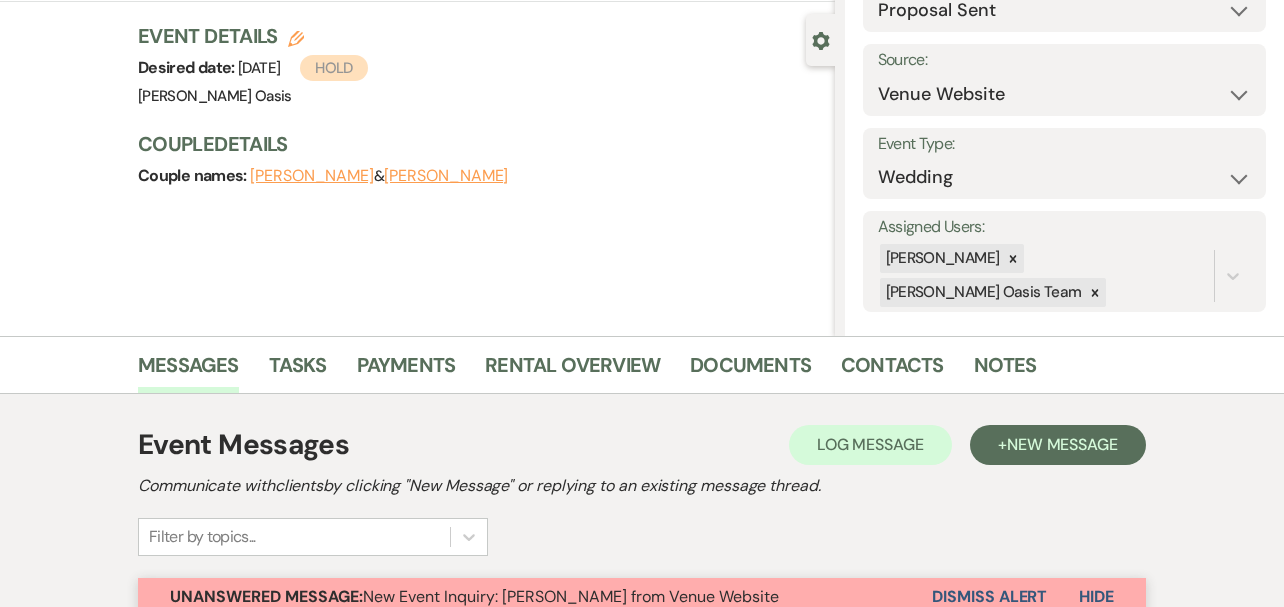 scroll, scrollTop: 209, scrollLeft: 0, axis: vertical 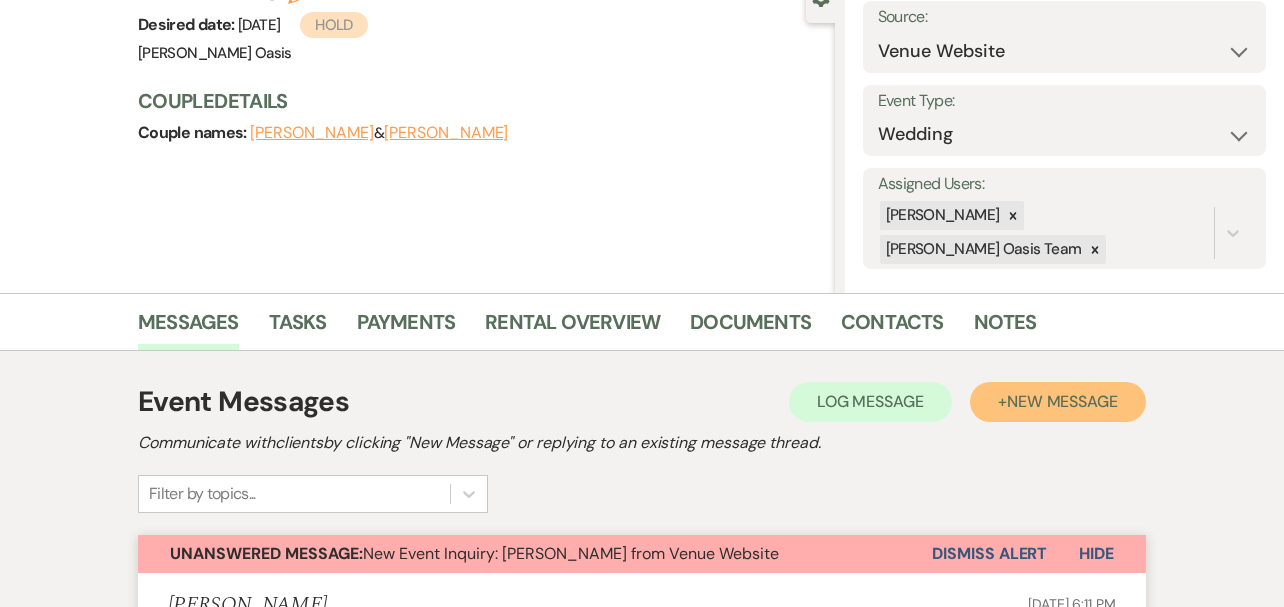 click on "+  New Message" at bounding box center (1058, 402) 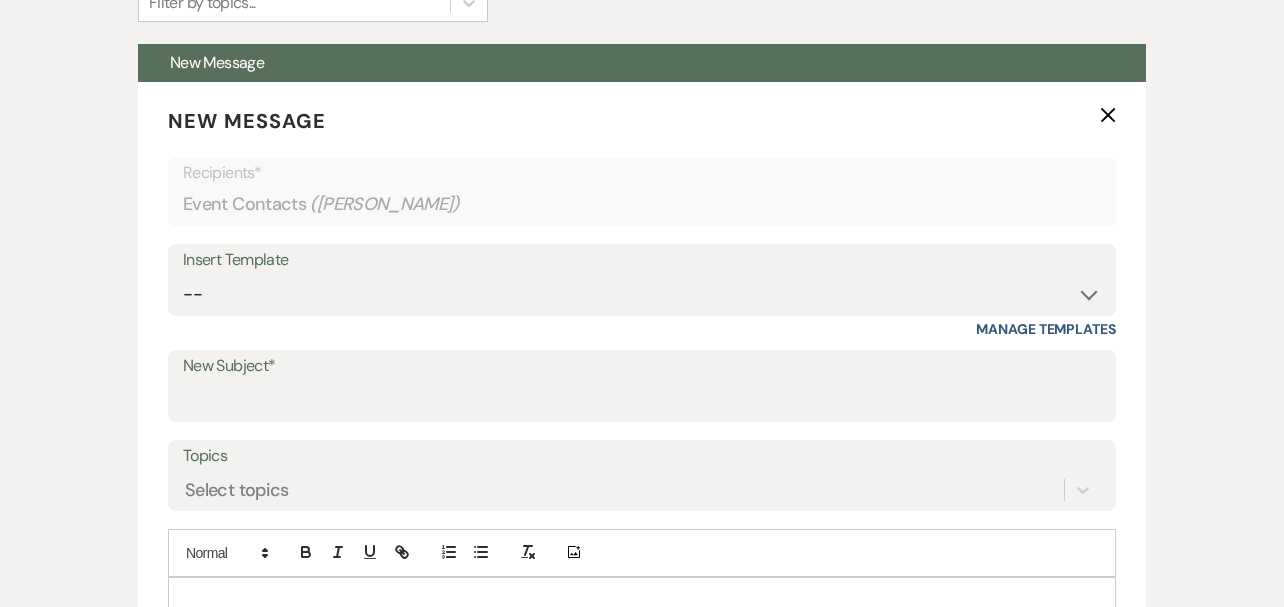 scroll, scrollTop: 803, scrollLeft: 0, axis: vertical 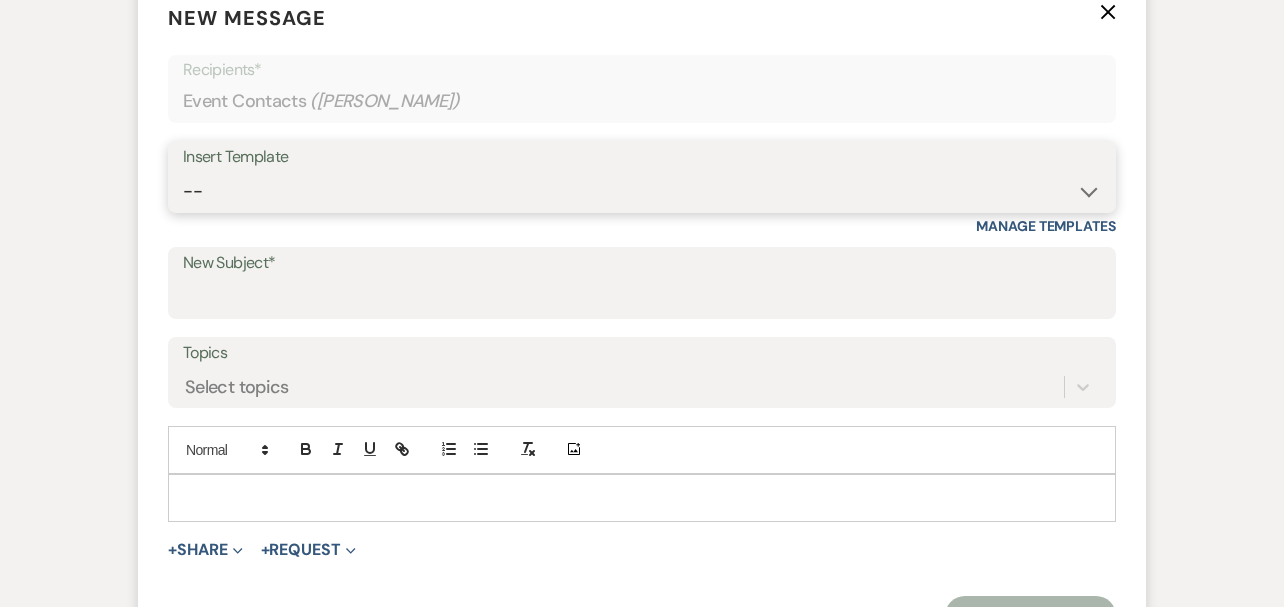 click on "-- WELCOME Weven Planning Portal Introduction Send With Contract Restroom Trailer Response to TOUR inquiry  AFTER *Planner Share* AFTER receiving contract/retainer AFTER "Tour Confirmation" Pricing Request They Want to BOOK Send With PLANNER INVITE on Google   Out of the Office Request for Reviews  nighttime tour confirmation dropbox liquor law question checking in booked elsewhere Portal Need Photo Stuff Denied Access Non Drinkers Rewalk Day Of... New Client Portal Access NON Wedding Event Event Weekend after wedding/review add to final invoice Reviews re-invite for portal or facebook Missing Access Email 5pm ceremony Date Correction Day of task management info no outside apps Post Tour 4th post discounted invoice [PERSON_NAME] New Enhancements Doc 2nd post tour 3rd post 5th post wanted weekend tour booked elsewhere but giving them docs reply to them wanting to book" at bounding box center [642, 191] 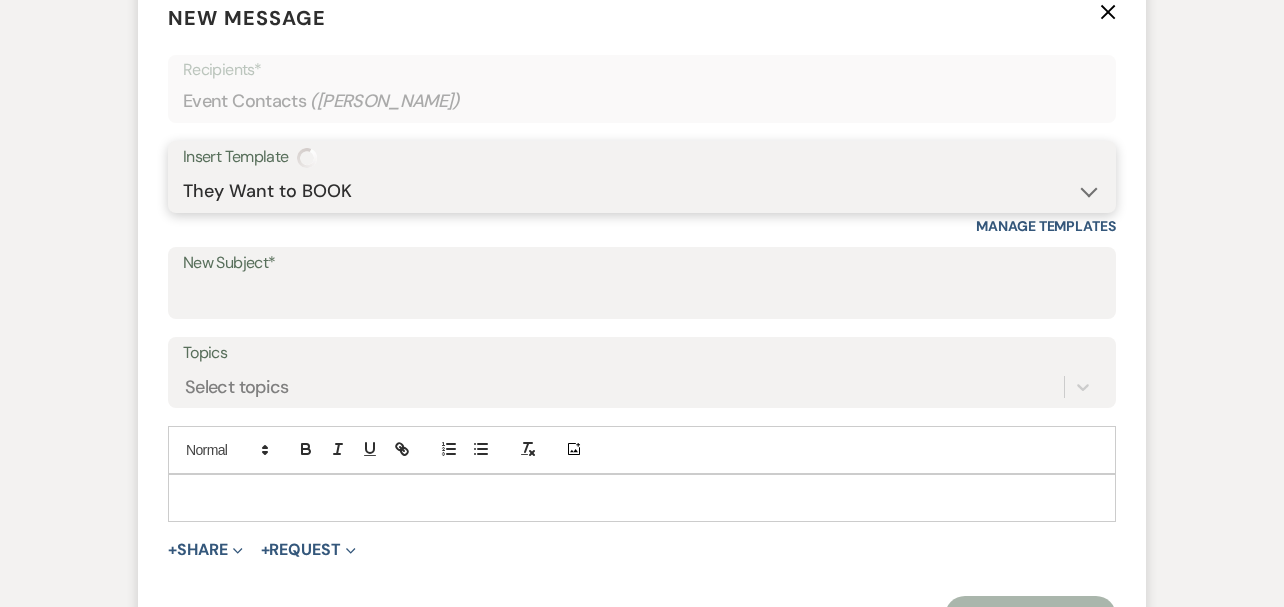 type on "Next Steps" 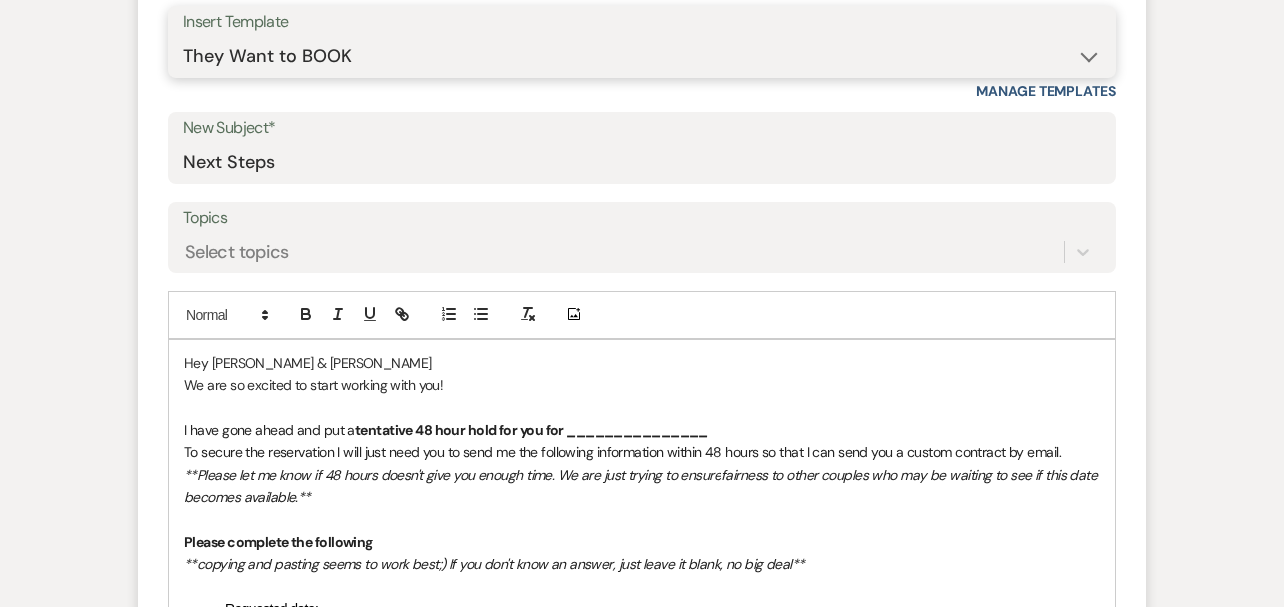 scroll, scrollTop: 943, scrollLeft: 0, axis: vertical 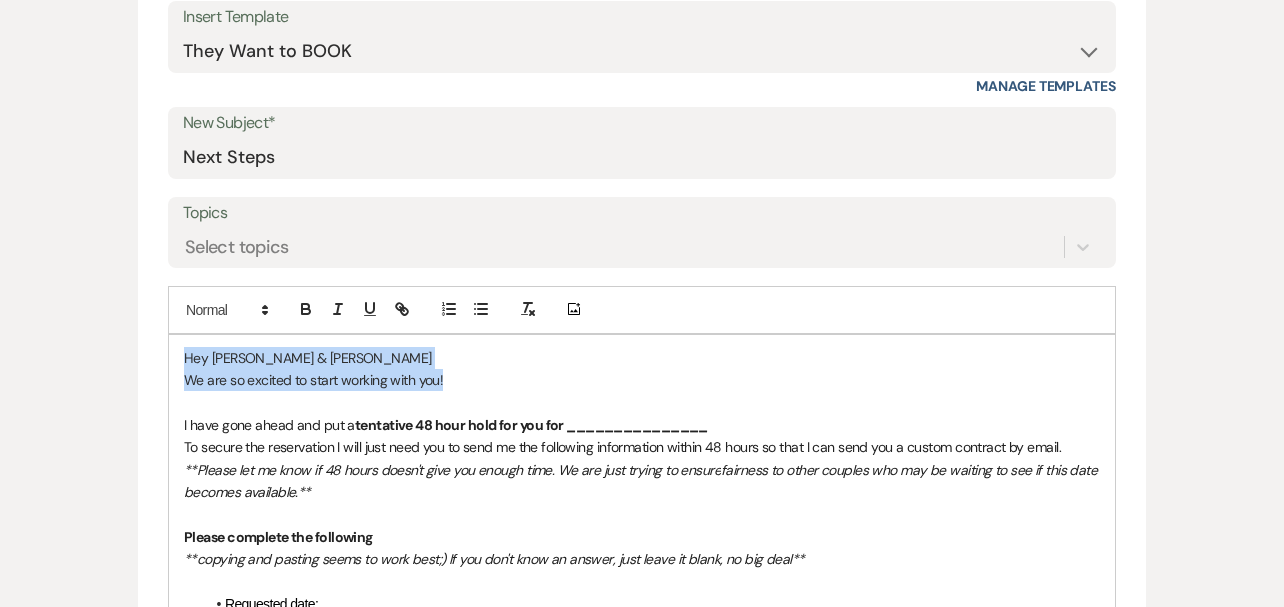 drag, startPoint x: 468, startPoint y: 384, endPoint x: 102, endPoint y: 351, distance: 367.48468 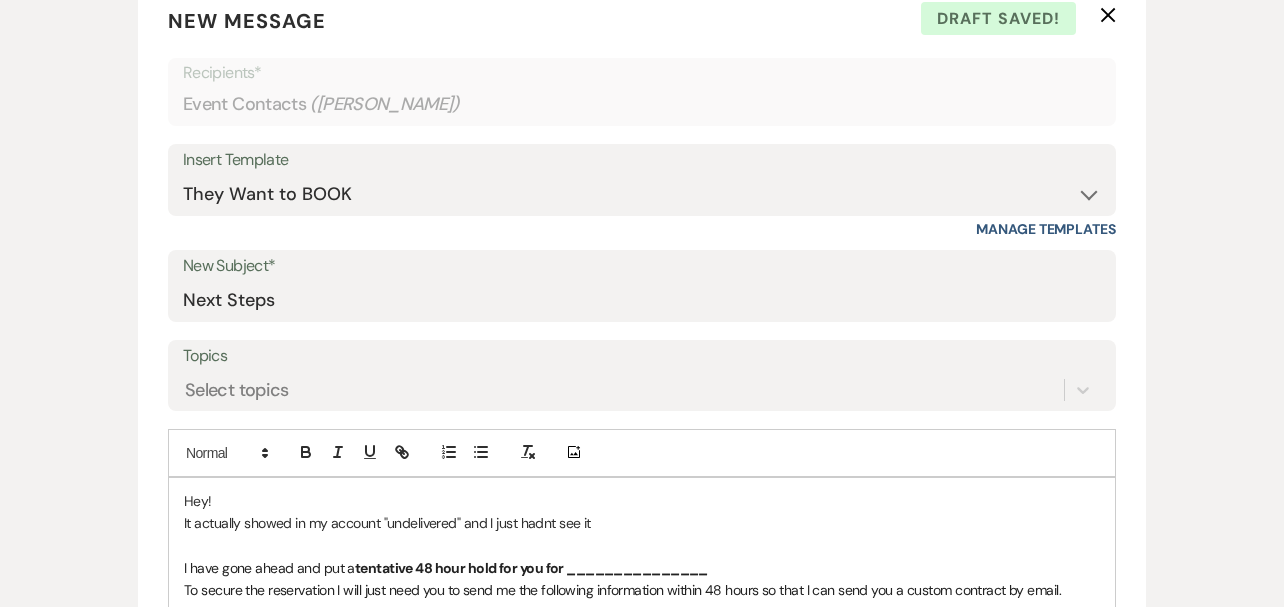 scroll, scrollTop: 857, scrollLeft: 0, axis: vertical 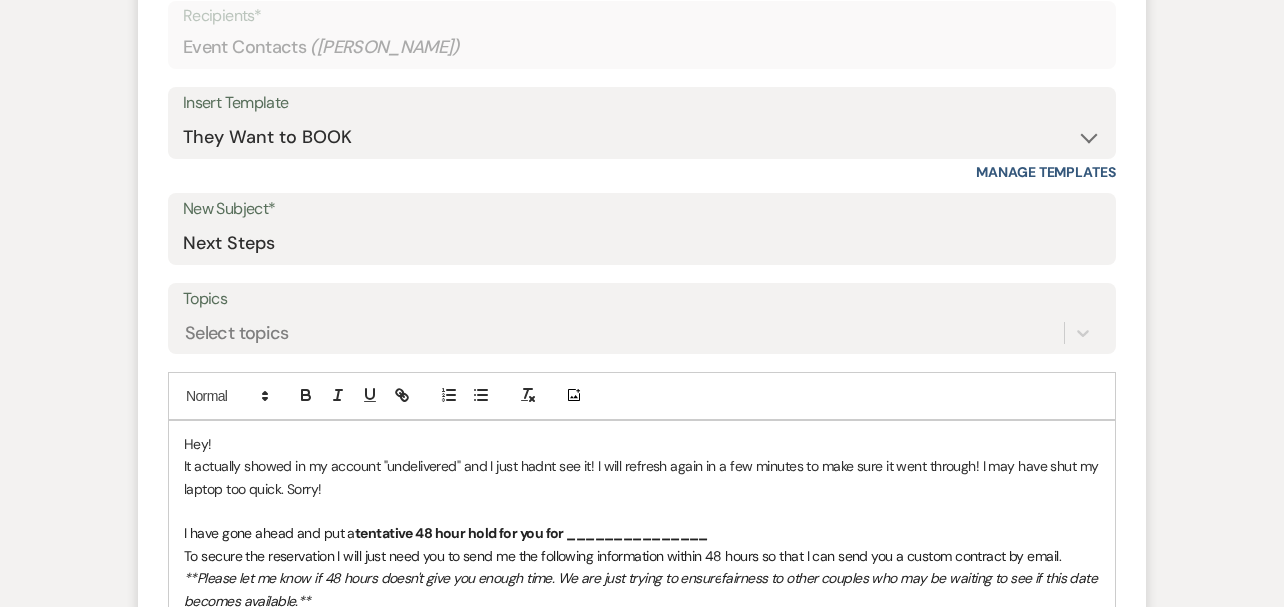 drag, startPoint x: 594, startPoint y: 461, endPoint x: 623, endPoint y: 508, distance: 55.226807 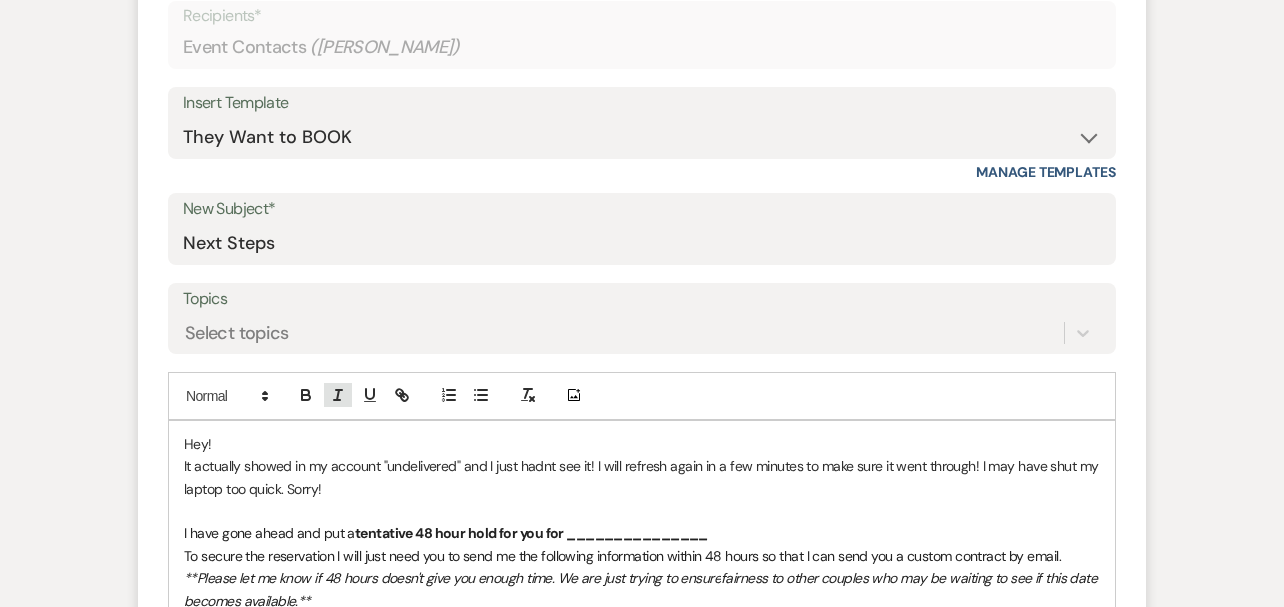 click 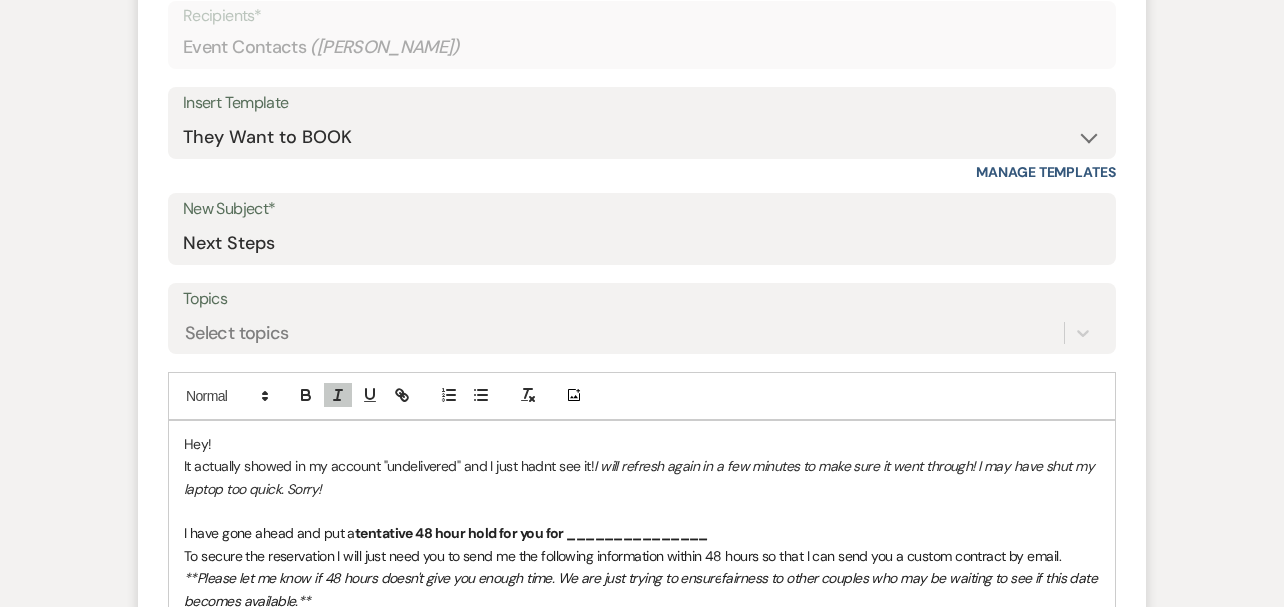 click on "It actually showed in my account "undelivered" and I just hadnt see it!  I will refresh again in a few minutes to make sure it went through! I may have shut my laptop too quick. Sorry!" at bounding box center [642, 477] 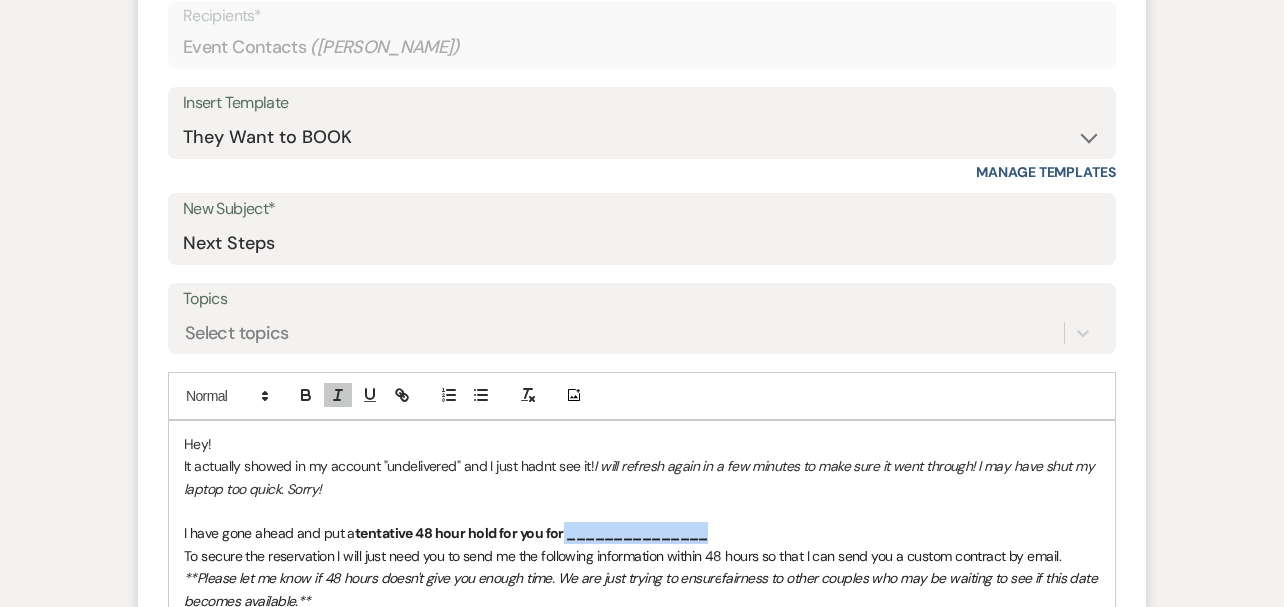 drag, startPoint x: 561, startPoint y: 534, endPoint x: 751, endPoint y: 533, distance: 190.00262 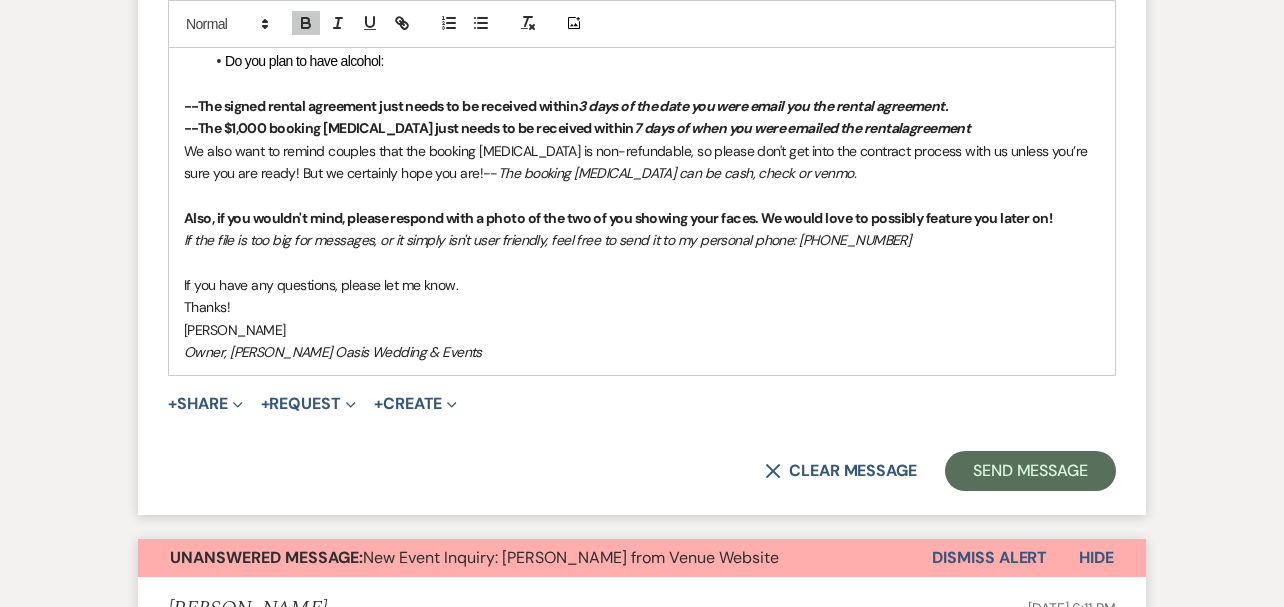 scroll, scrollTop: 1917, scrollLeft: 0, axis: vertical 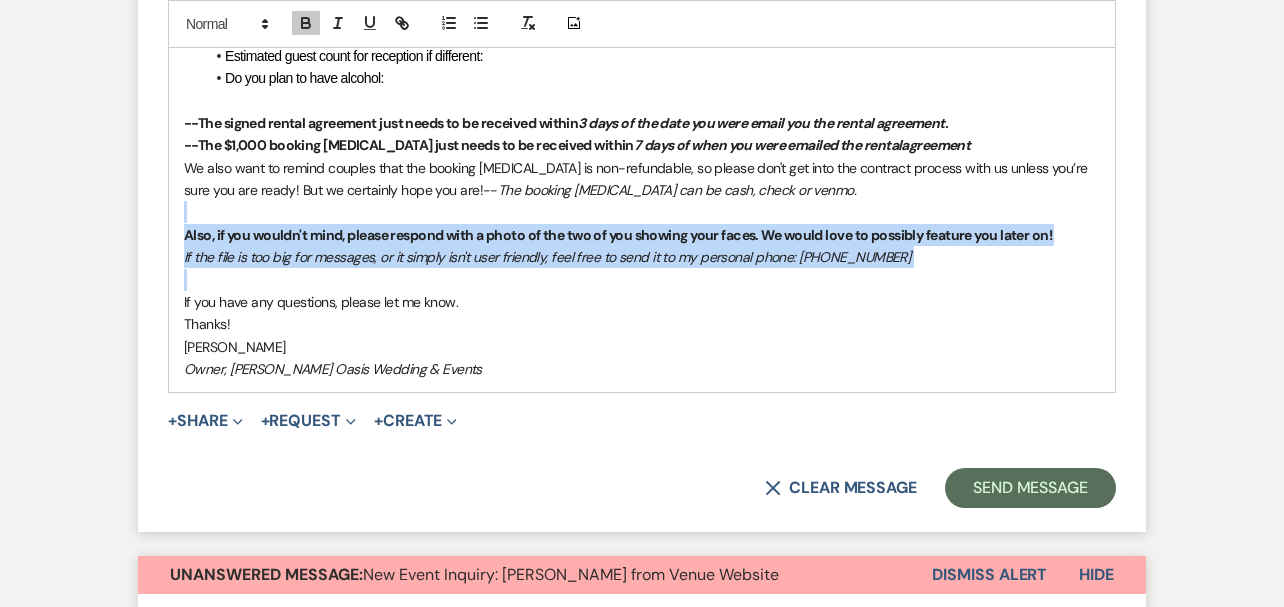 drag, startPoint x: 200, startPoint y: 281, endPoint x: 163, endPoint y: 217, distance: 73.92564 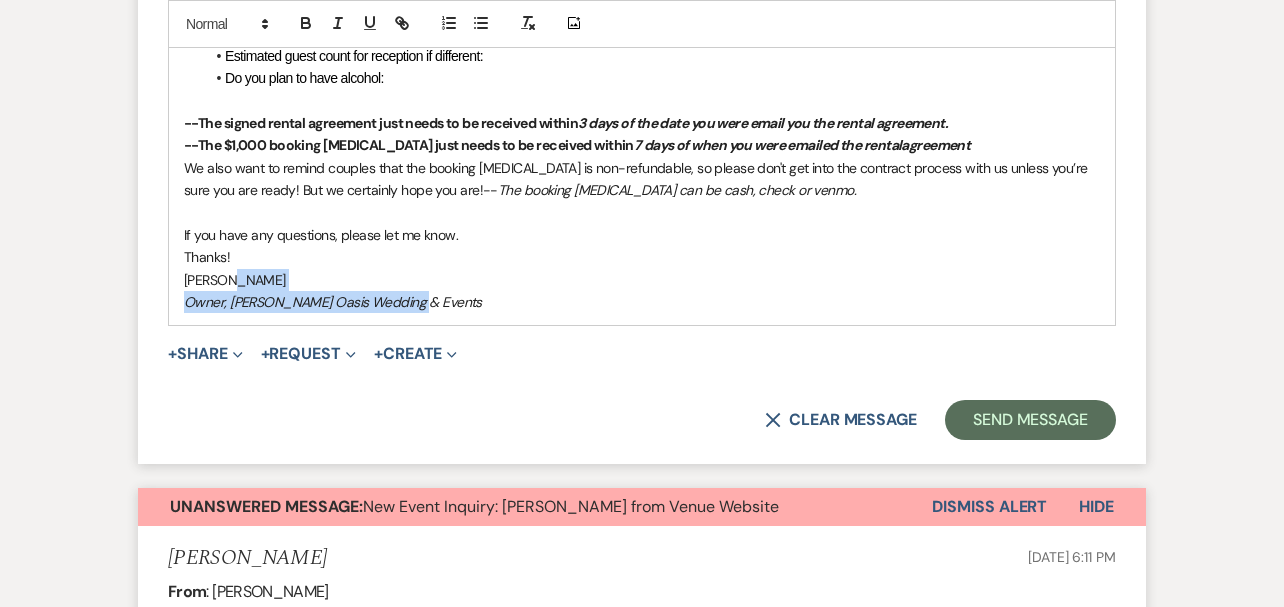 drag, startPoint x: 448, startPoint y: 309, endPoint x: 227, endPoint y: 285, distance: 222.29935 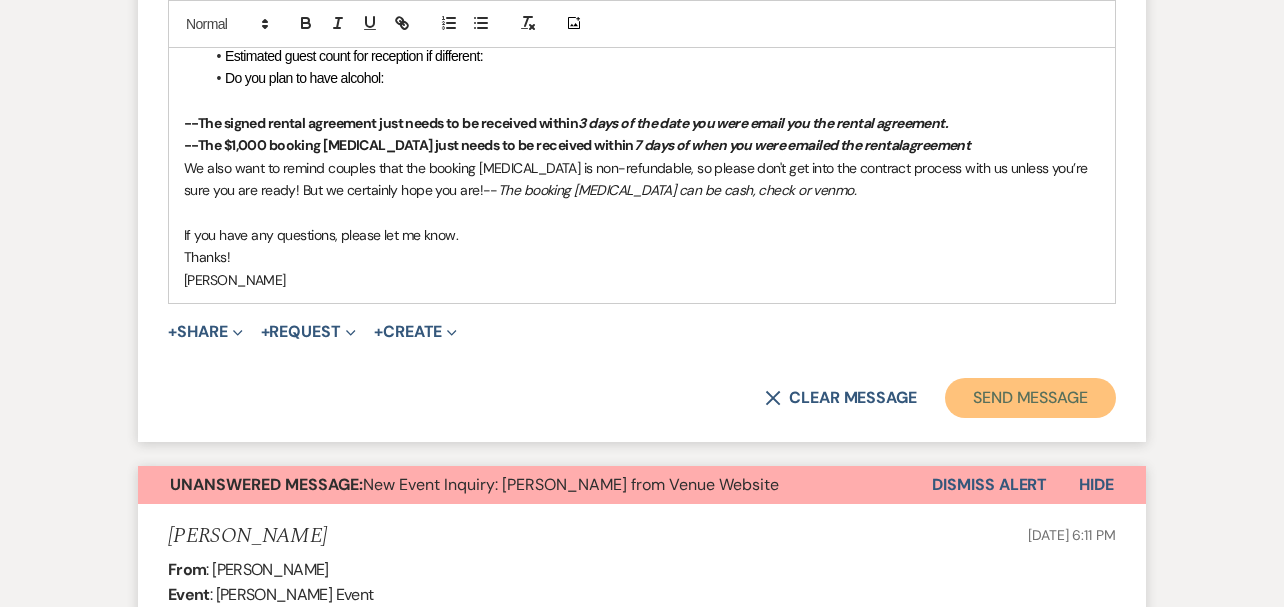 click on "Send Message" at bounding box center (1030, 398) 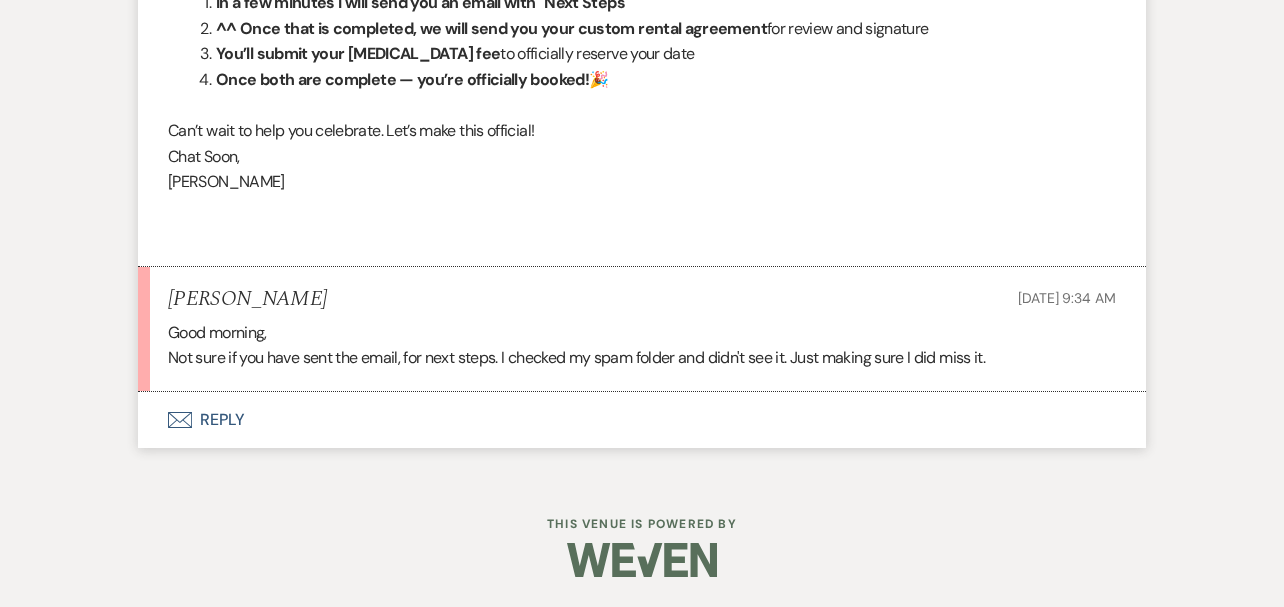 click on "Envelope Reply" at bounding box center (642, 420) 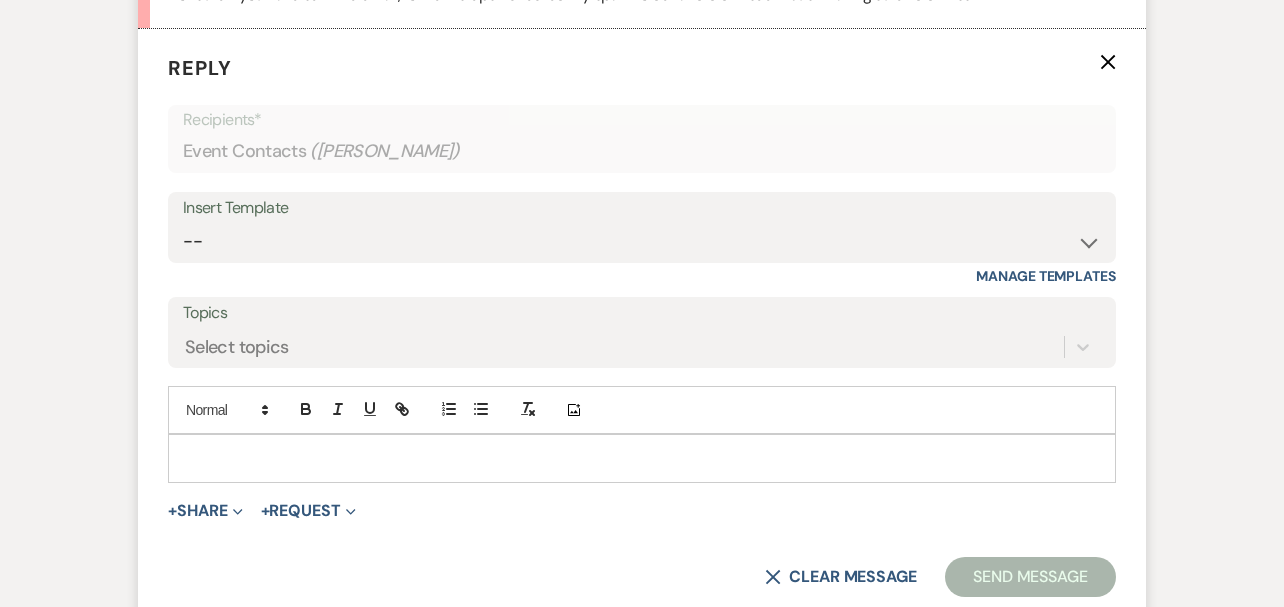 scroll, scrollTop: 6521, scrollLeft: 0, axis: vertical 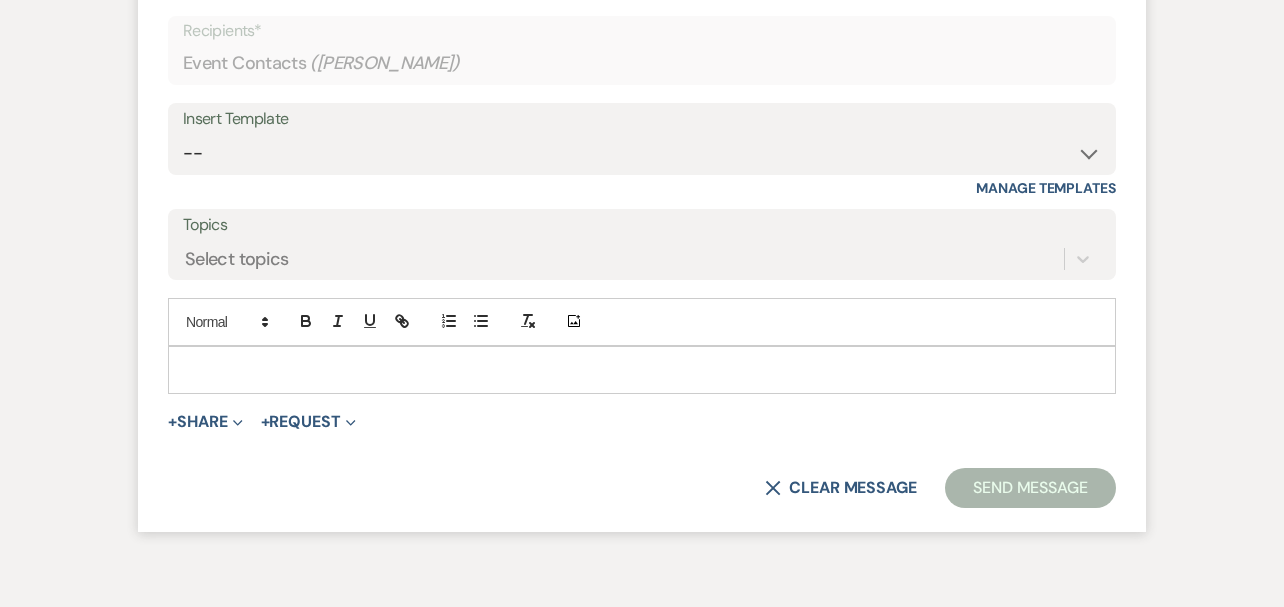 click at bounding box center (642, 370) 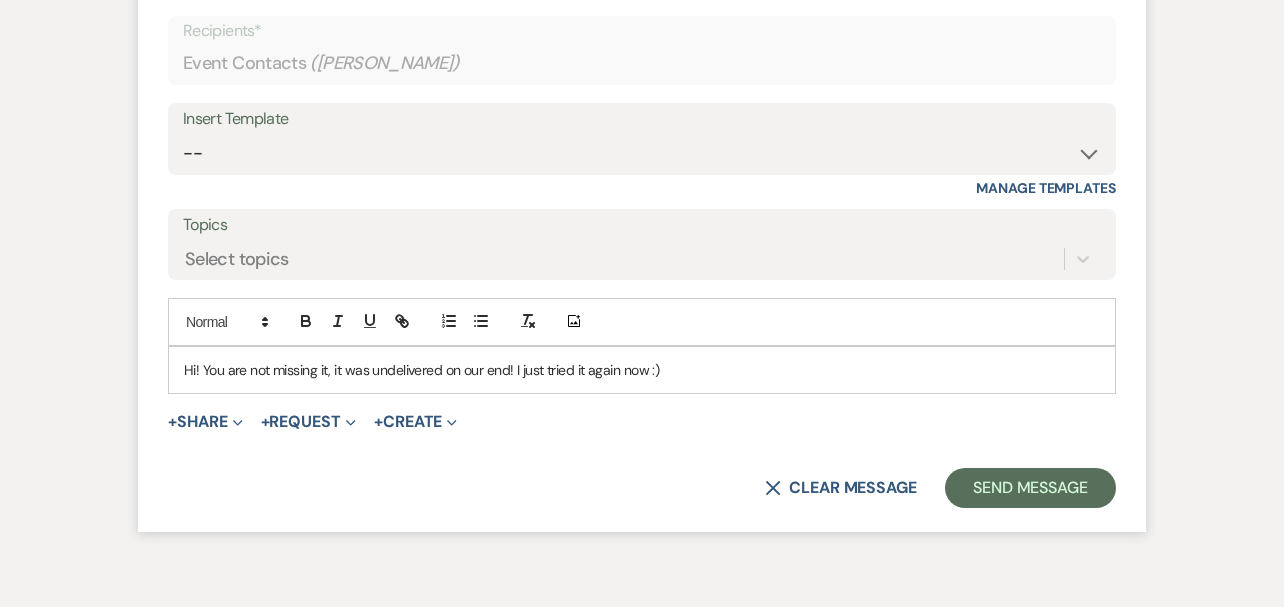click on "Hi! You are not missing it, it was undelivered on our end! I just tried it again now :)" at bounding box center [642, 370] 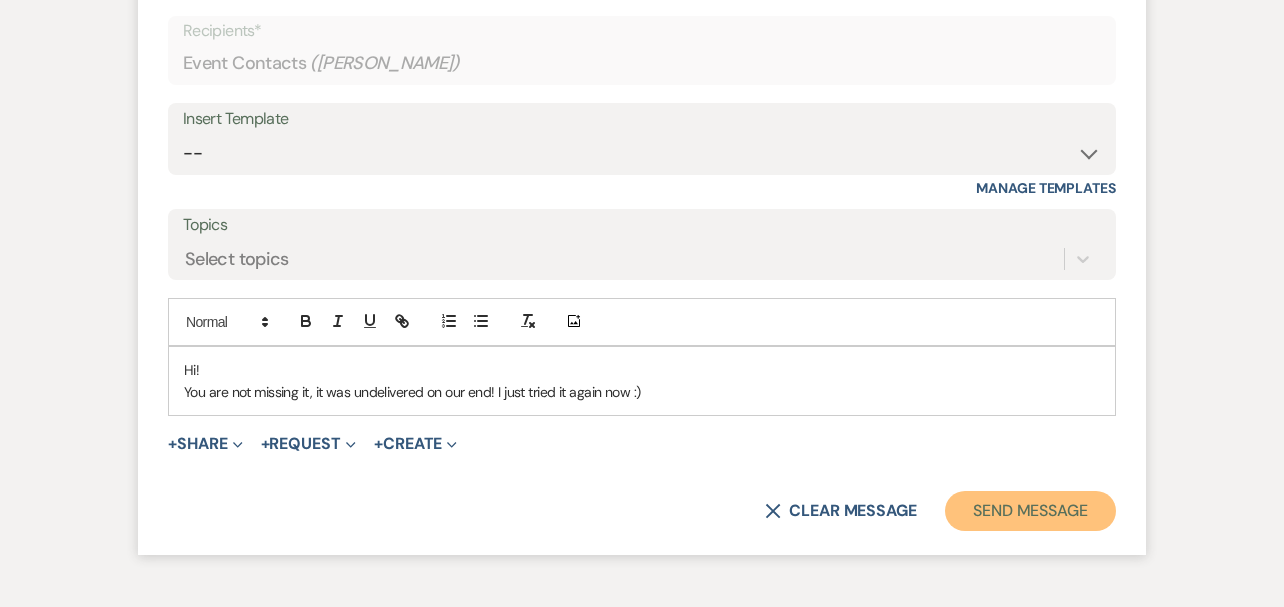 click on "Send Message" at bounding box center (1030, 511) 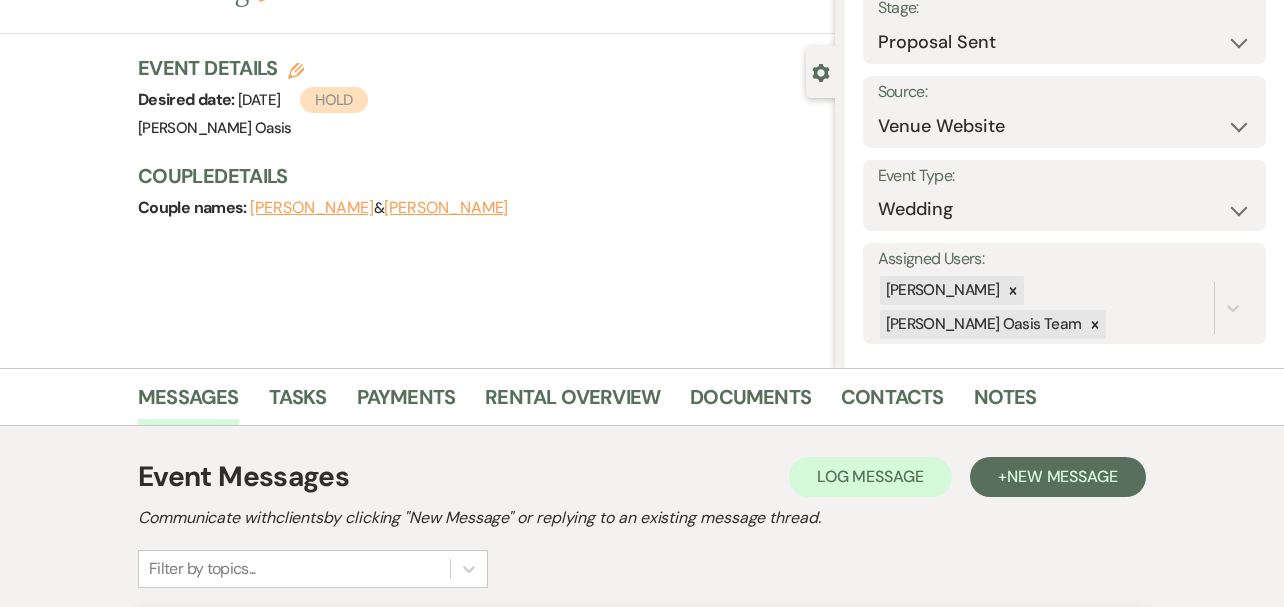 scroll, scrollTop: 0, scrollLeft: 0, axis: both 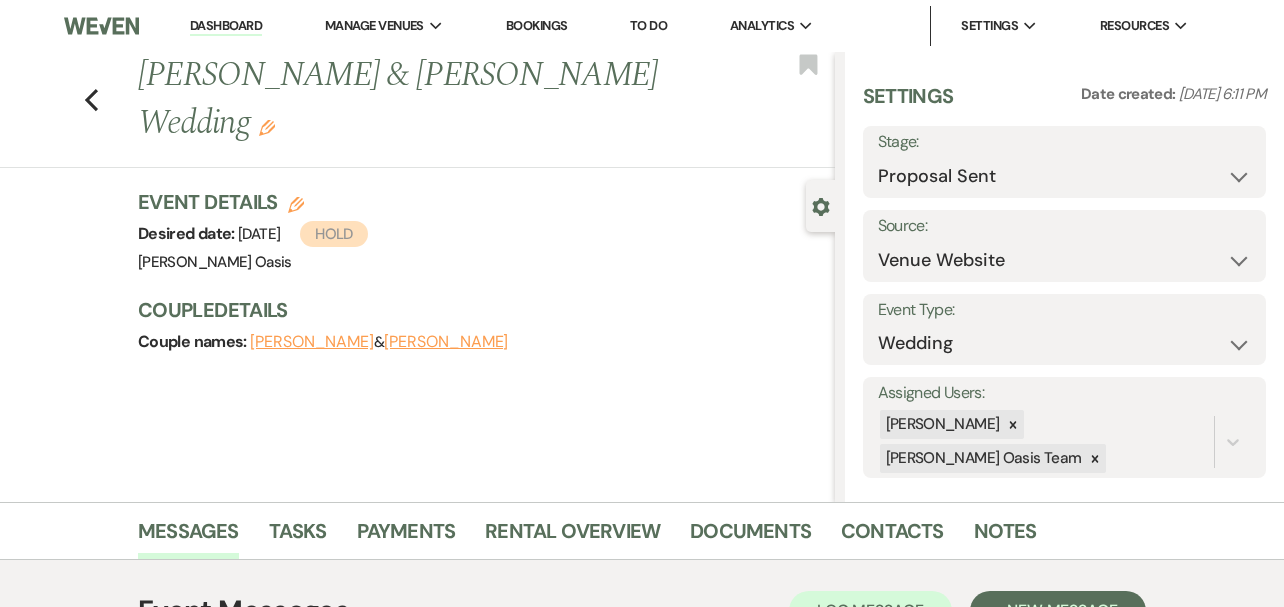 click on "Dashboard" at bounding box center (226, 26) 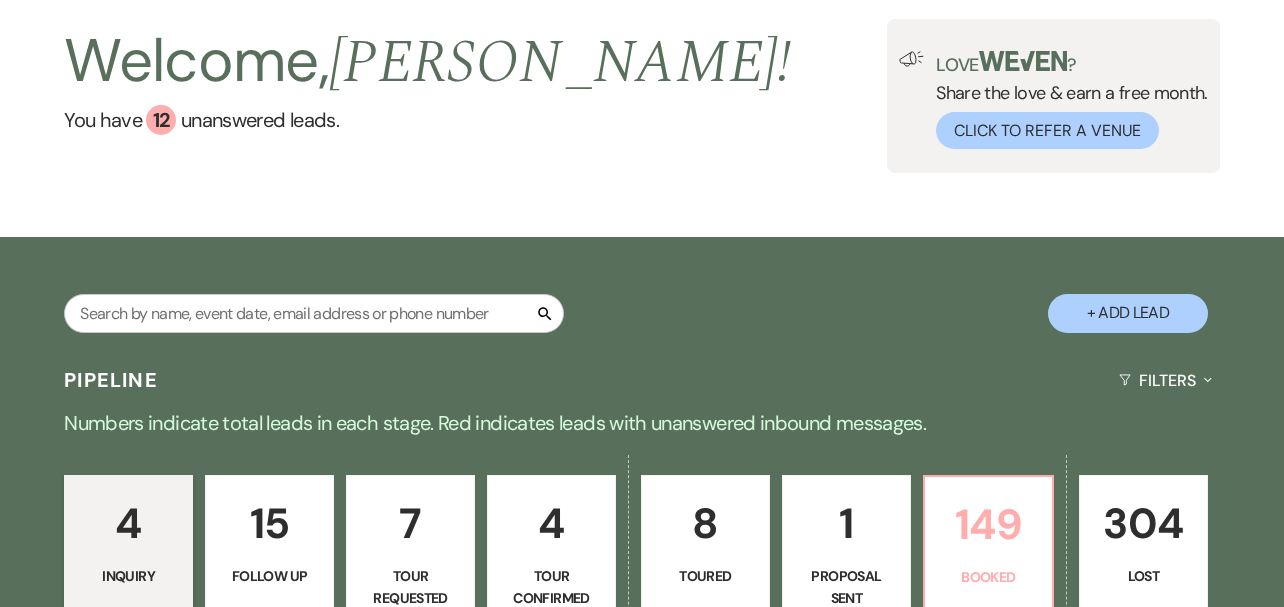 click on "149" at bounding box center (988, 524) 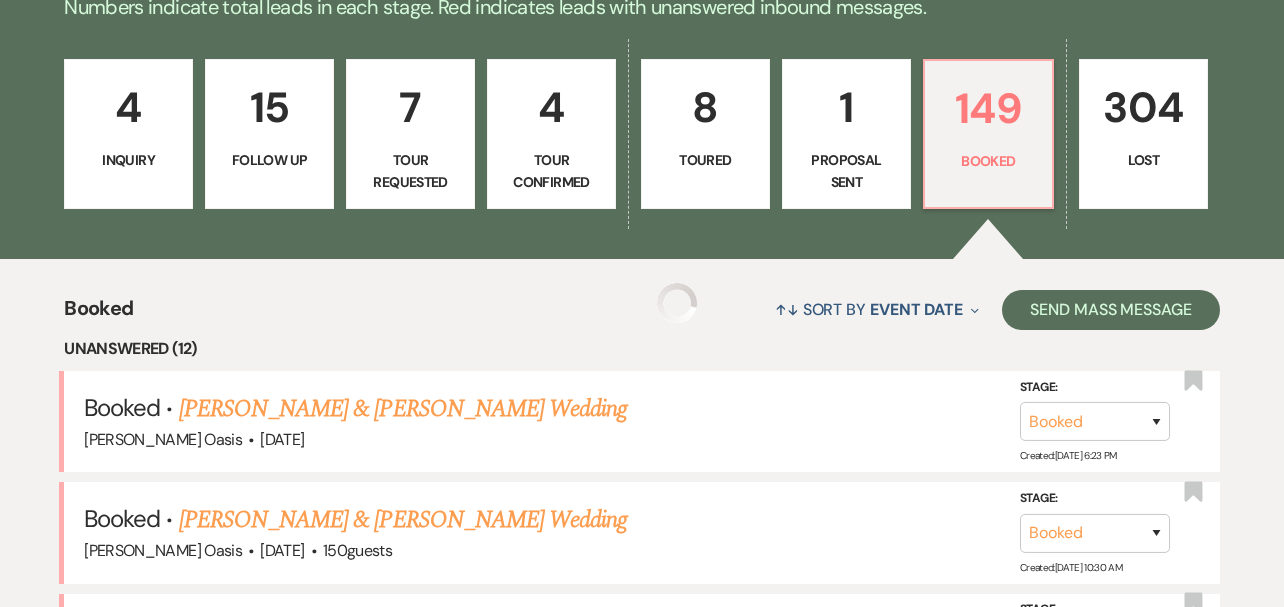 scroll, scrollTop: 620, scrollLeft: 0, axis: vertical 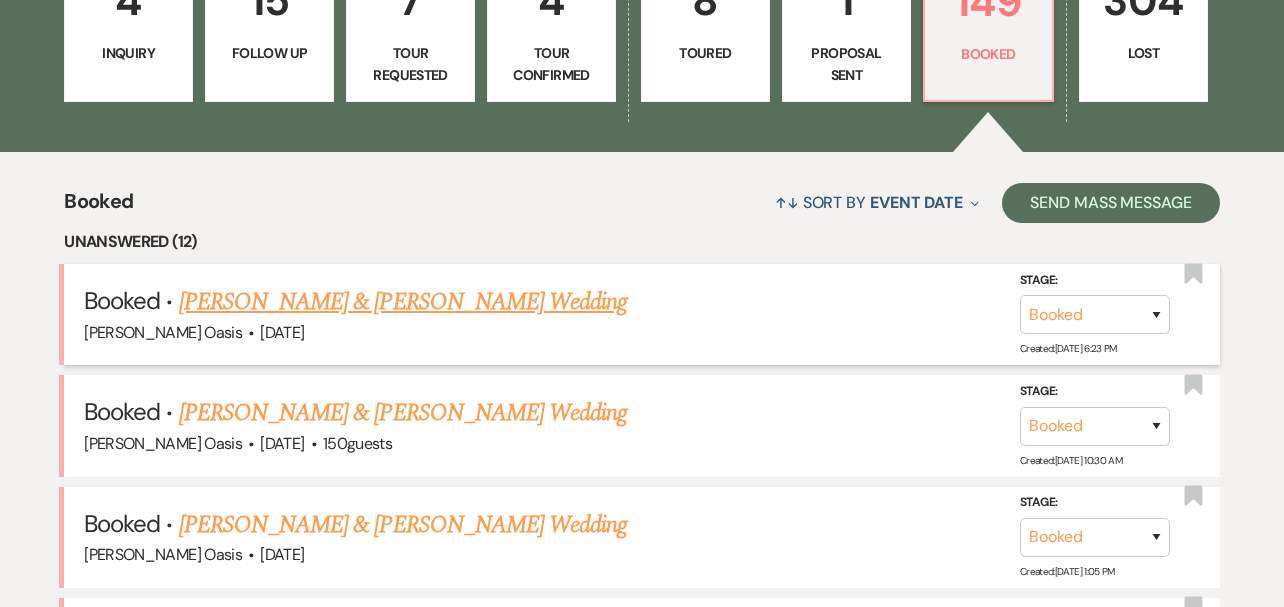 click on "[PERSON_NAME] Oasis · [DATE]" at bounding box center (642, 333) 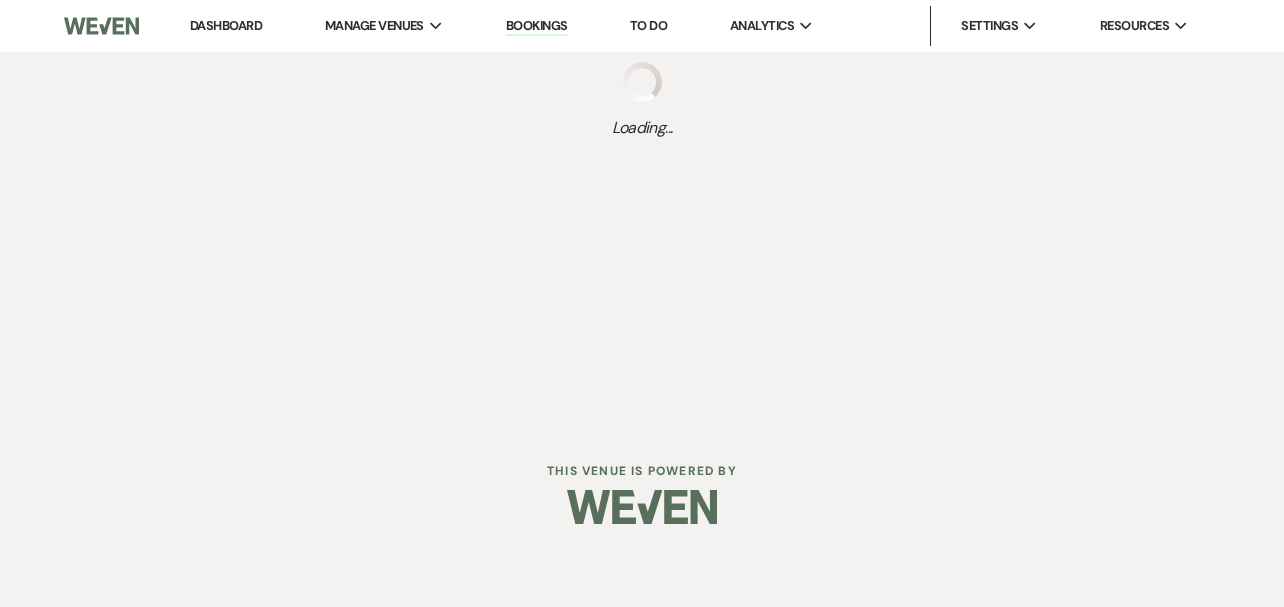 scroll, scrollTop: 0, scrollLeft: 0, axis: both 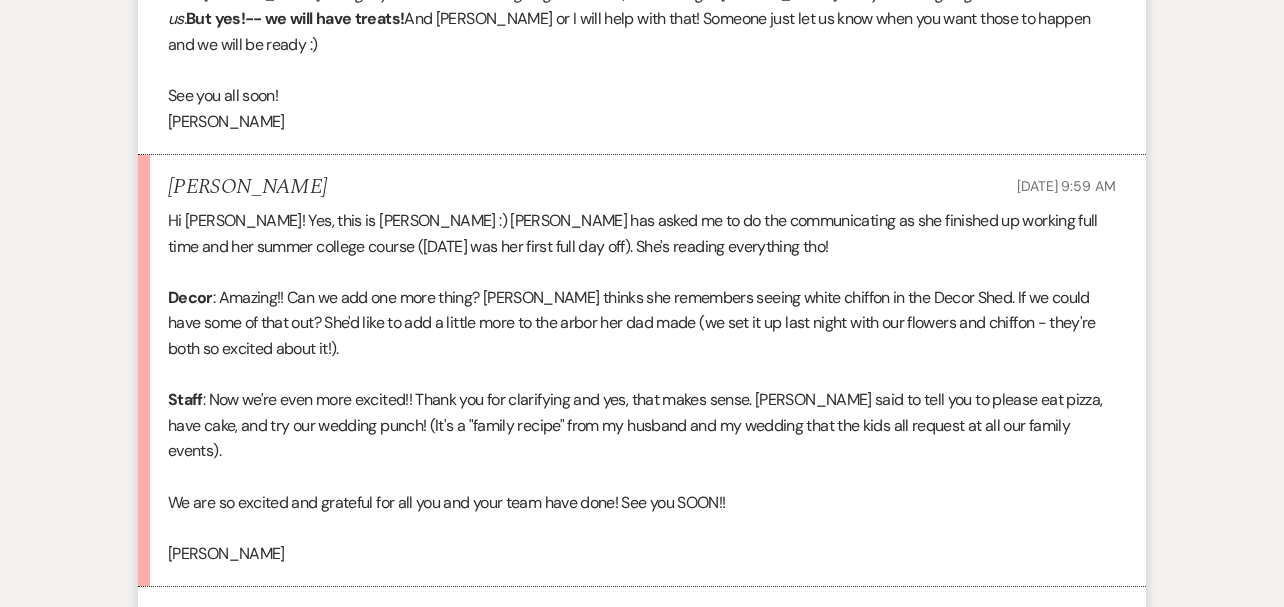 click on "Envelope Reply" at bounding box center [642, 615] 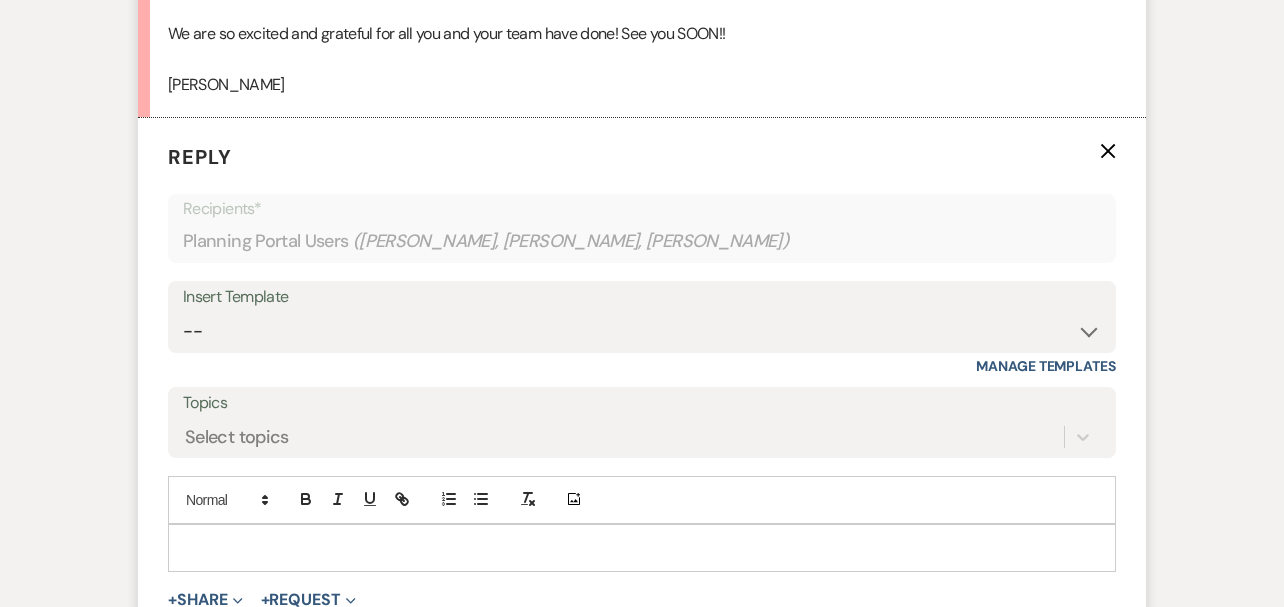 scroll, scrollTop: 3652, scrollLeft: 0, axis: vertical 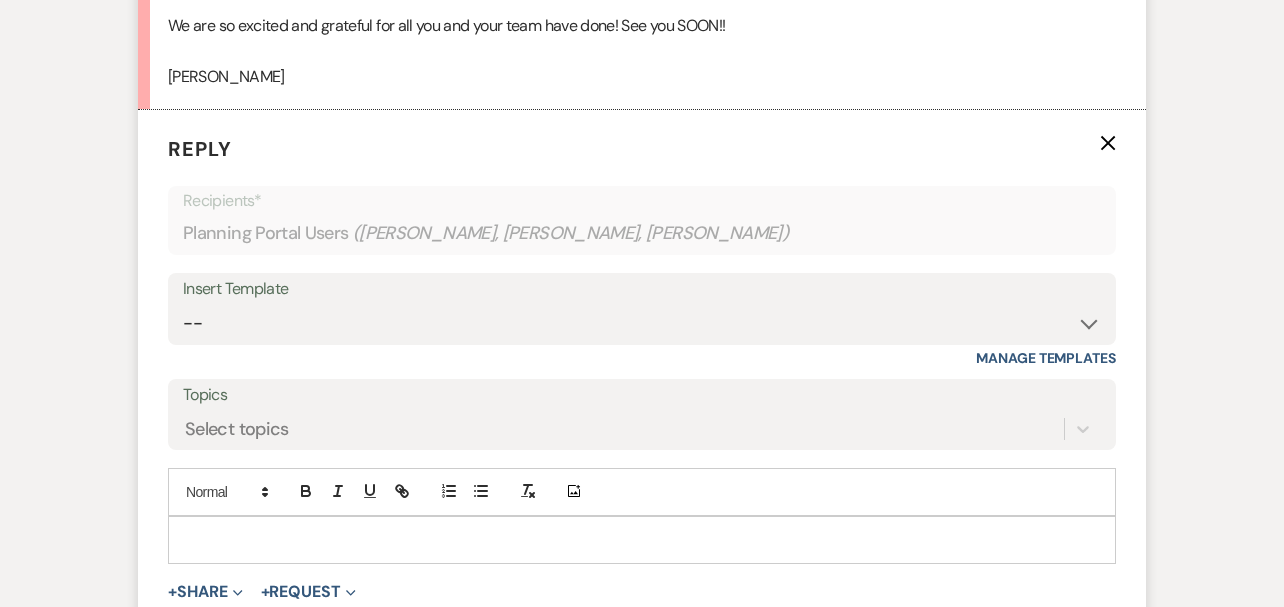 click at bounding box center (642, 540) 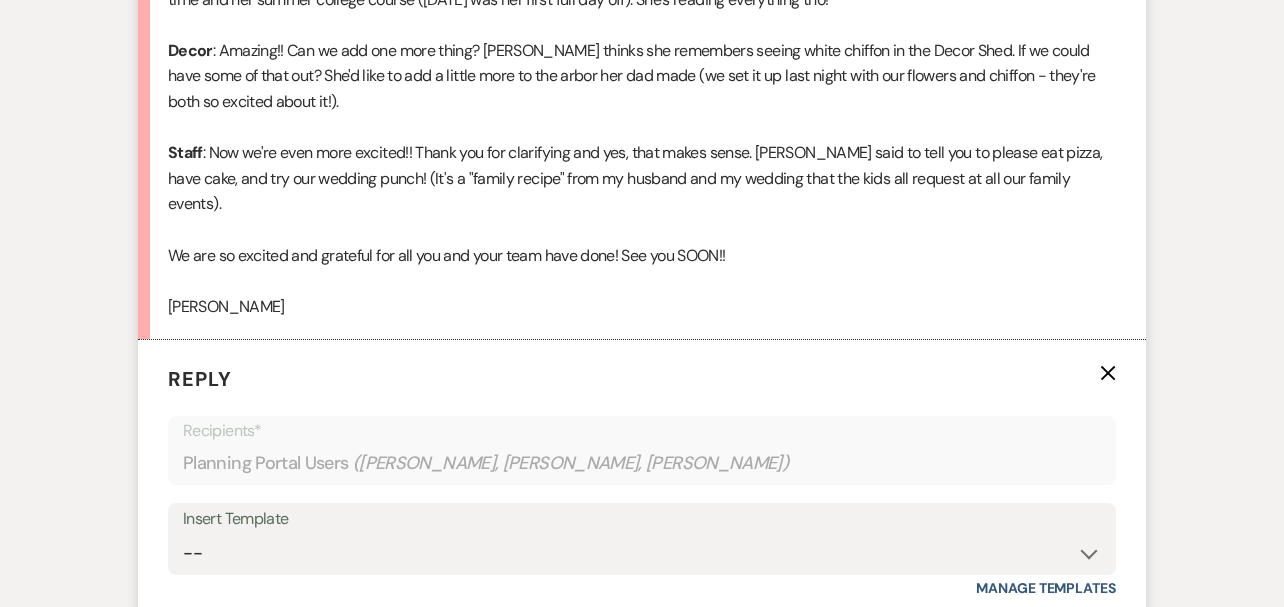 scroll, scrollTop: 3667, scrollLeft: 0, axis: vertical 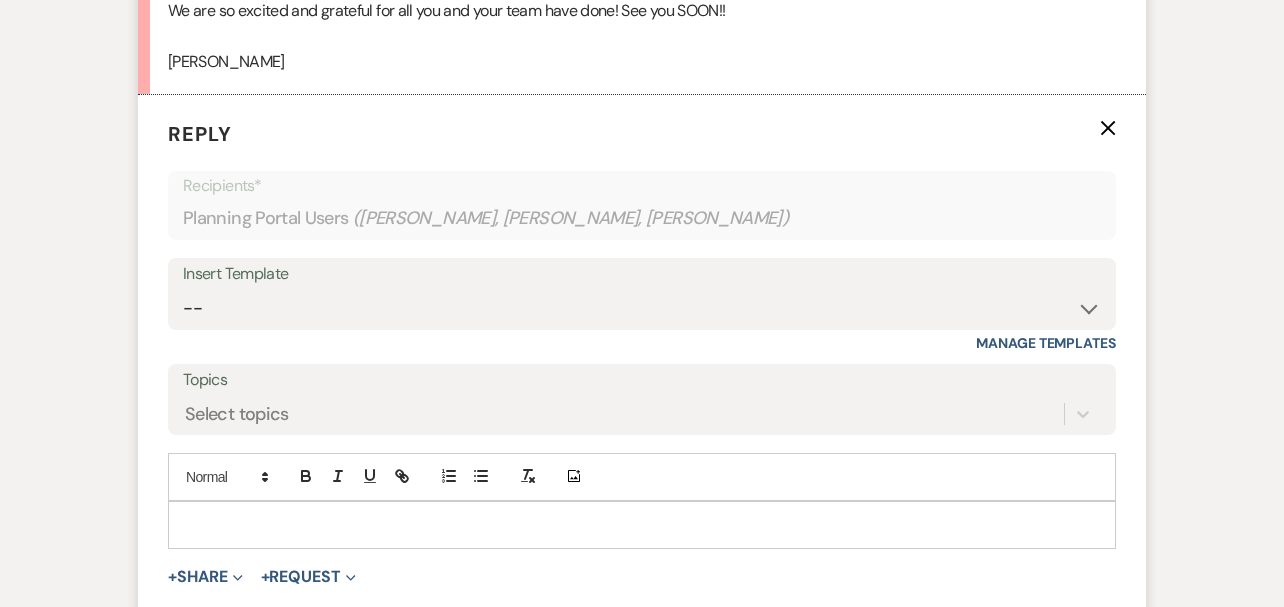 type 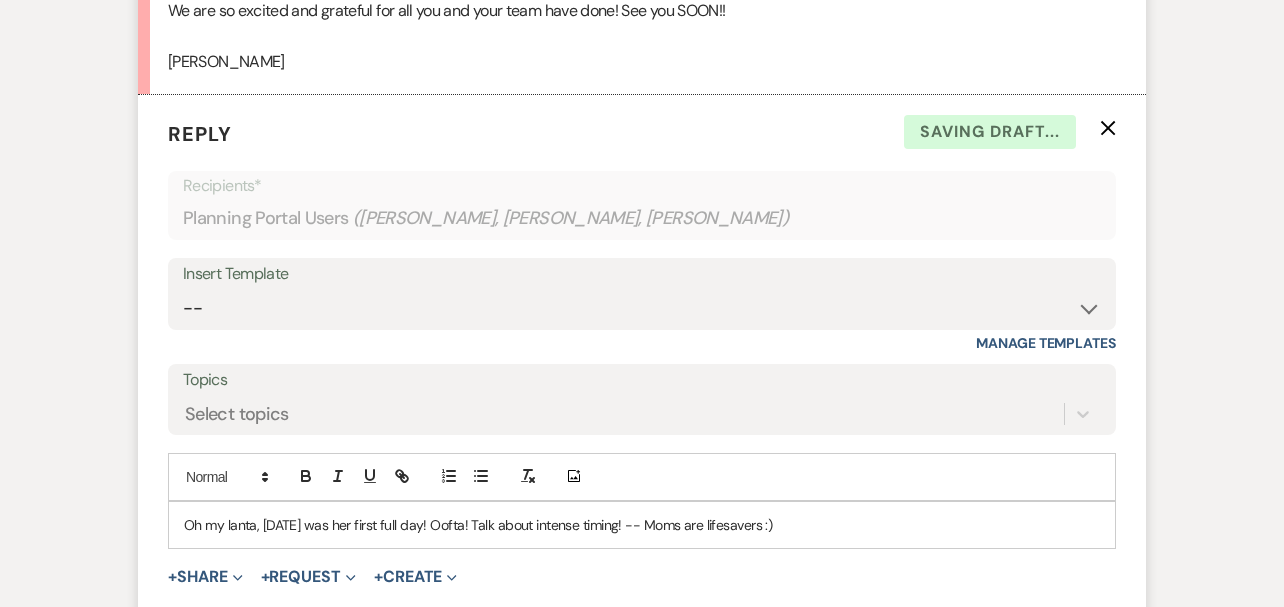 click on "Oh my lanta, [DATE] was her first full day! Oofta! Talk about intense timing! -- Moms are lifesavers :)" at bounding box center [642, 525] 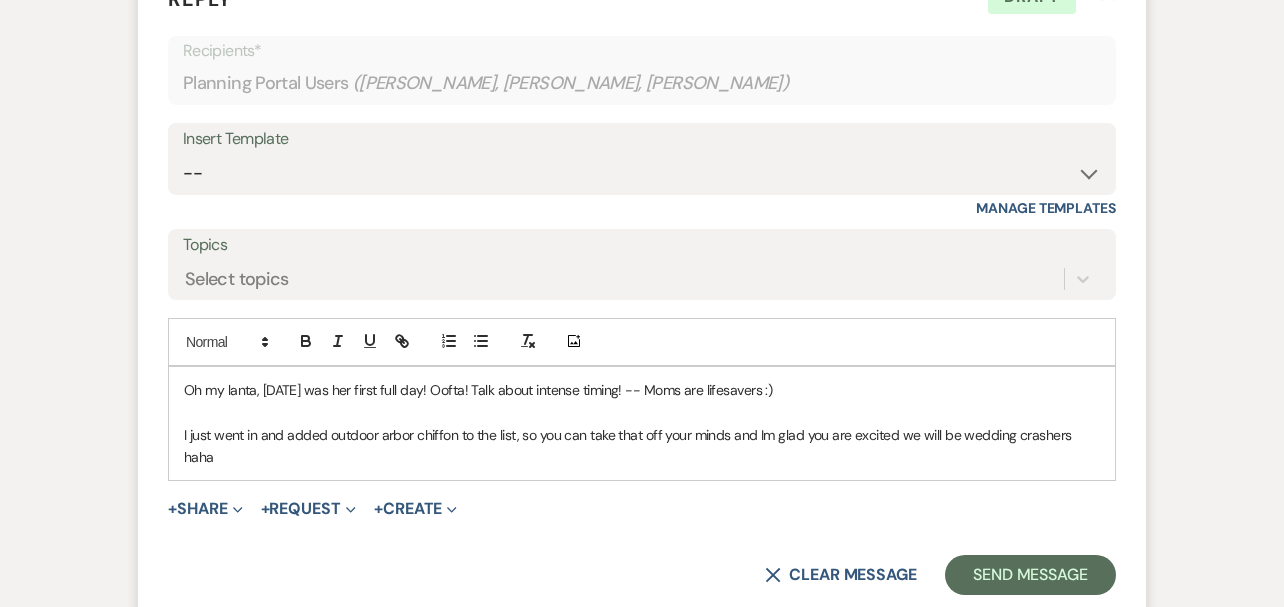 scroll, scrollTop: 3900, scrollLeft: 0, axis: vertical 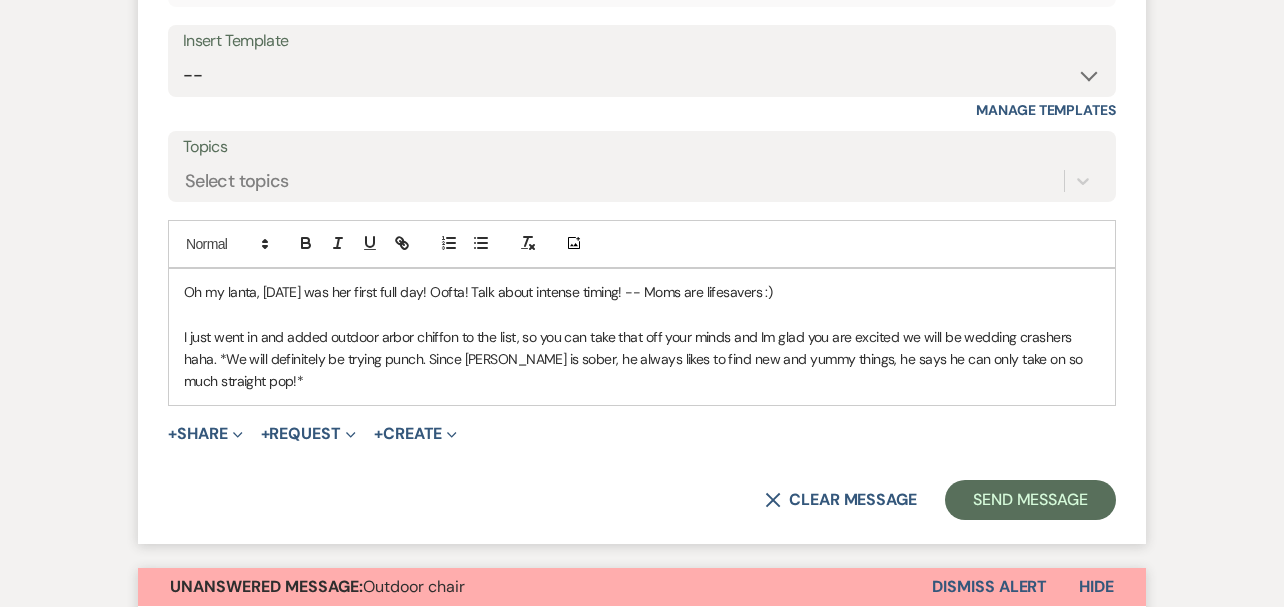click on "I just went in and added outdoor arbor chiffon to the list, so you can take that off your minds and Im glad you are excited we will be wedding crashers haha. *We will definitely be trying punch. Since [PERSON_NAME] is sober, he always likes to find new and yummy things, he says he can only take on so much straight pop!*" at bounding box center [642, 359] 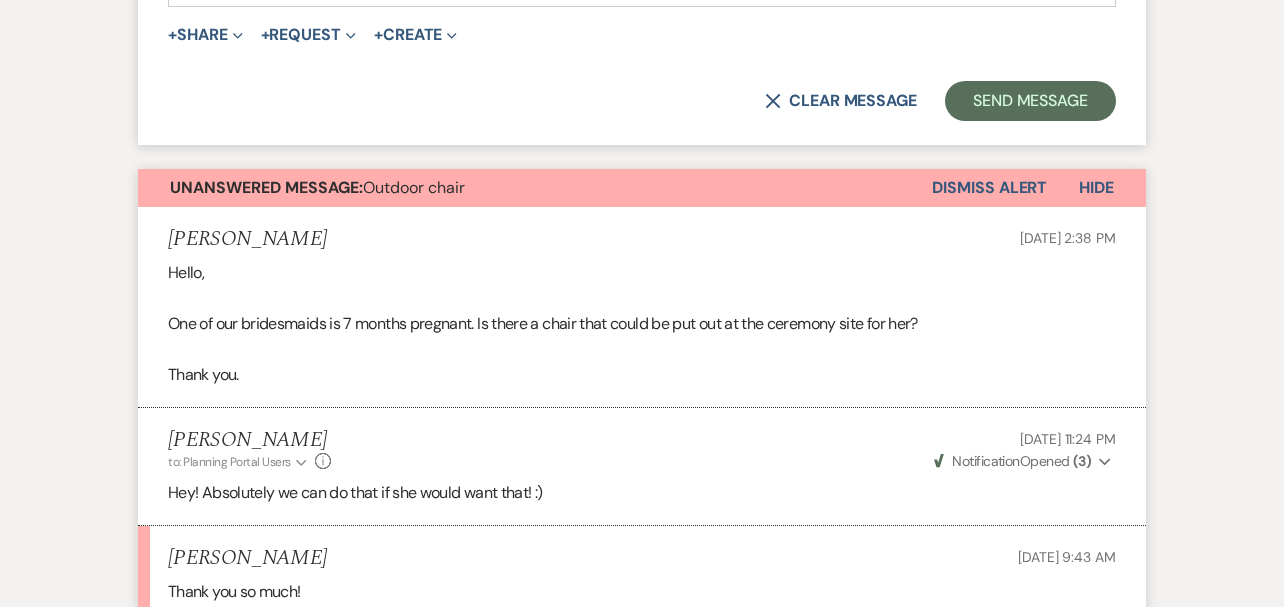 scroll, scrollTop: 4301, scrollLeft: 0, axis: vertical 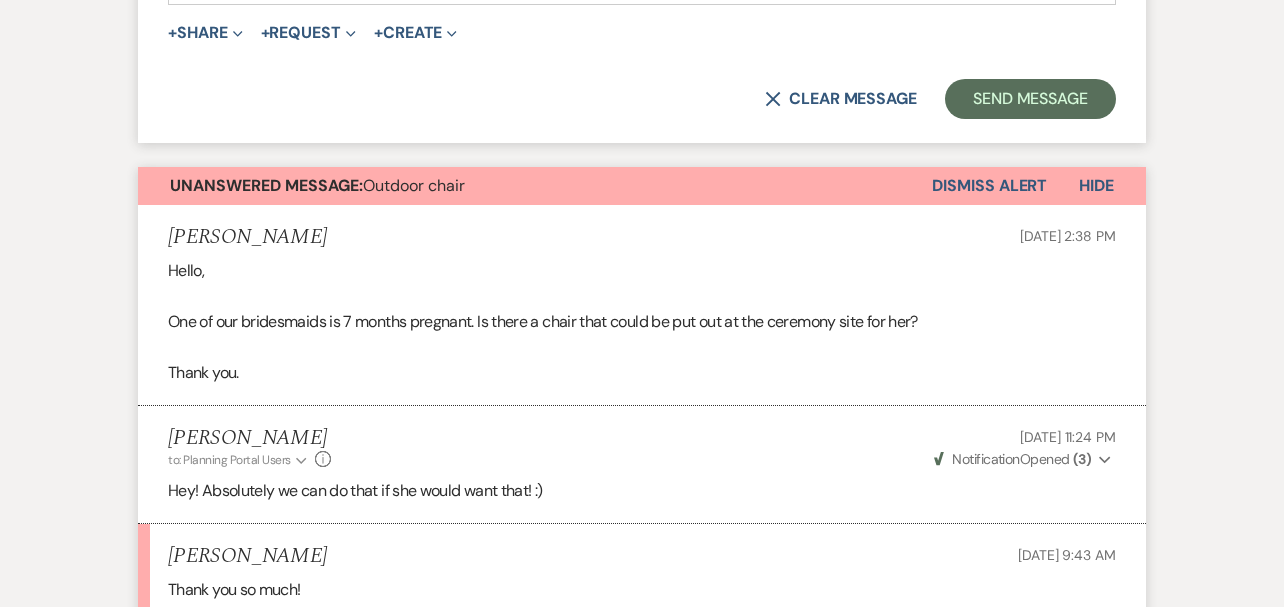 click on "Dismiss Alert" at bounding box center (989, 186) 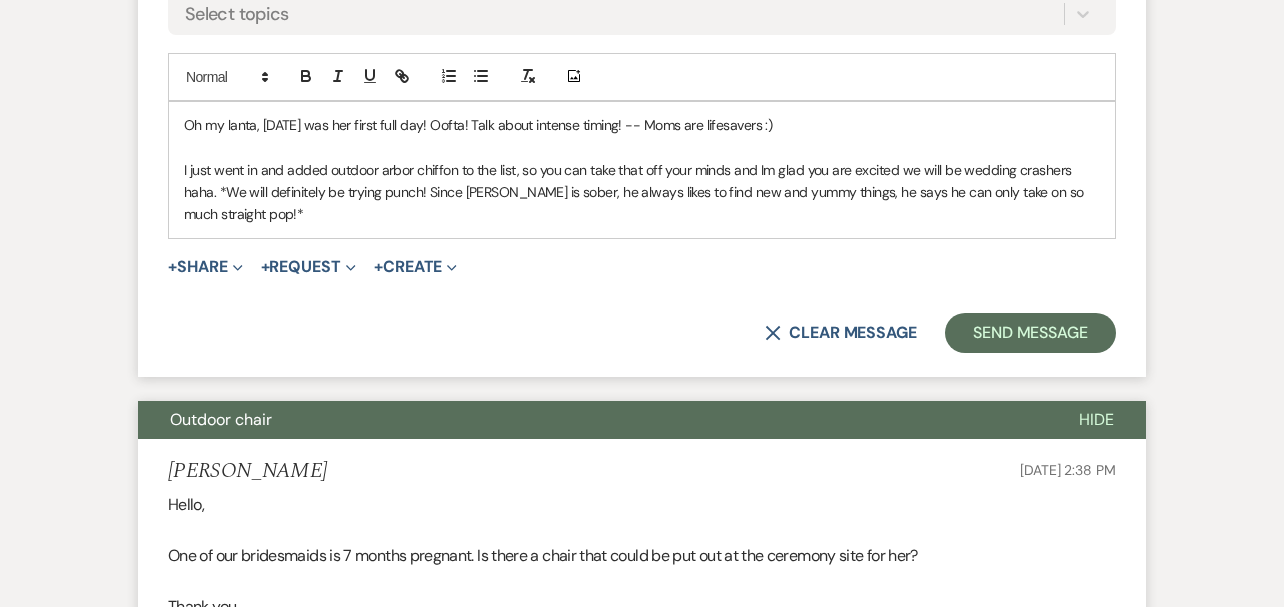 scroll, scrollTop: 3695, scrollLeft: 0, axis: vertical 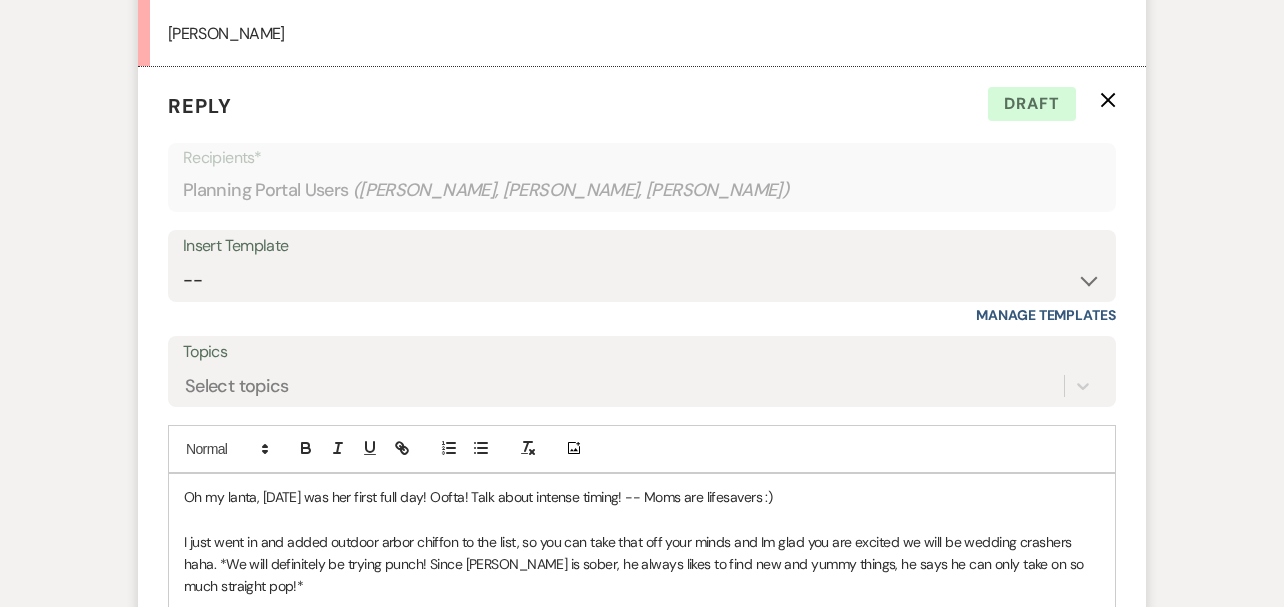 click on "I just went in and added outdoor arbor chiffon to the list, so you can take that off your minds and Im glad you are excited we will be wedding crashers haha. *We will definitely be trying punch! Since [PERSON_NAME] is sober, he always likes to find new and yummy things, he says he can only take on so much straight pop!*" at bounding box center [642, 564] 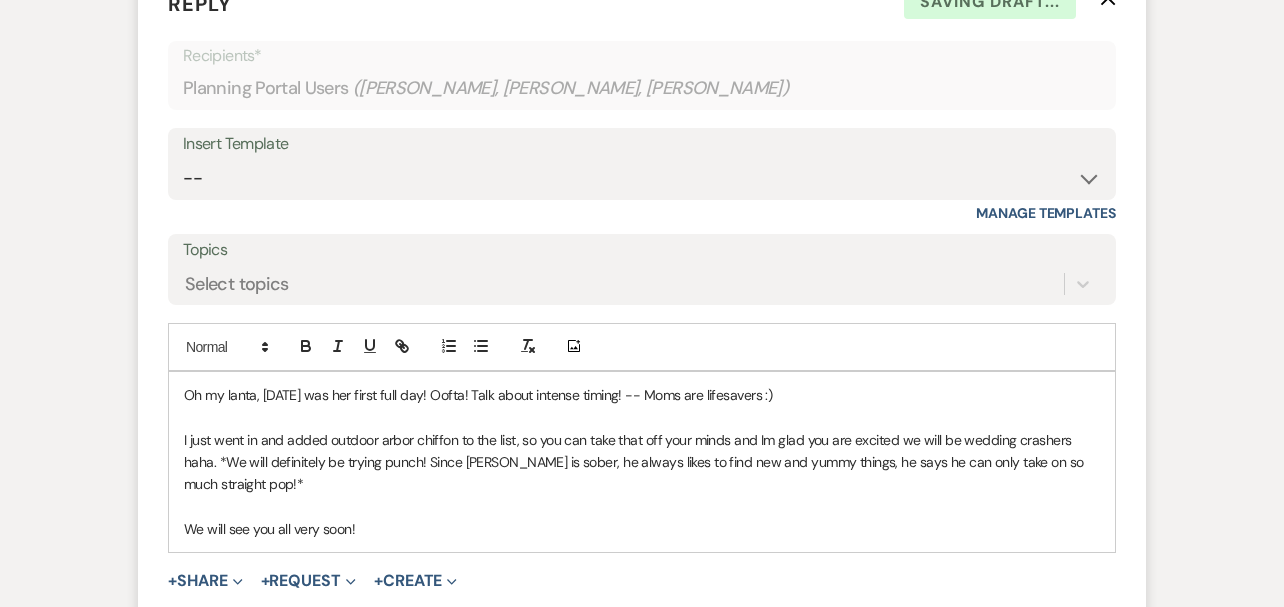 scroll, scrollTop: 3825, scrollLeft: 0, axis: vertical 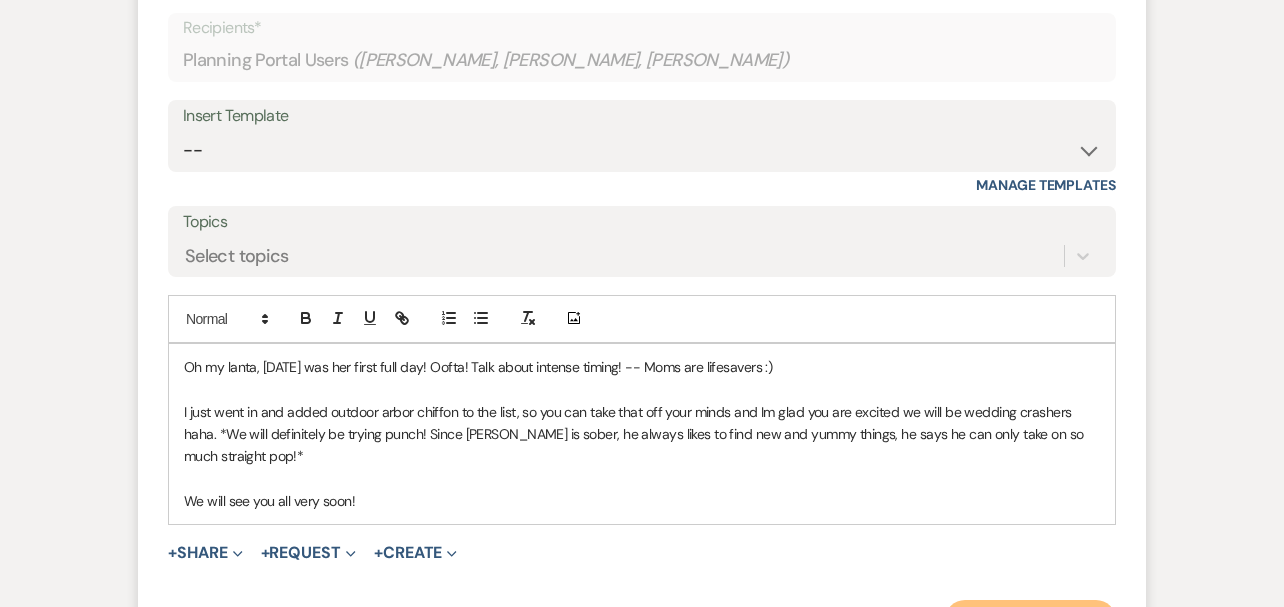 click on "Send Message" at bounding box center (1030, 620) 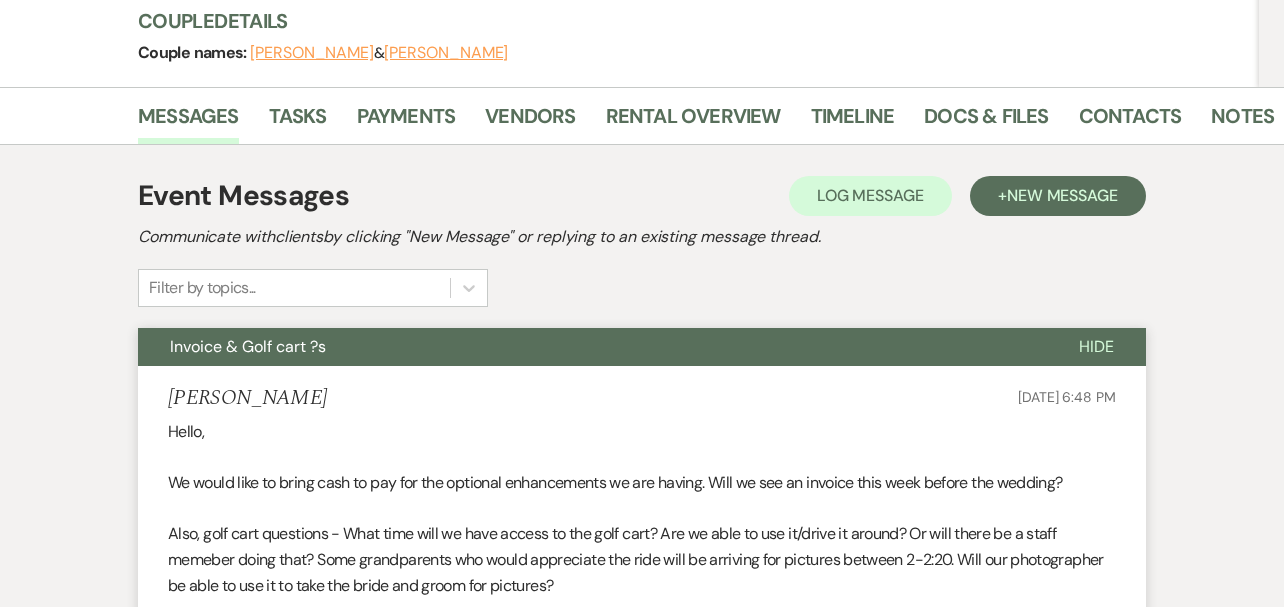 scroll, scrollTop: 0, scrollLeft: 0, axis: both 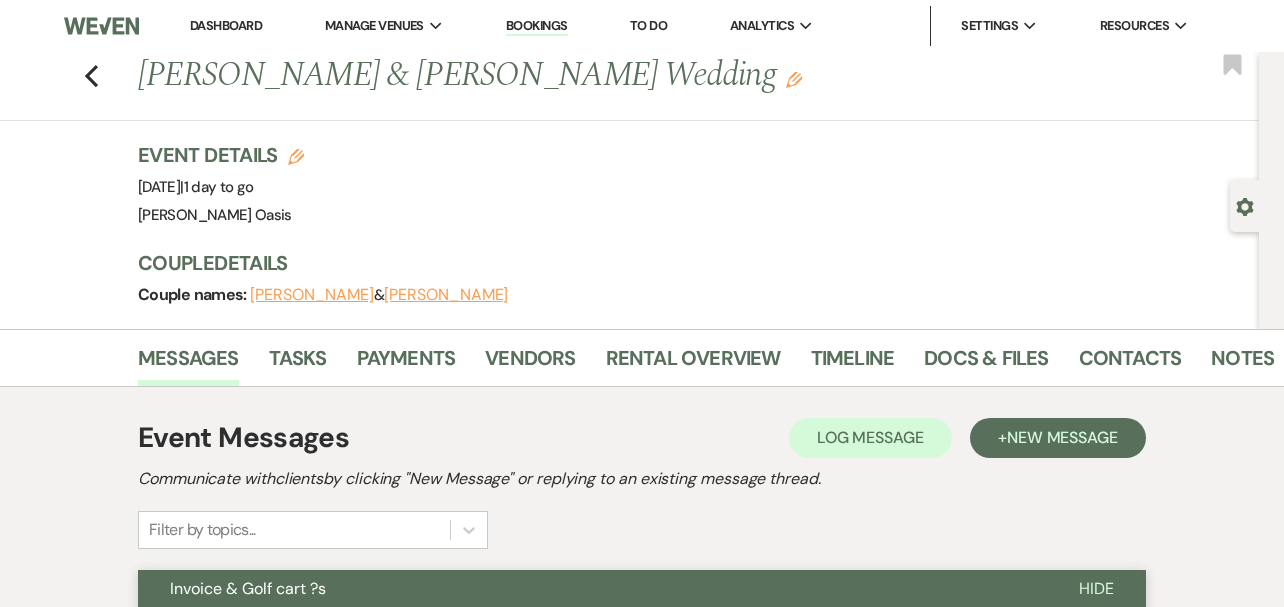 click on "Dashboard" at bounding box center [226, 25] 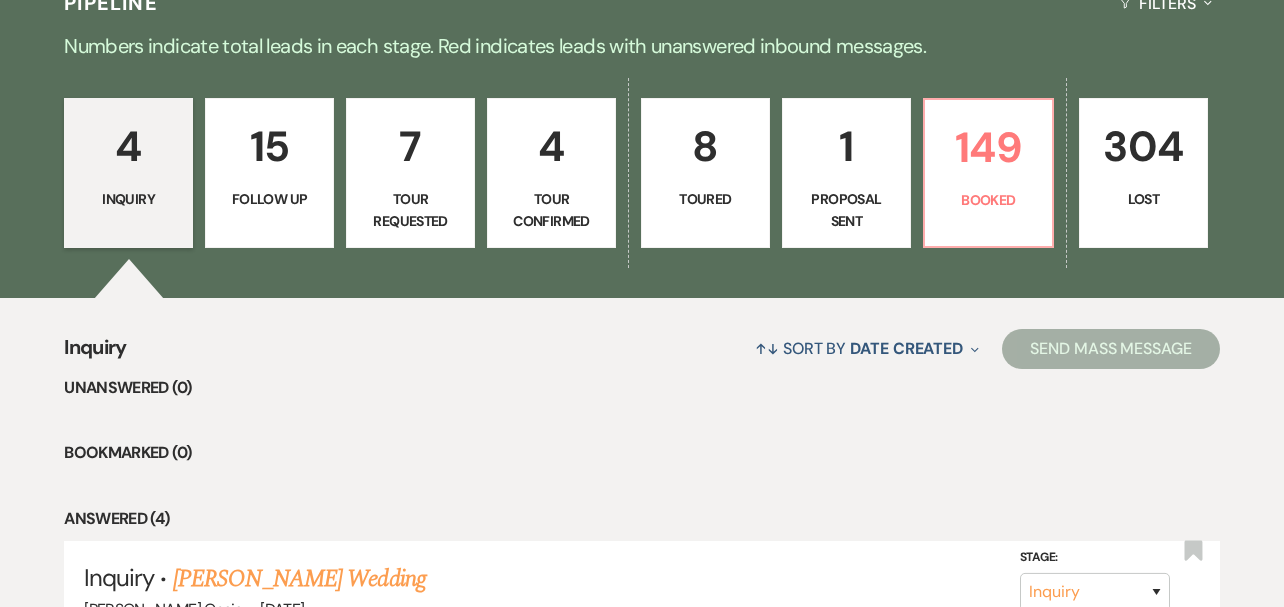 scroll, scrollTop: 524, scrollLeft: 0, axis: vertical 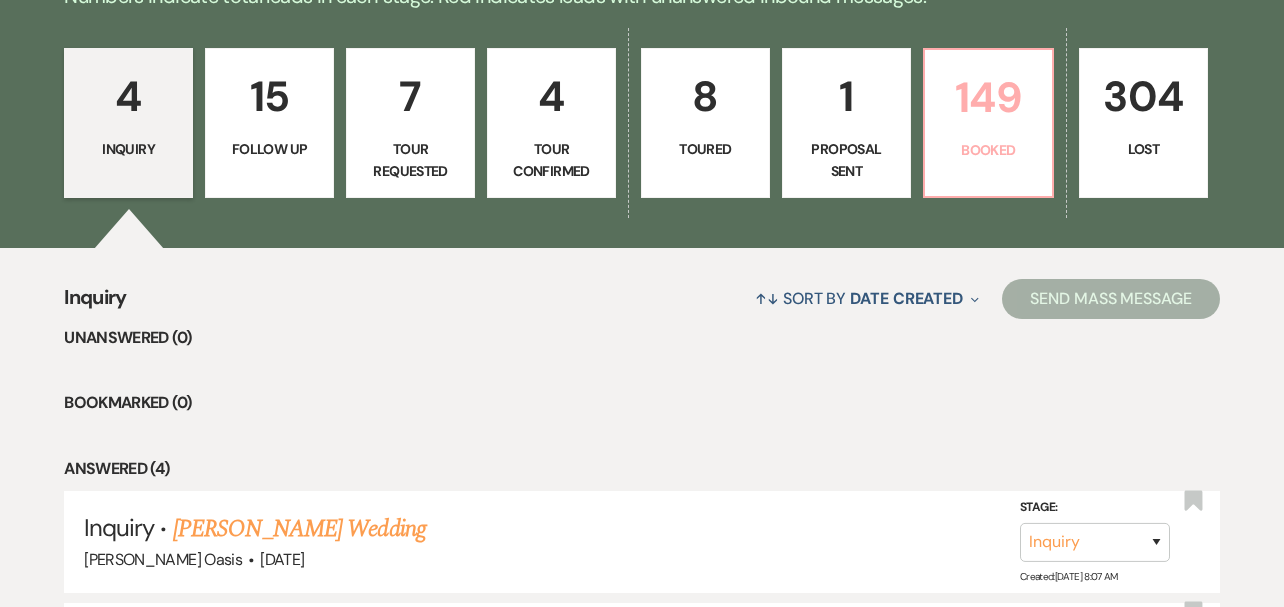 click on "149" at bounding box center [988, 97] 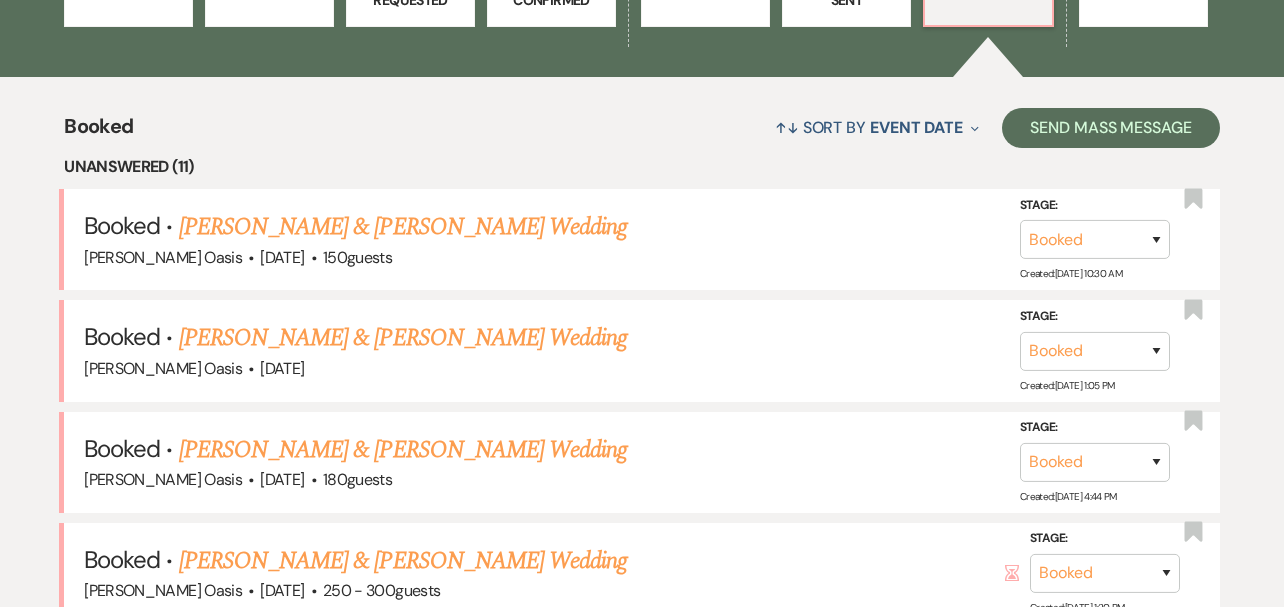 scroll, scrollTop: 657, scrollLeft: 0, axis: vertical 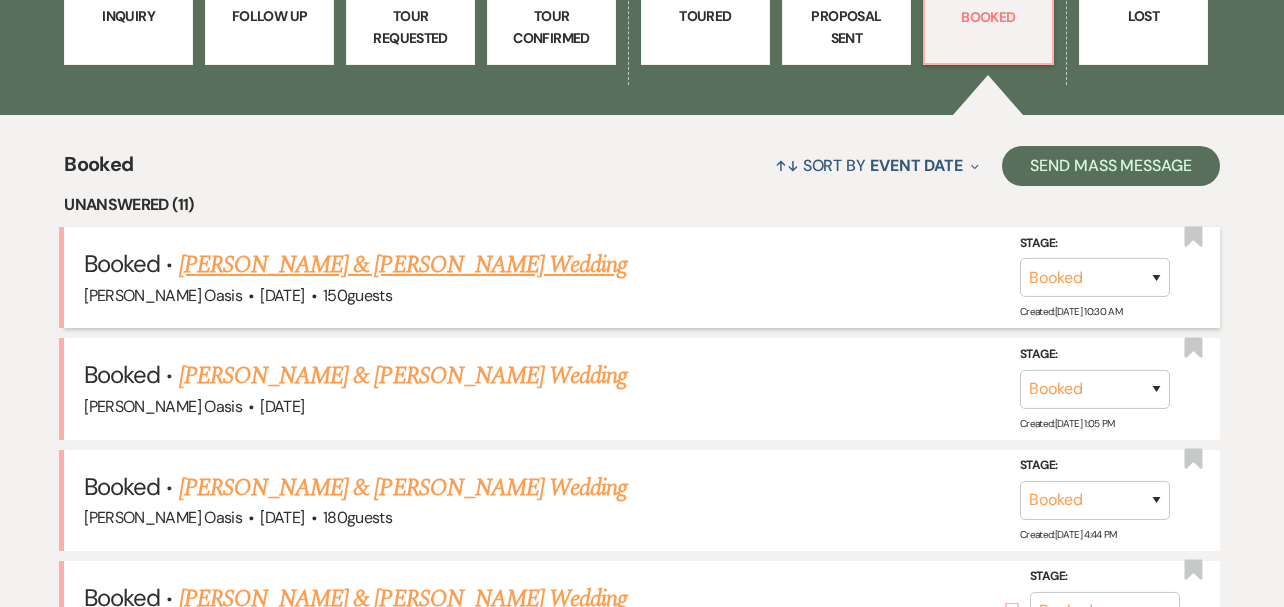 click on "[PERSON_NAME] & [PERSON_NAME] Wedding" at bounding box center (403, 265) 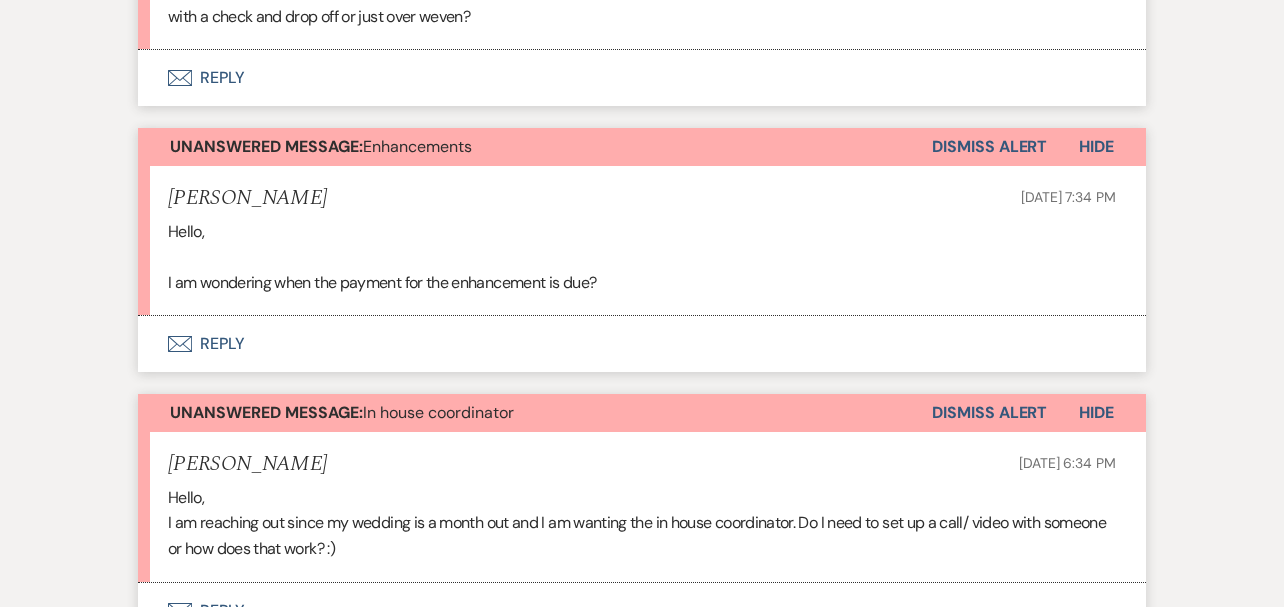 scroll, scrollTop: 9217, scrollLeft: 0, axis: vertical 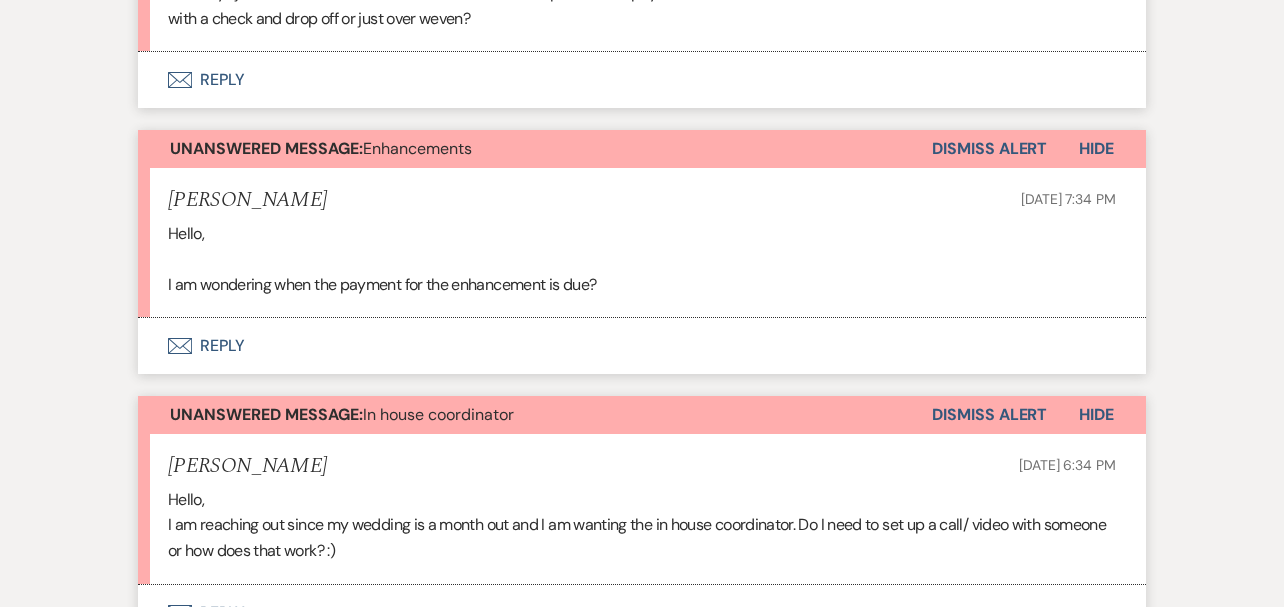 click on "Envelope Reply" at bounding box center (642, 346) 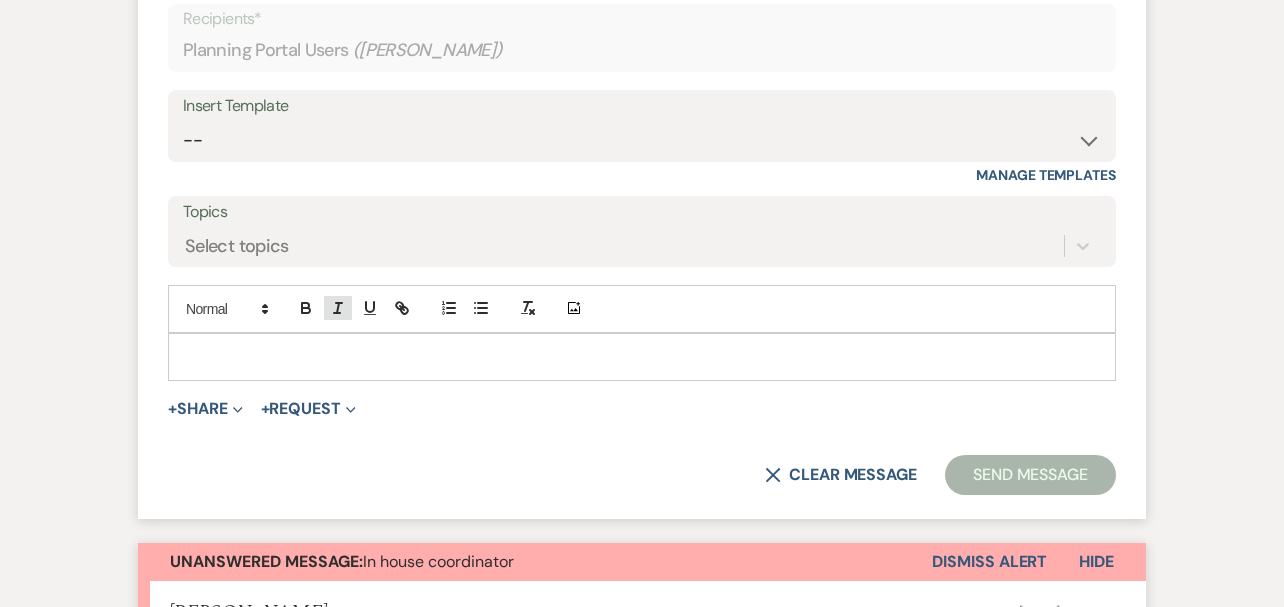 scroll, scrollTop: 9747, scrollLeft: 0, axis: vertical 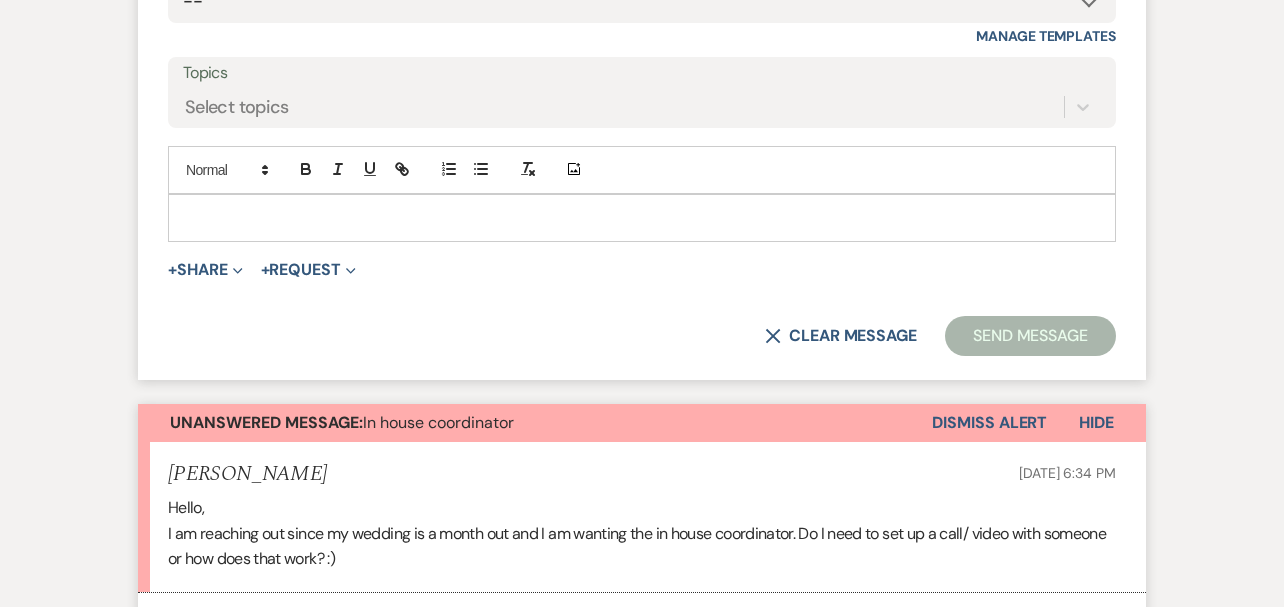 click at bounding box center [642, 218] 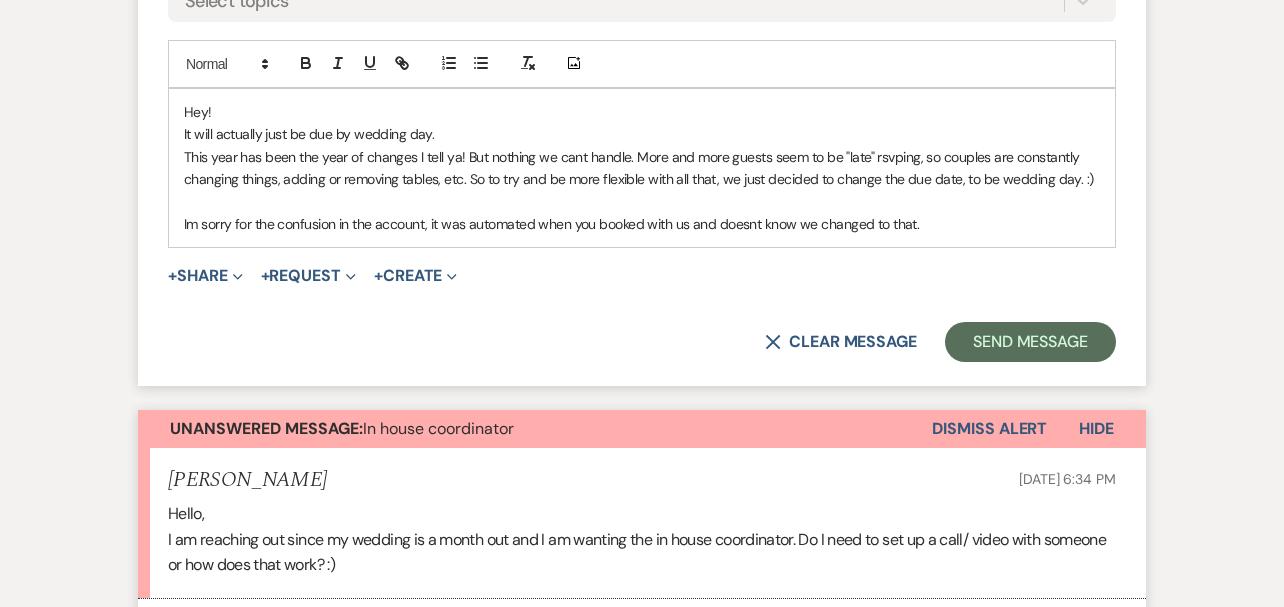 scroll, scrollTop: 10019, scrollLeft: 0, axis: vertical 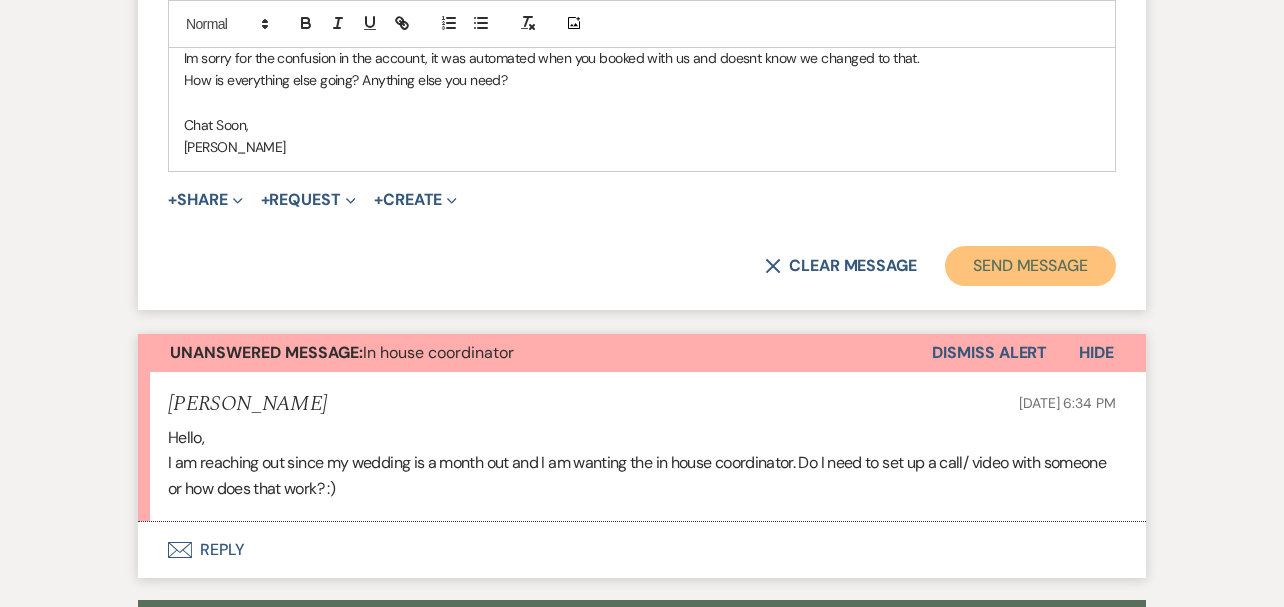 click on "Send Message" at bounding box center [1030, 266] 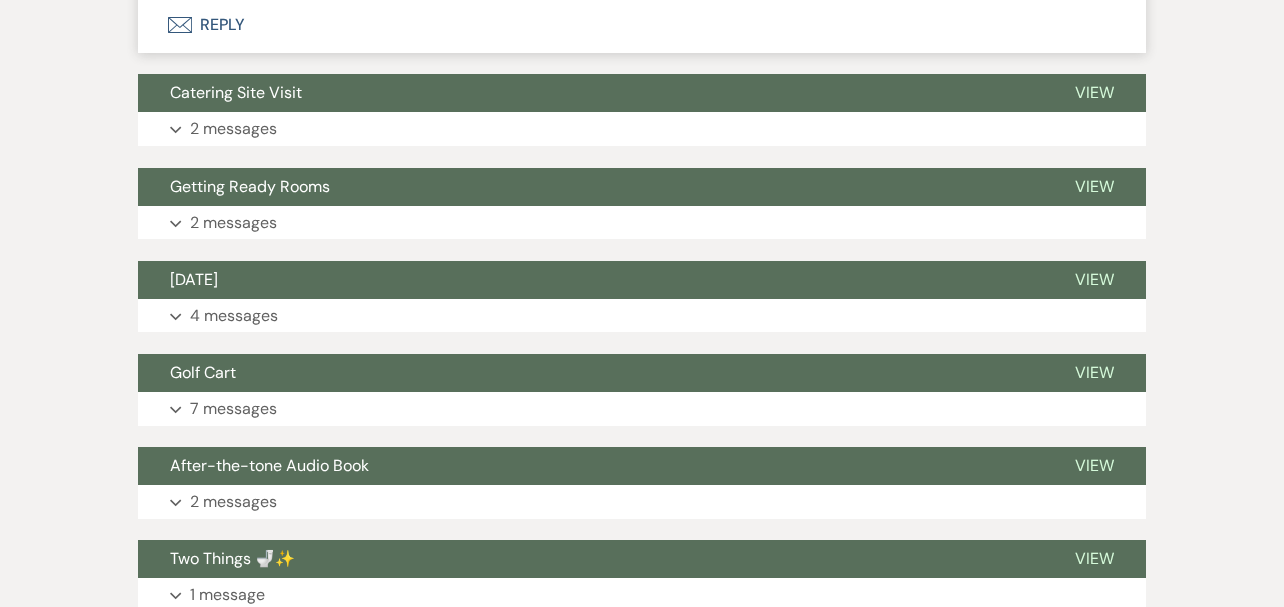 scroll, scrollTop: 10137, scrollLeft: 0, axis: vertical 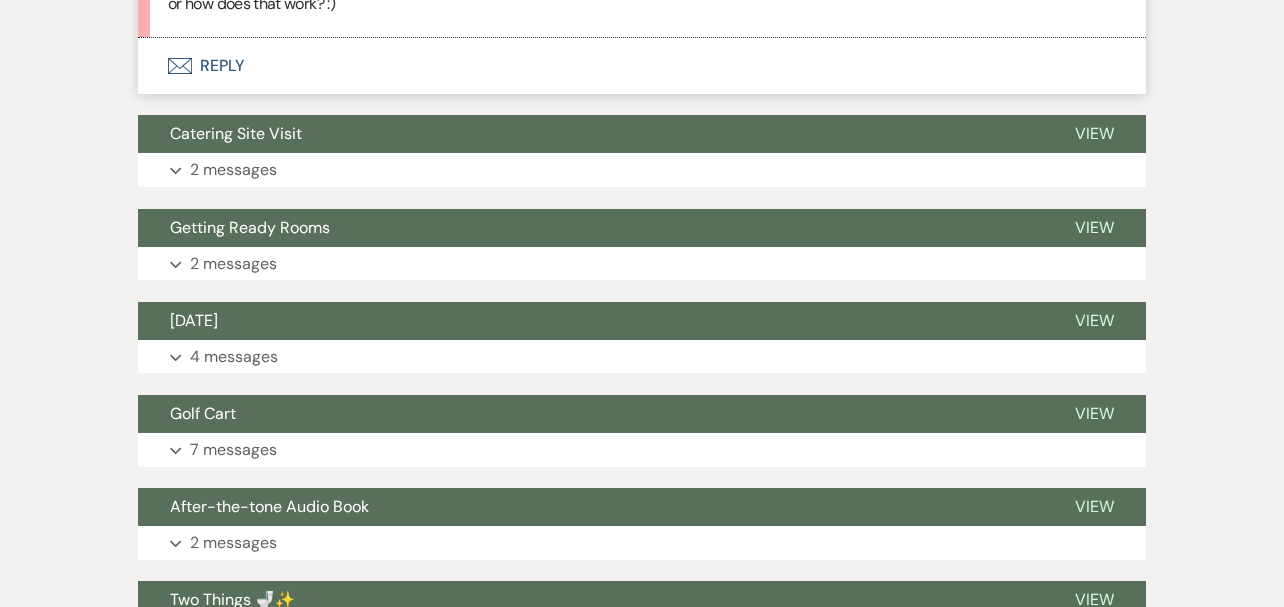 click on "Envelope Reply" at bounding box center [642, 66] 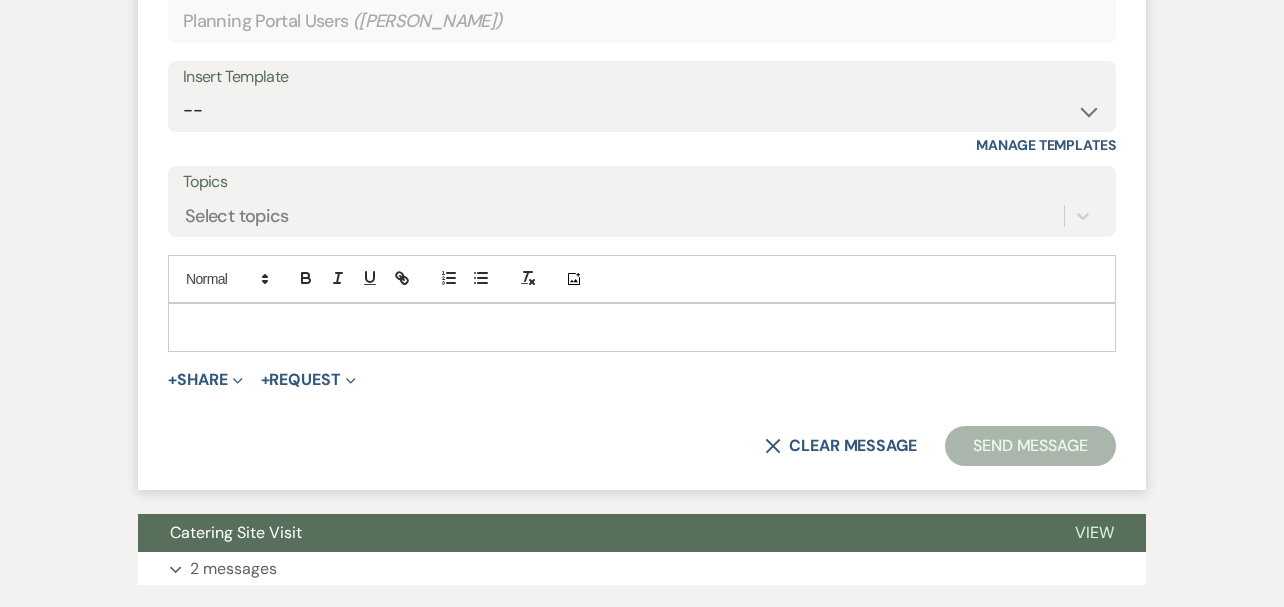 scroll, scrollTop: 10387, scrollLeft: 0, axis: vertical 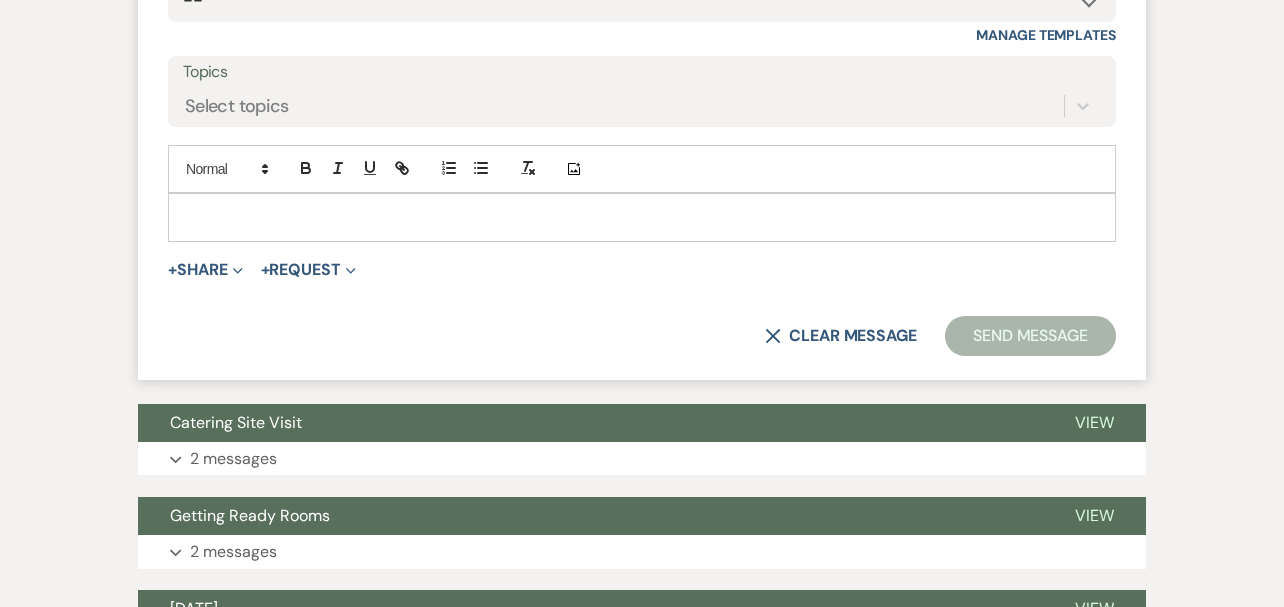 click at bounding box center (642, 217) 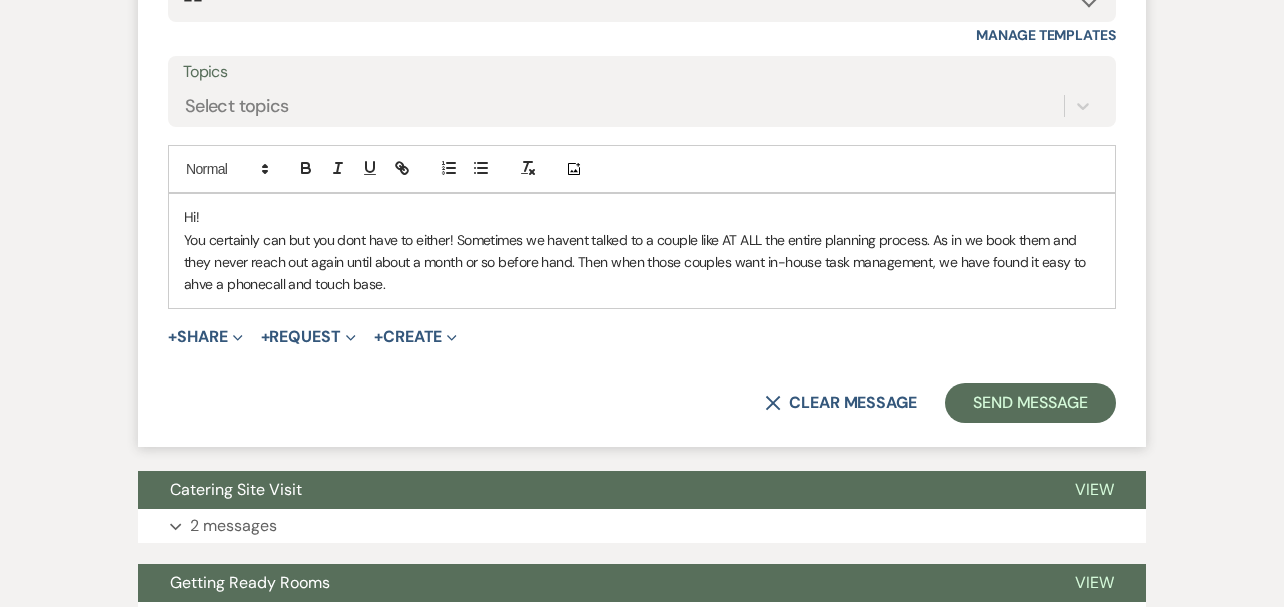 click on "You certainly can but you dont have to either! Sometimes we havent talked to a couple like AT ALL the entire planning process. As in we book them and they never reach out again until about a month or so before hand. Then when those couples want in-house task management, we have found it easy to ahve a phonecall and touch base." at bounding box center (642, 262) 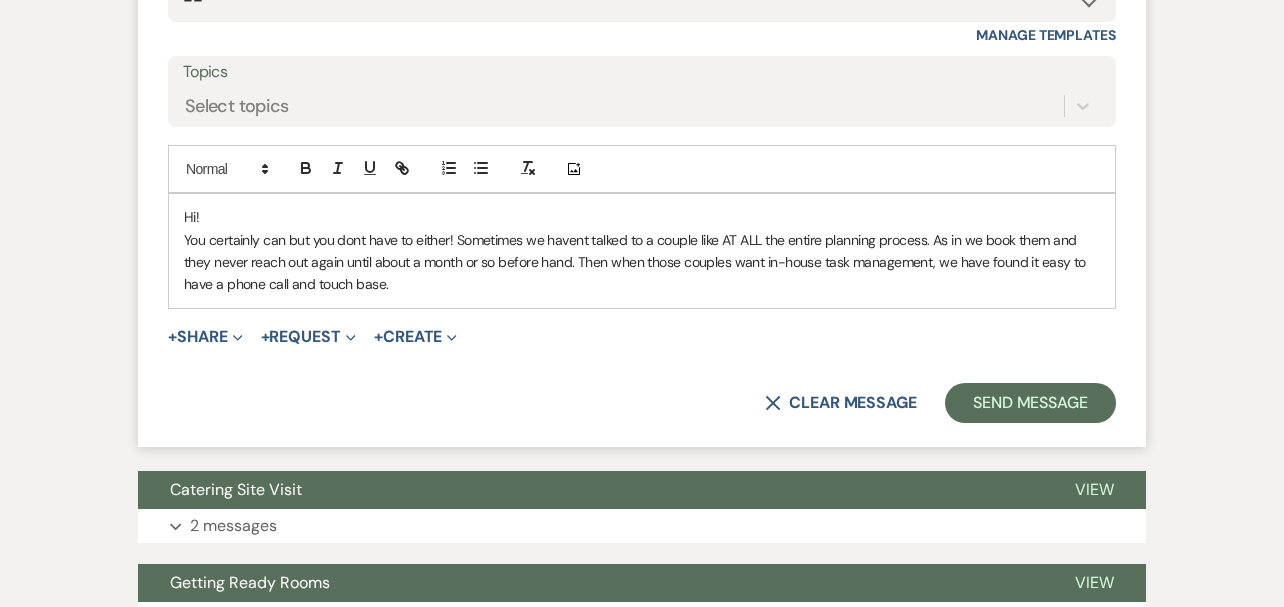 click on "You certainly can but you dont have to either! Sometimes we havent talked to a couple like AT ALL the entire planning process. As in we book them and they never reach out again until about a month or so before hand. Then when those couples want in-house task management, we have found it easy to have a phone call and touch base." at bounding box center (642, 262) 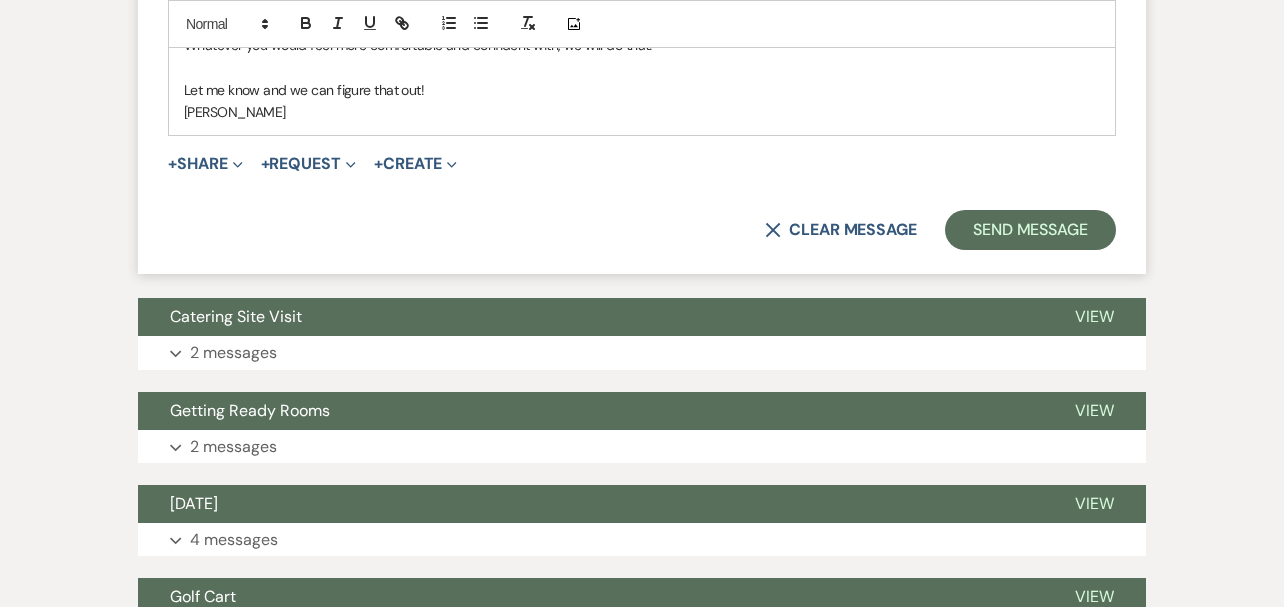 scroll, scrollTop: 10688, scrollLeft: 0, axis: vertical 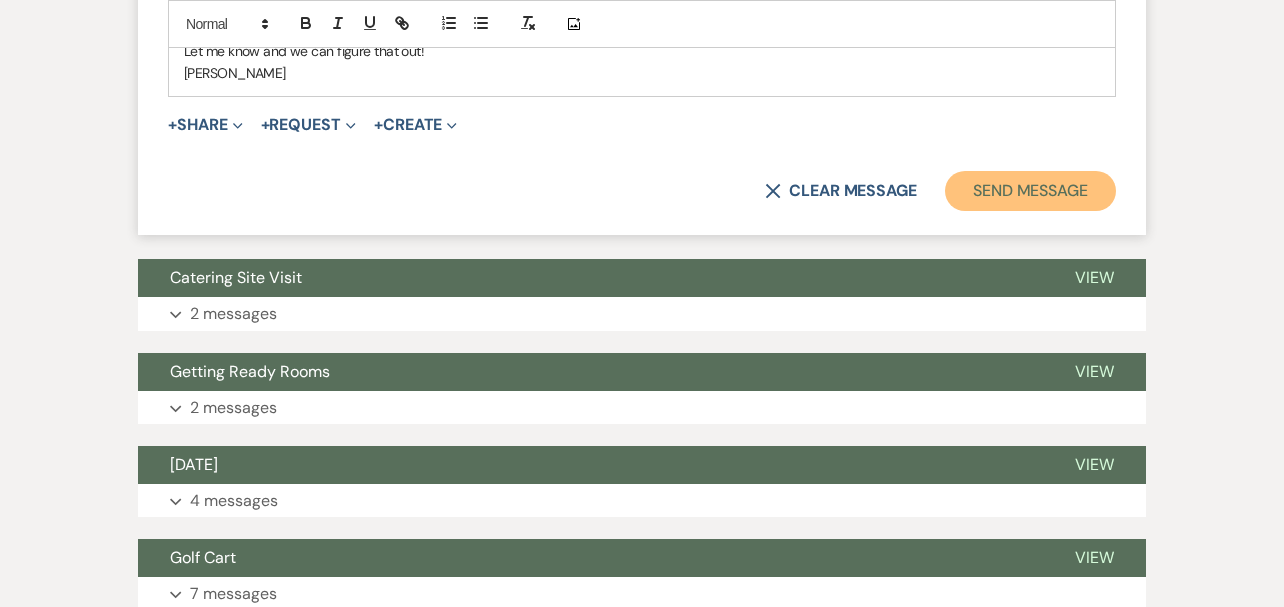 click on "Send Message" at bounding box center (1030, 191) 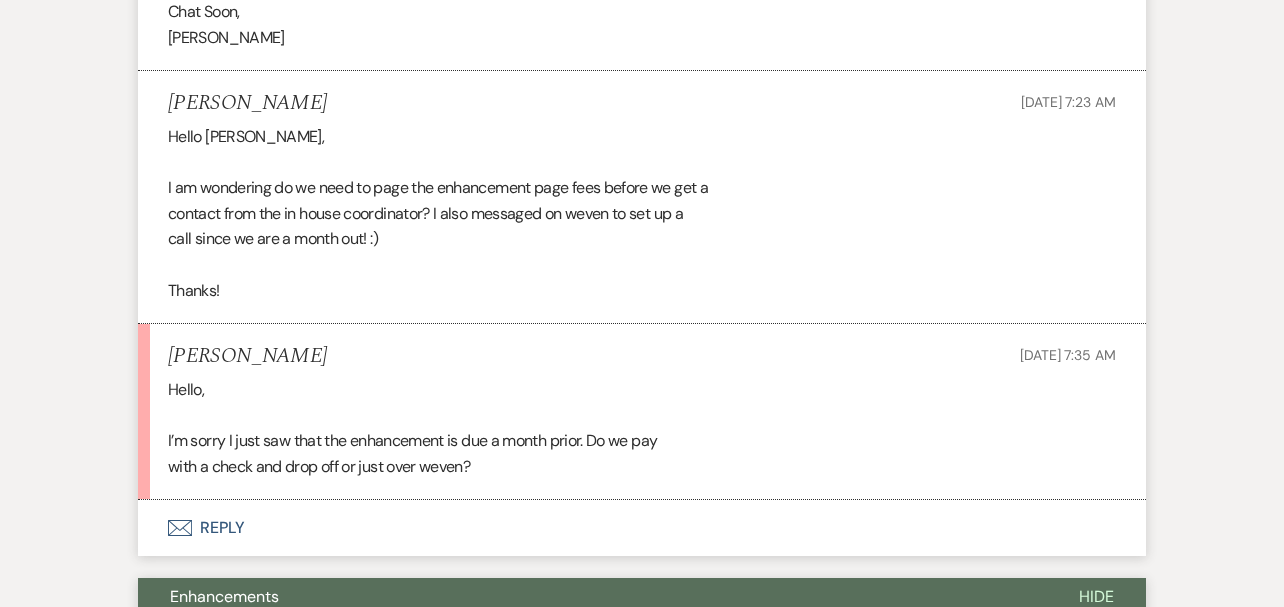scroll, scrollTop: 9094, scrollLeft: 0, axis: vertical 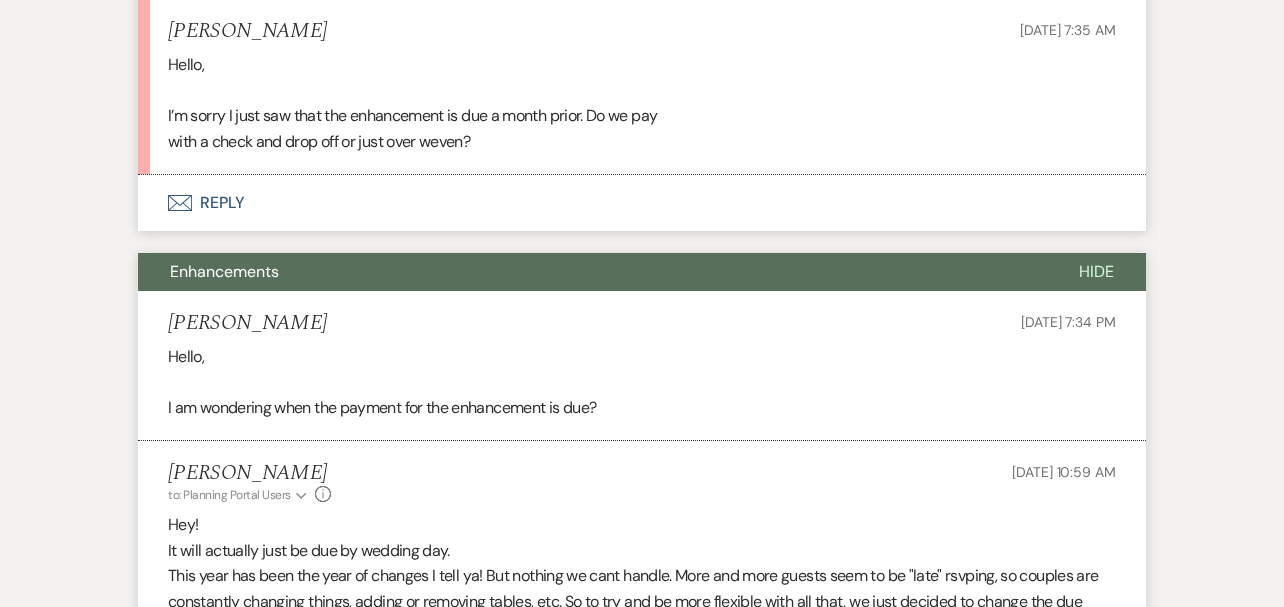 click on "Envelope Reply" at bounding box center [642, 203] 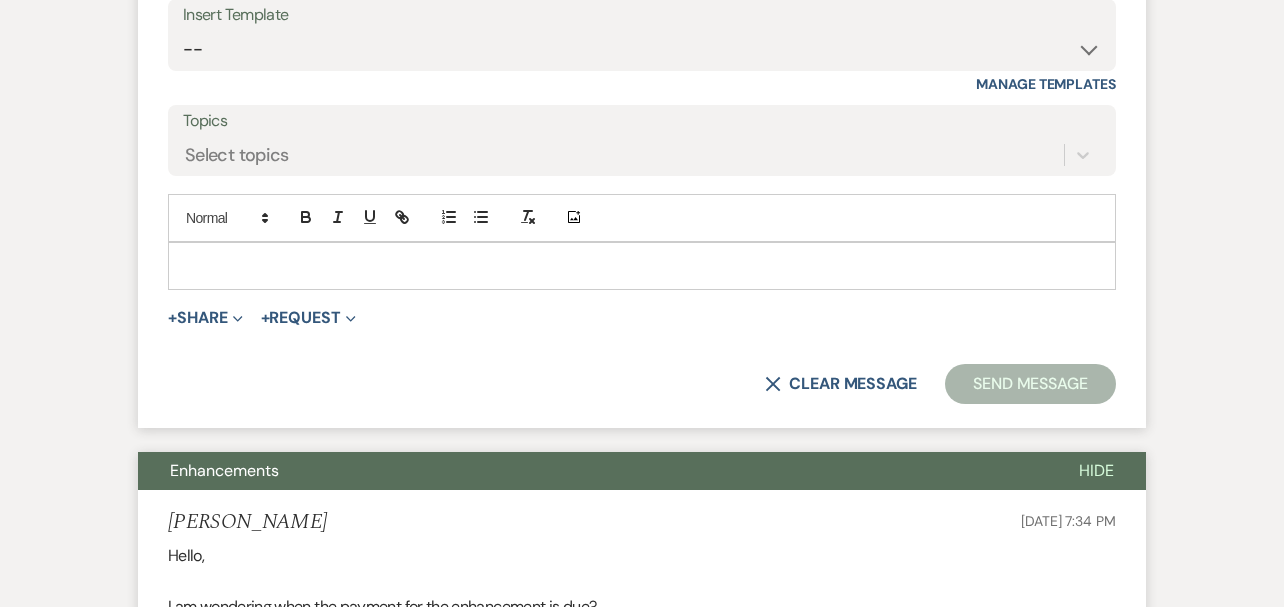 scroll, scrollTop: 9481, scrollLeft: 0, axis: vertical 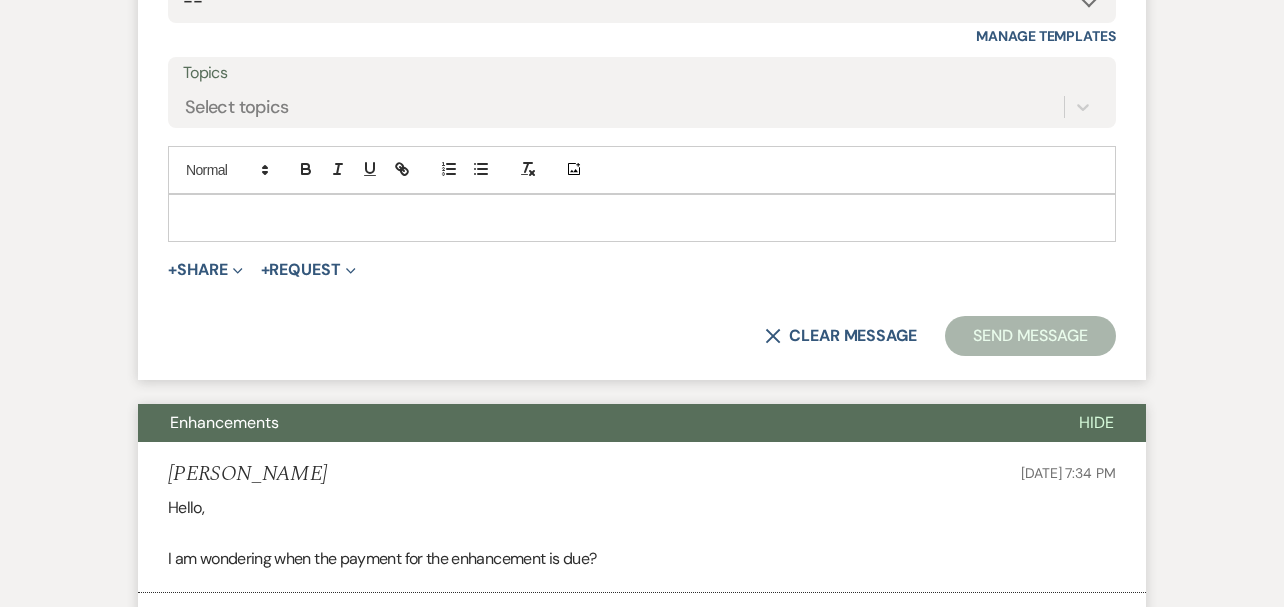 click at bounding box center (642, 218) 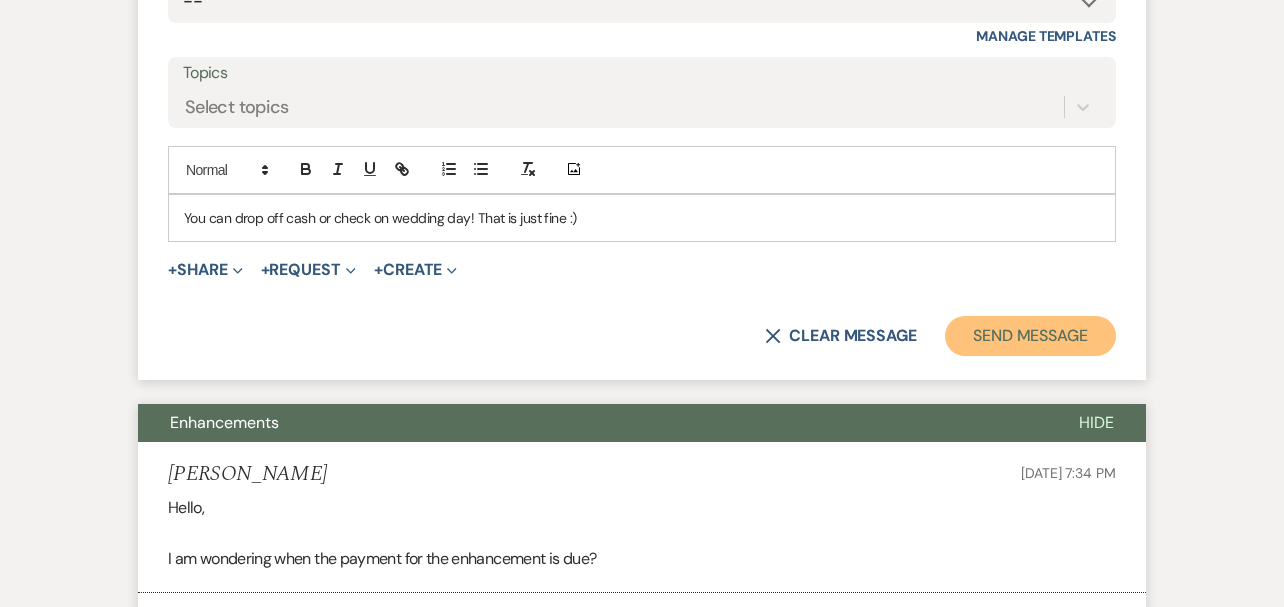 click on "Send Message" at bounding box center [1030, 336] 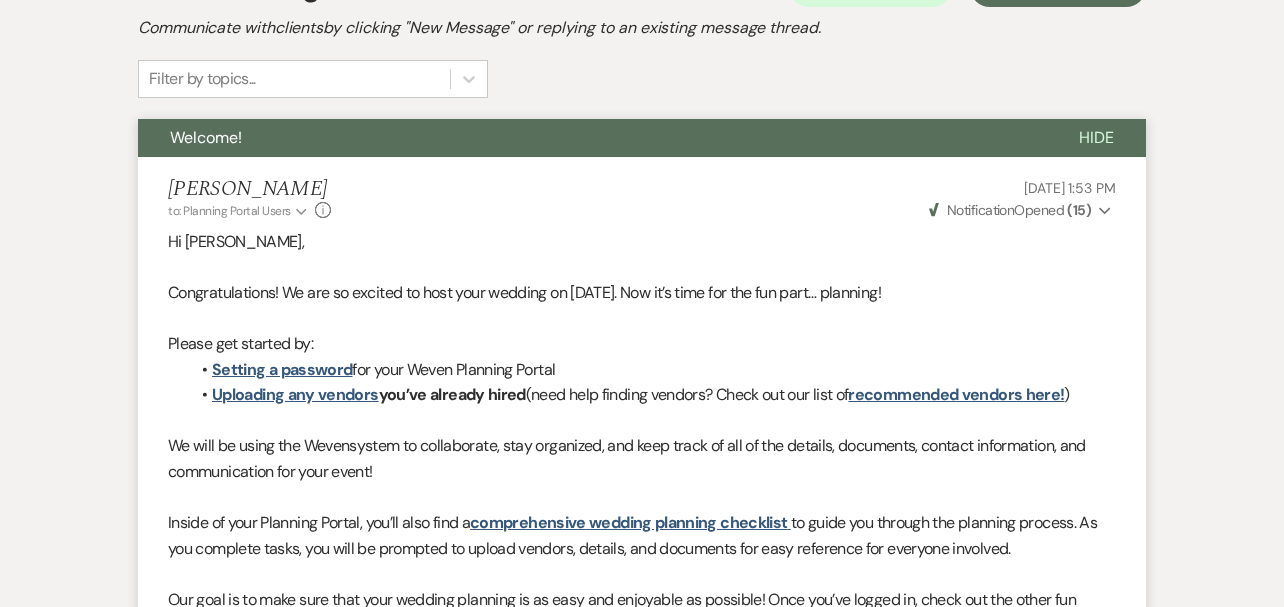 scroll, scrollTop: 0, scrollLeft: 0, axis: both 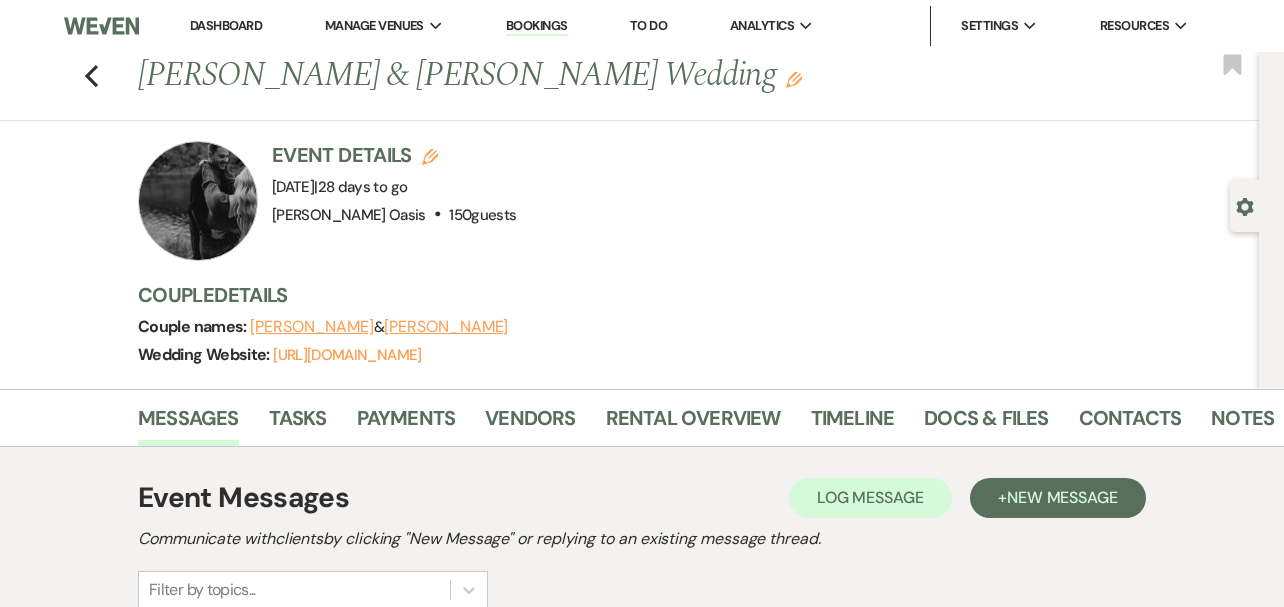 click on "Dashboard" at bounding box center [226, 26] 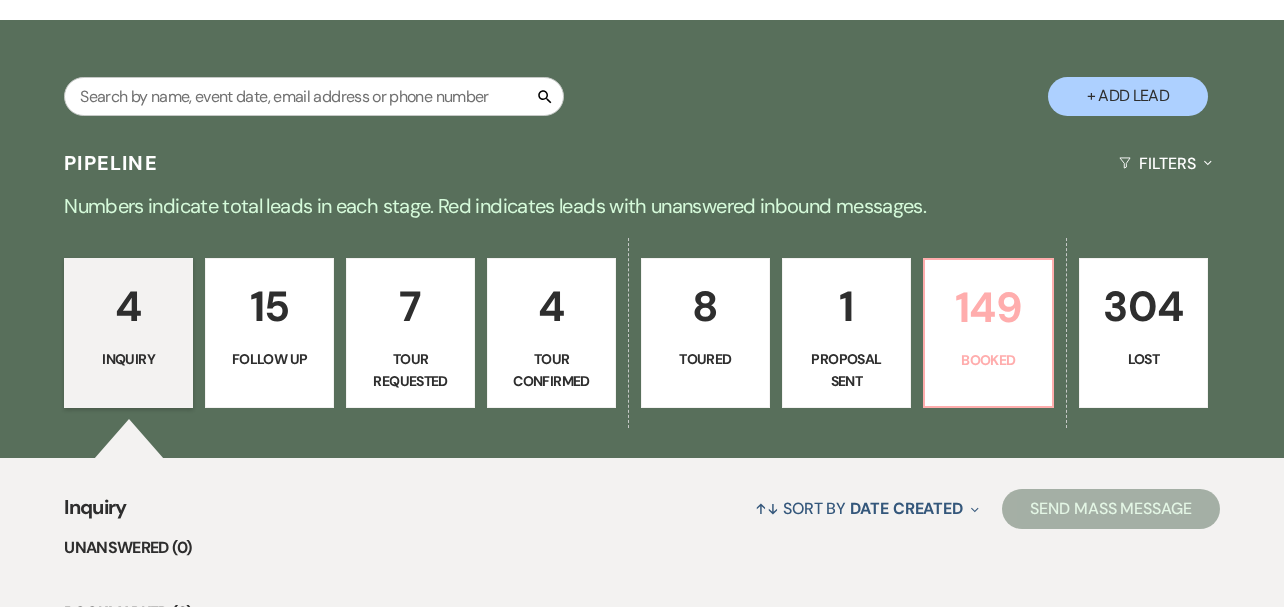 click on "149 Booked" at bounding box center (988, 333) 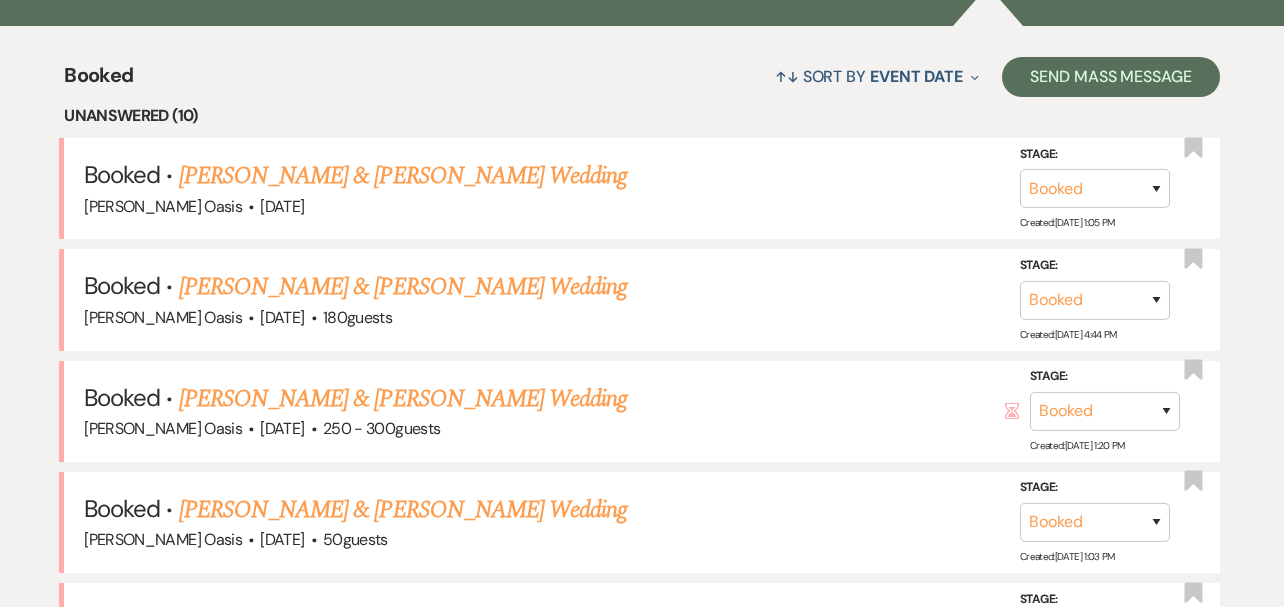 scroll, scrollTop: 712, scrollLeft: 0, axis: vertical 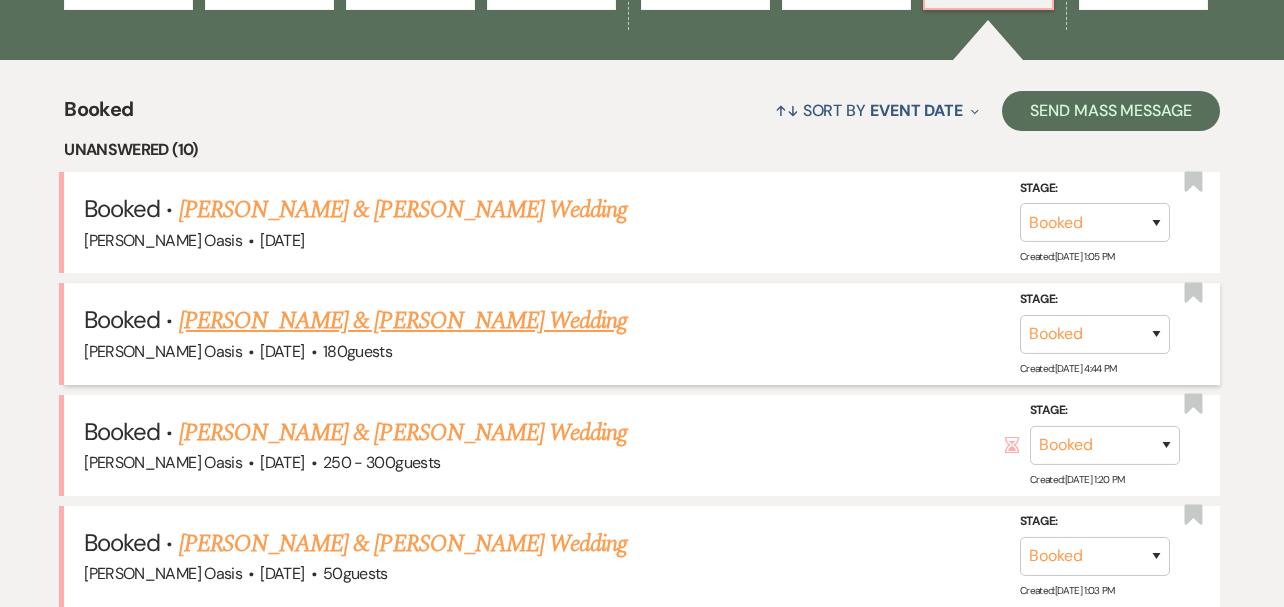 click on "[PERSON_NAME] & [PERSON_NAME] Wedding" at bounding box center (403, 321) 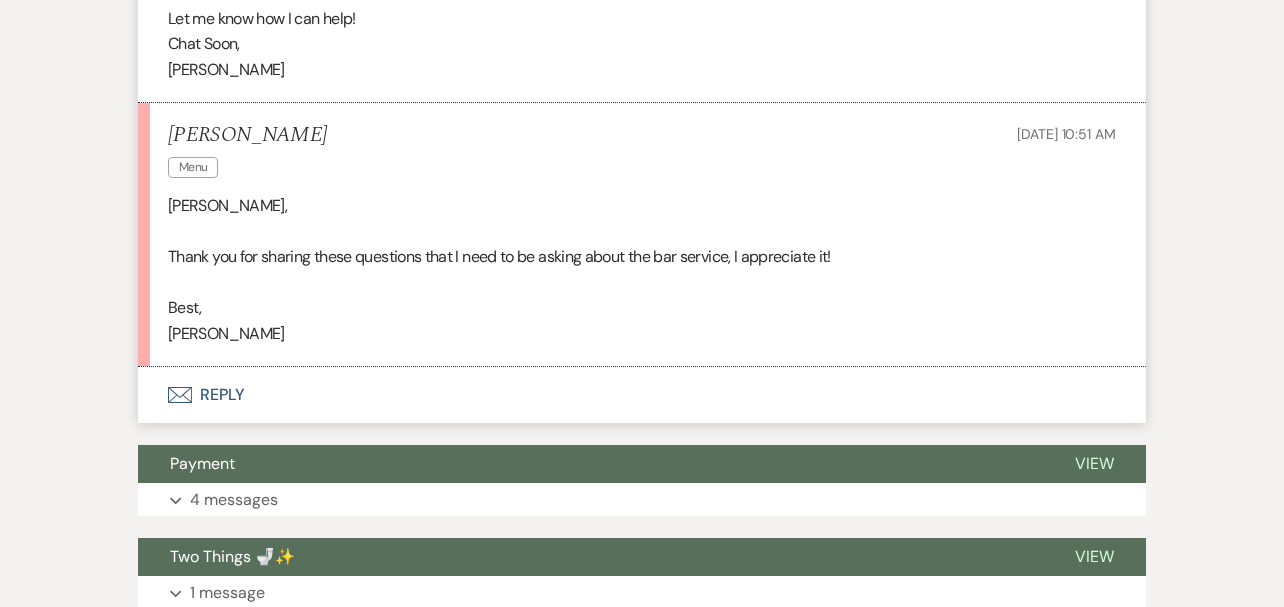 scroll, scrollTop: 3310, scrollLeft: 0, axis: vertical 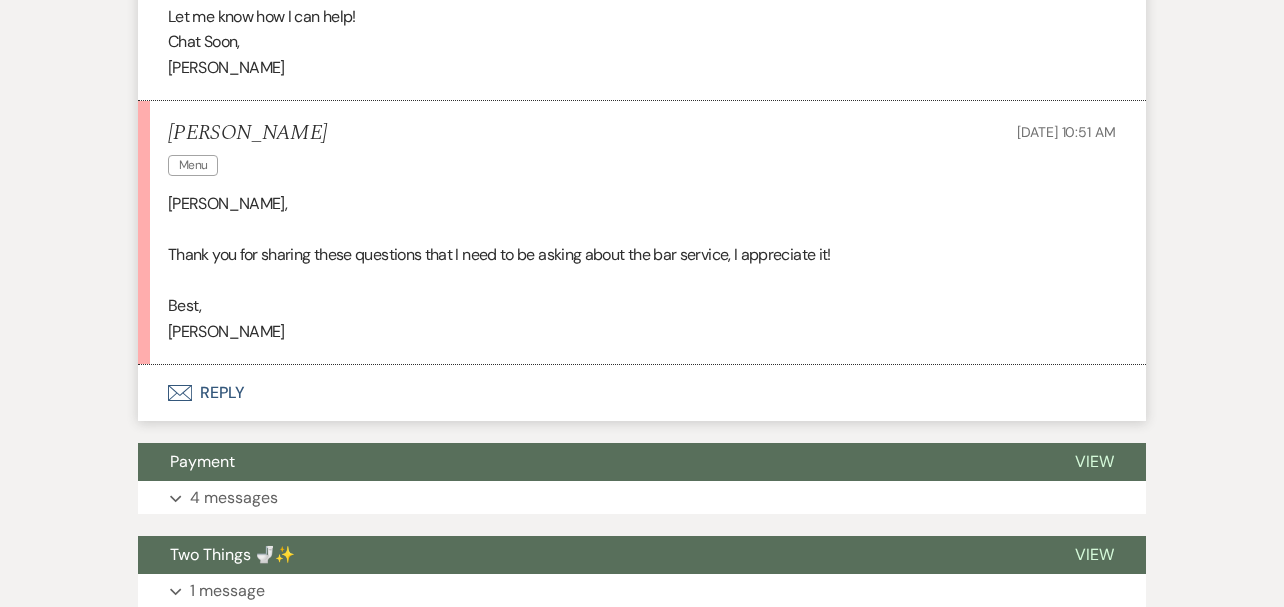 click on "Envelope Reply" at bounding box center [642, 393] 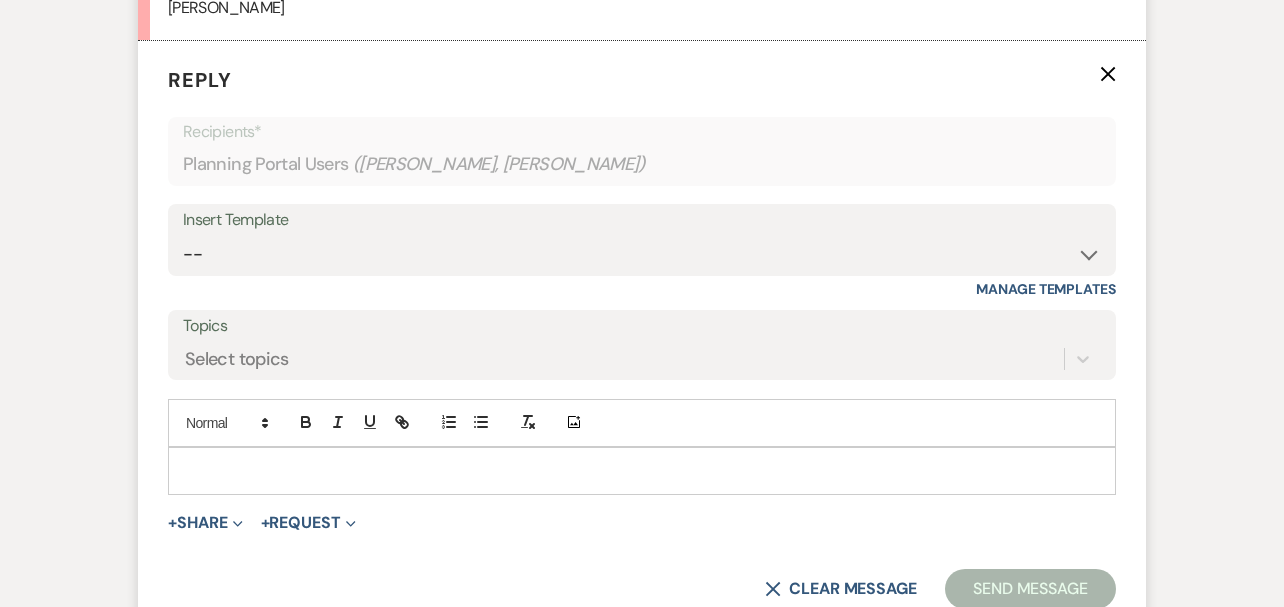 scroll, scrollTop: 3668, scrollLeft: 0, axis: vertical 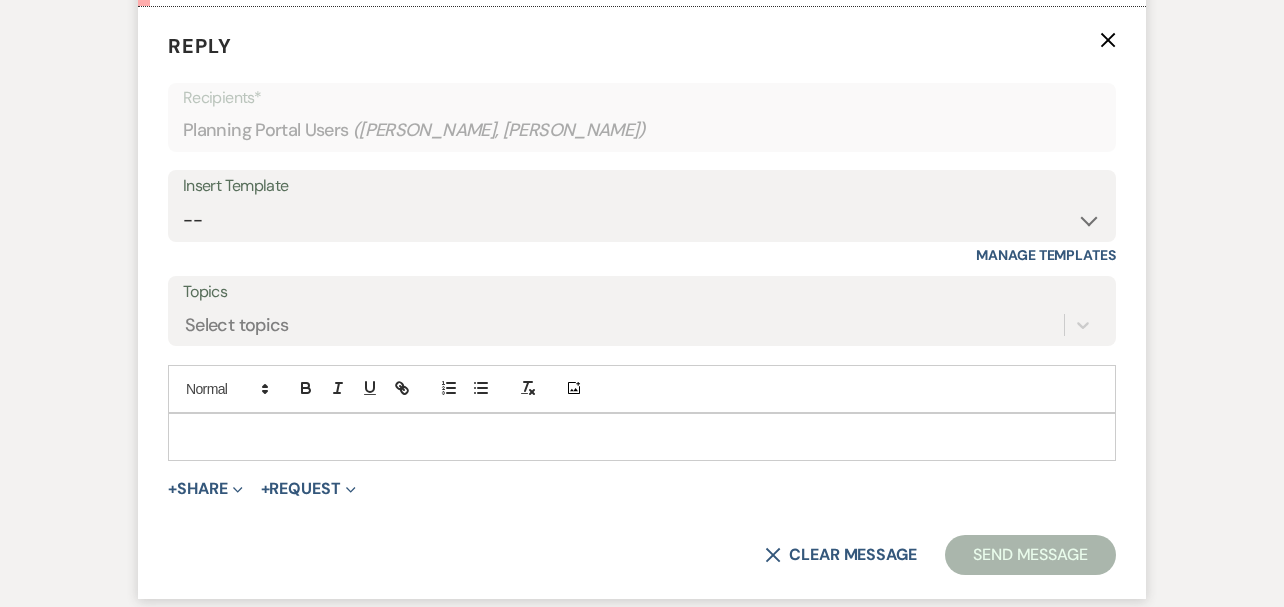 click at bounding box center [642, 437] 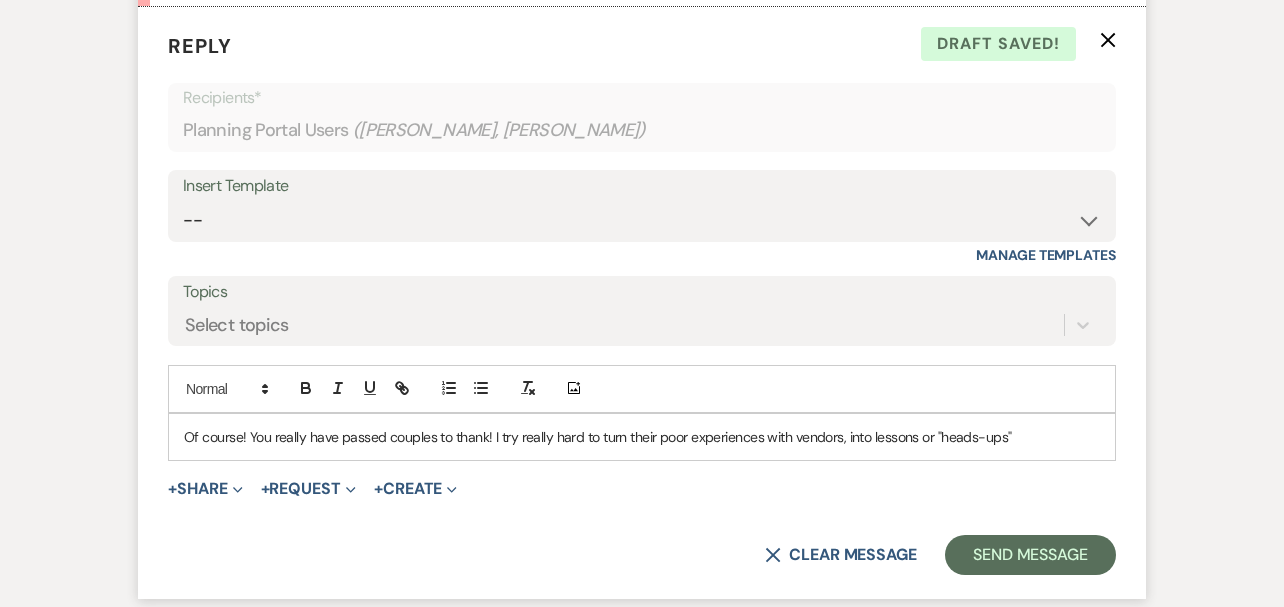 click on "Of course! You really have passed couples to thank! I try really hard to turn their poor experiences with vendors, into lessons or "heads-ups"" at bounding box center (642, 437) 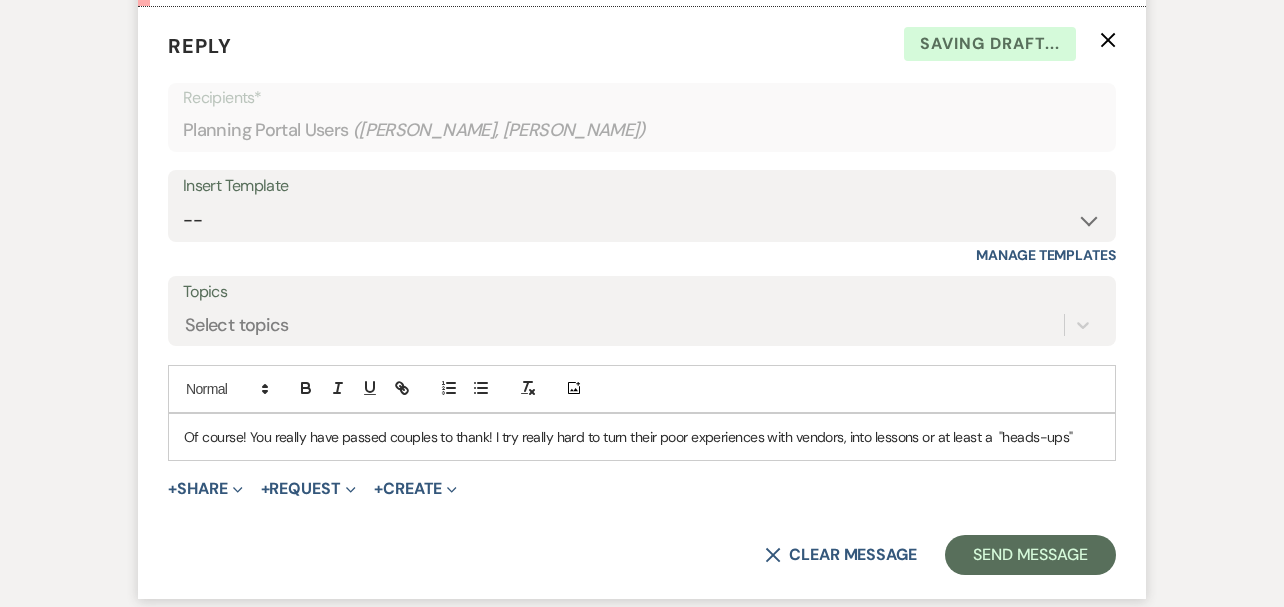 click on "Of course! You really have passed couples to thank! I try really hard to turn their poor experiences with vendors, into lessons or at least a  "heads-ups"" at bounding box center (642, 437) 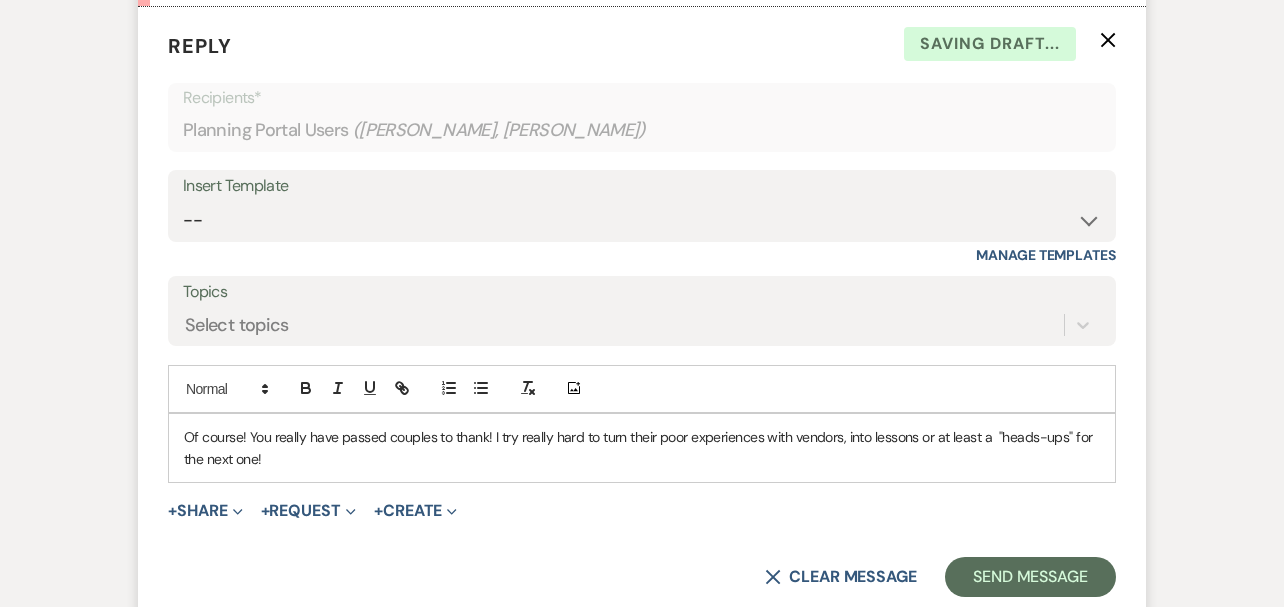 click on "Of course! You really have passed couples to thank! I try really hard to turn their poor experiences with vendors, into lessons or at least a  "heads-ups" for the next one!" at bounding box center (642, 448) 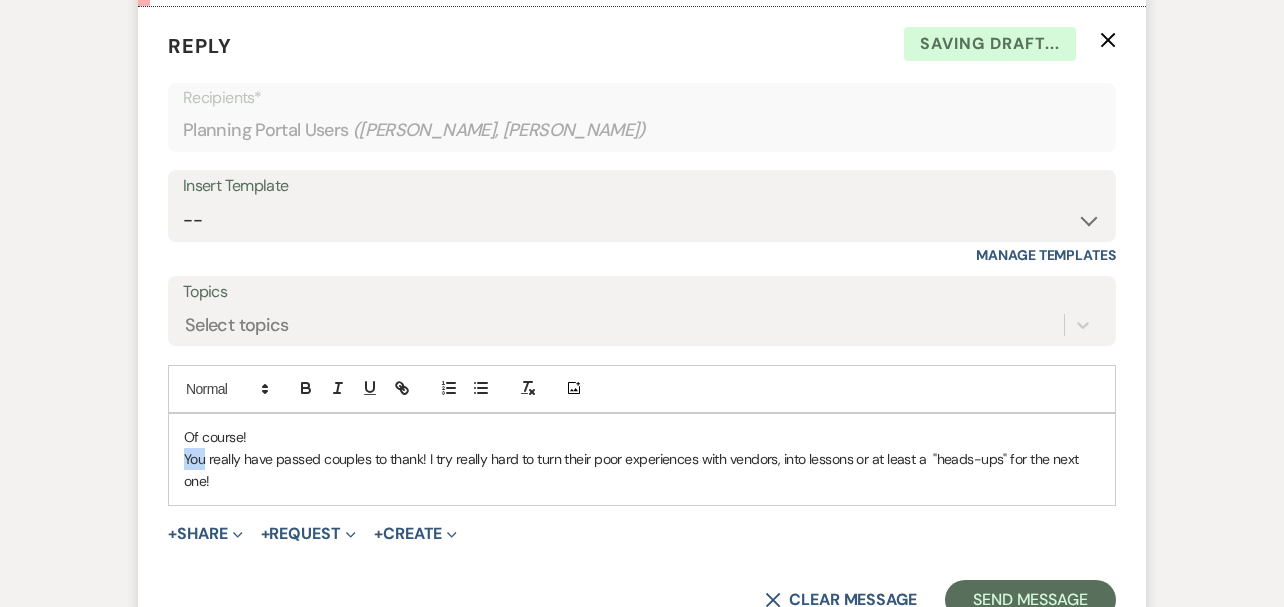 drag, startPoint x: 204, startPoint y: 458, endPoint x: 182, endPoint y: 458, distance: 22 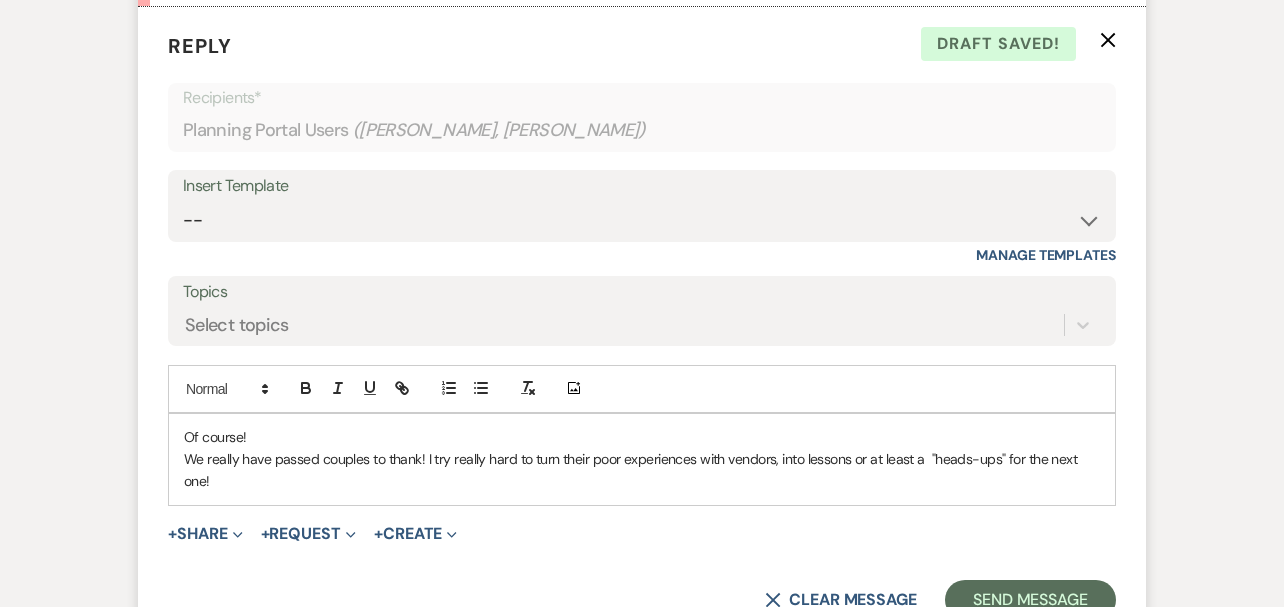 click on "We really have passed couples to thank! I try really hard to turn their poor experiences with vendors, into lessons or at least a  "heads-ups" for the next one!" at bounding box center [642, 470] 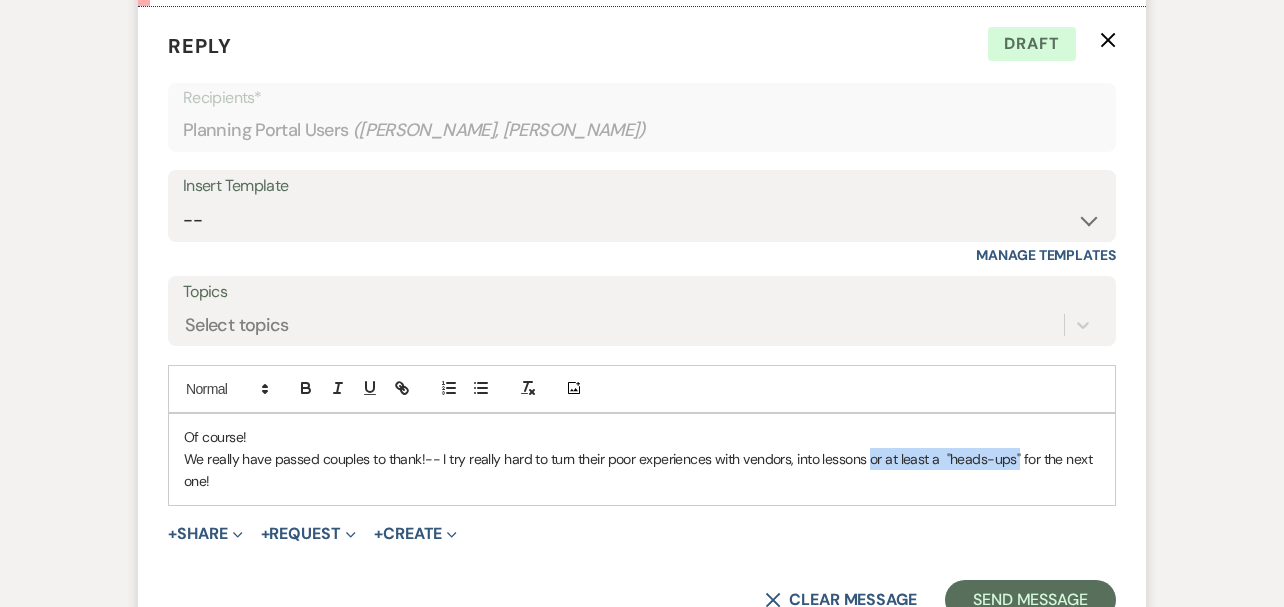drag, startPoint x: 866, startPoint y: 459, endPoint x: 1015, endPoint y: 468, distance: 149.27156 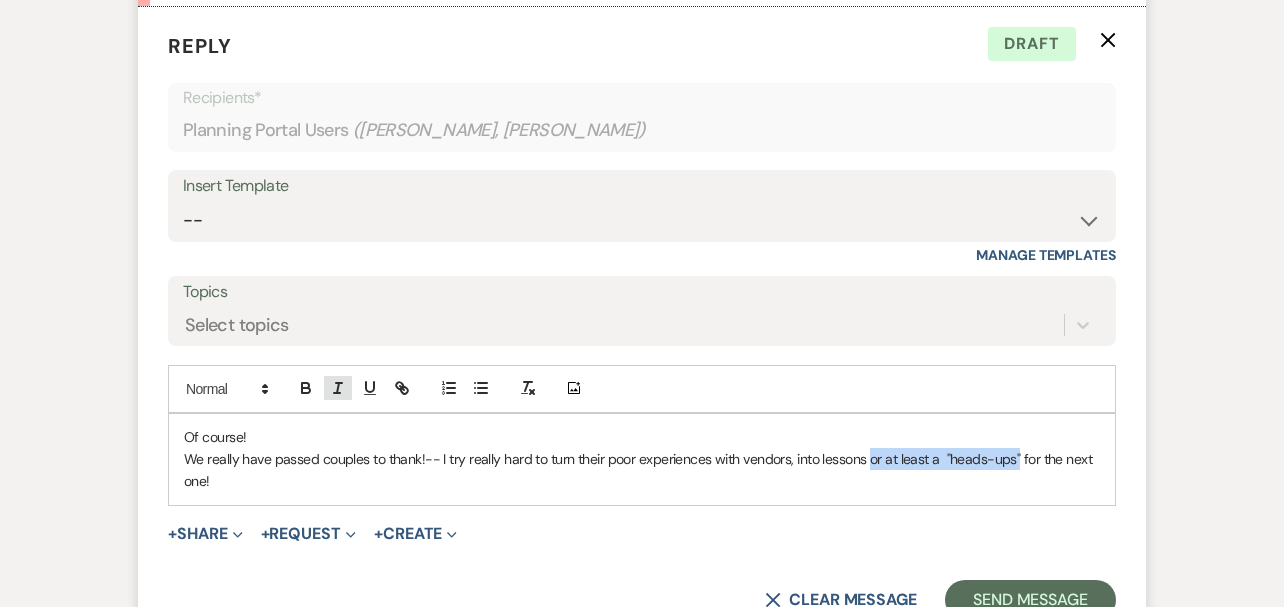 click 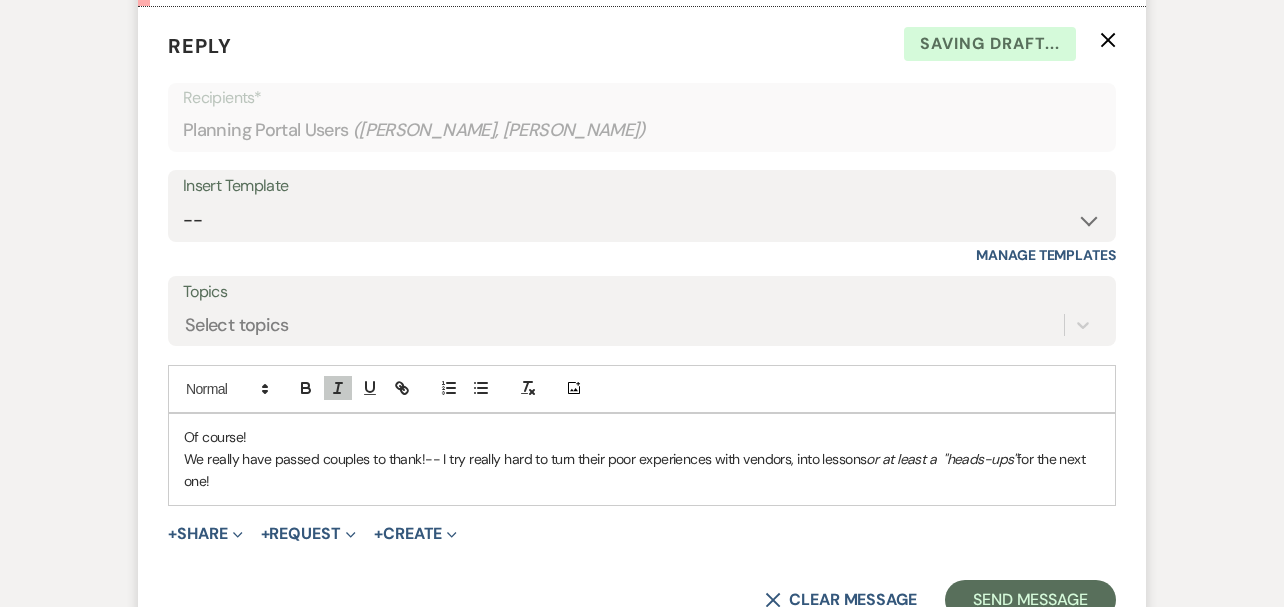 click on "We really have passed couples to thank!-- I try really hard to turn their poor experiences with vendors, into lessons  or at least a  "heads-ups"  for the next one!" at bounding box center (642, 470) 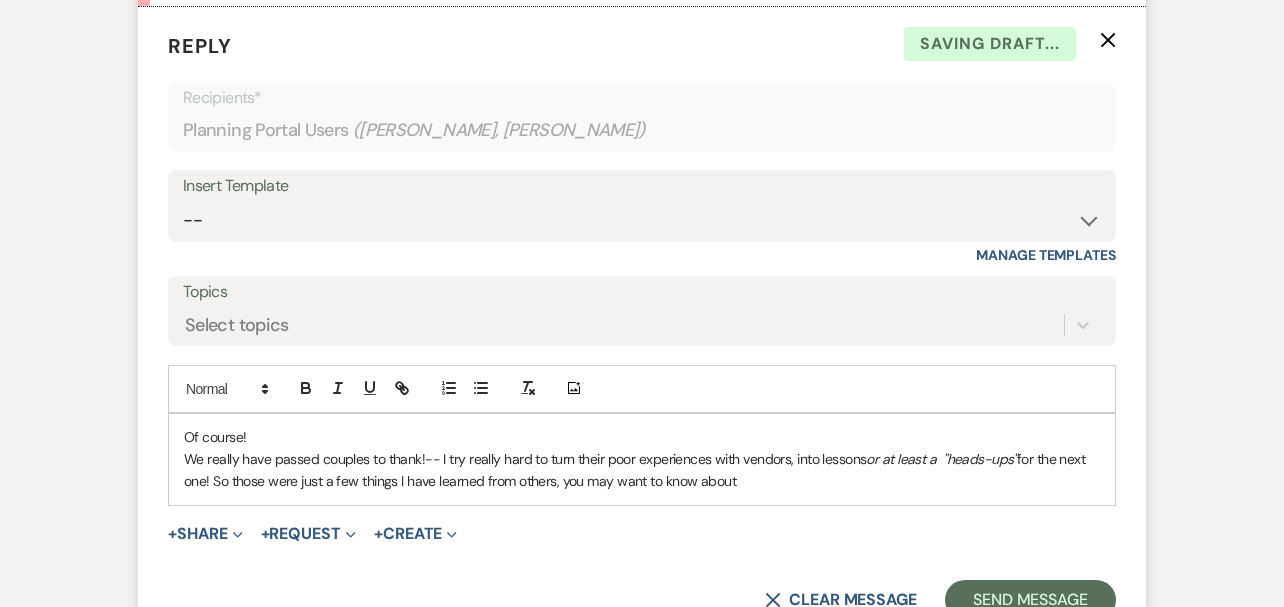 click on "We really have passed couples to thank!-- I try really hard to turn their poor experiences with vendors, into lessons  or at least a  "heads-ups"  for the next one! So those were just a few things I have learned from others, you may want to know about" at bounding box center (642, 470) 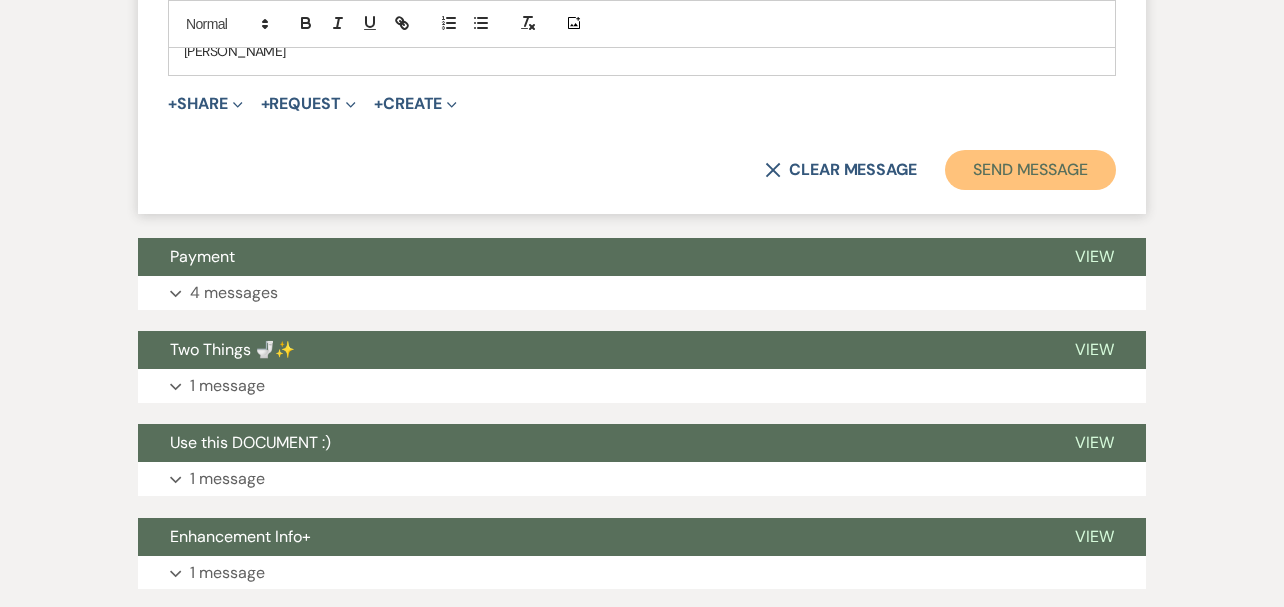 click on "Send Message" at bounding box center (1030, 170) 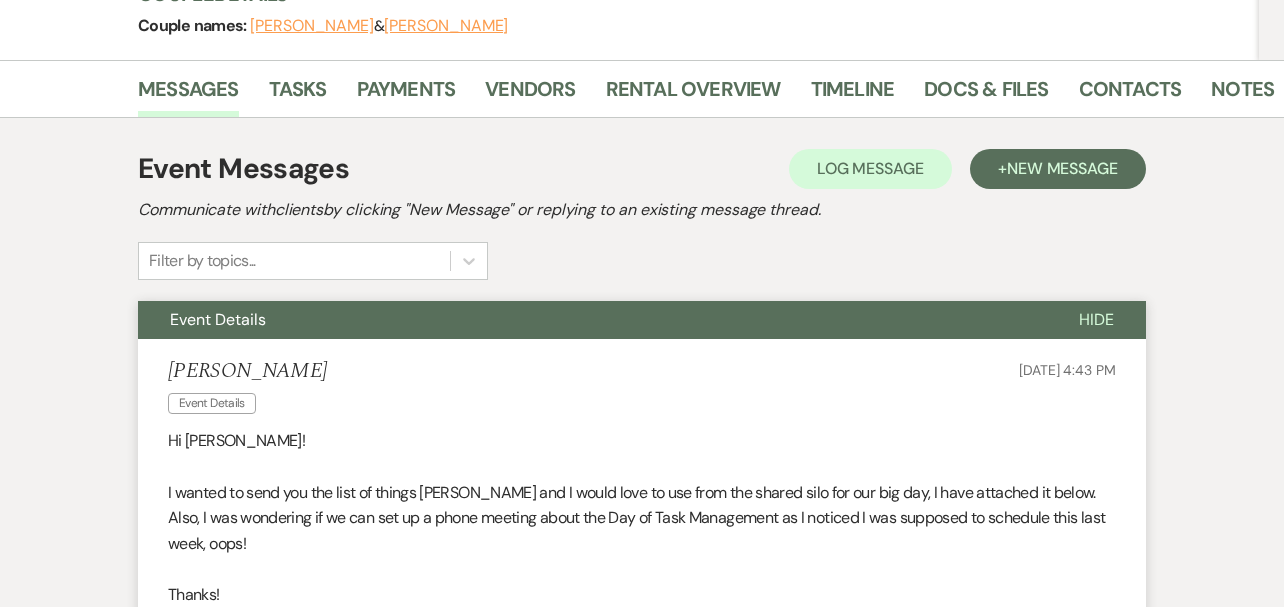 scroll, scrollTop: 0, scrollLeft: 0, axis: both 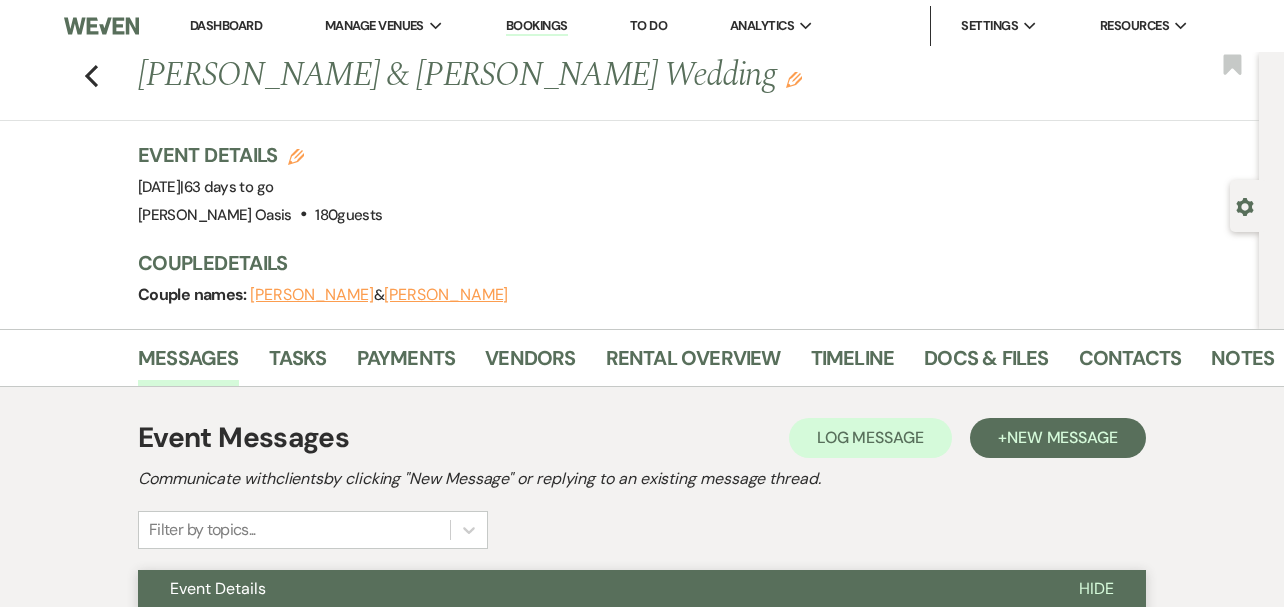 click on "Dashboard" at bounding box center (226, 25) 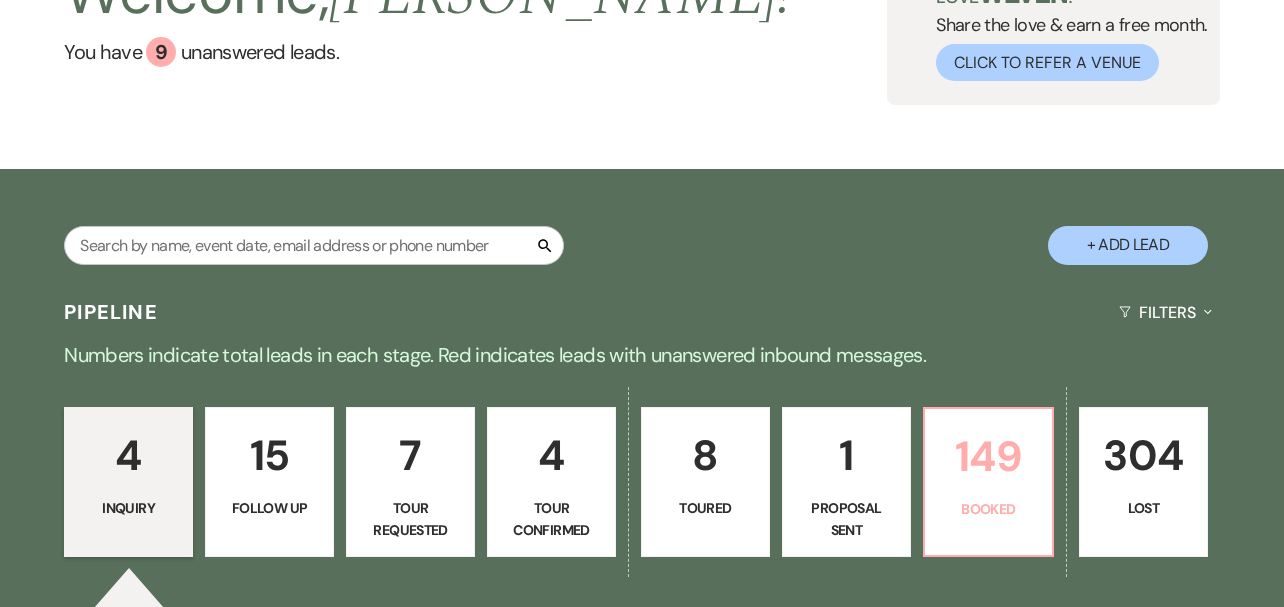 click on "149" at bounding box center (988, 456) 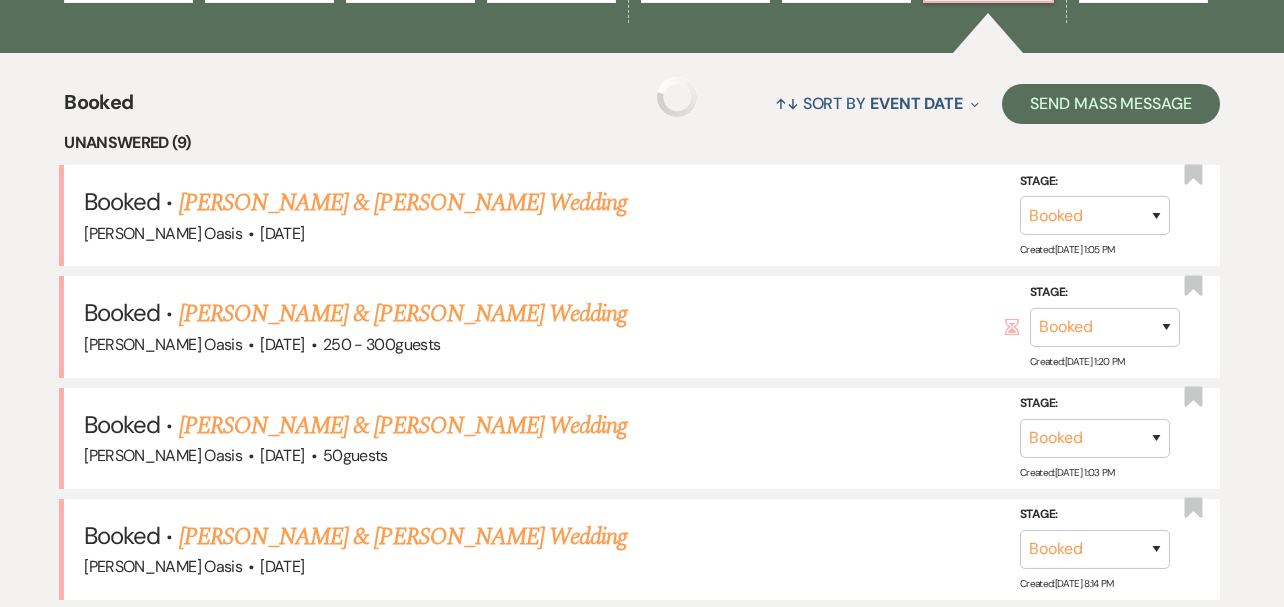 scroll, scrollTop: 714, scrollLeft: 0, axis: vertical 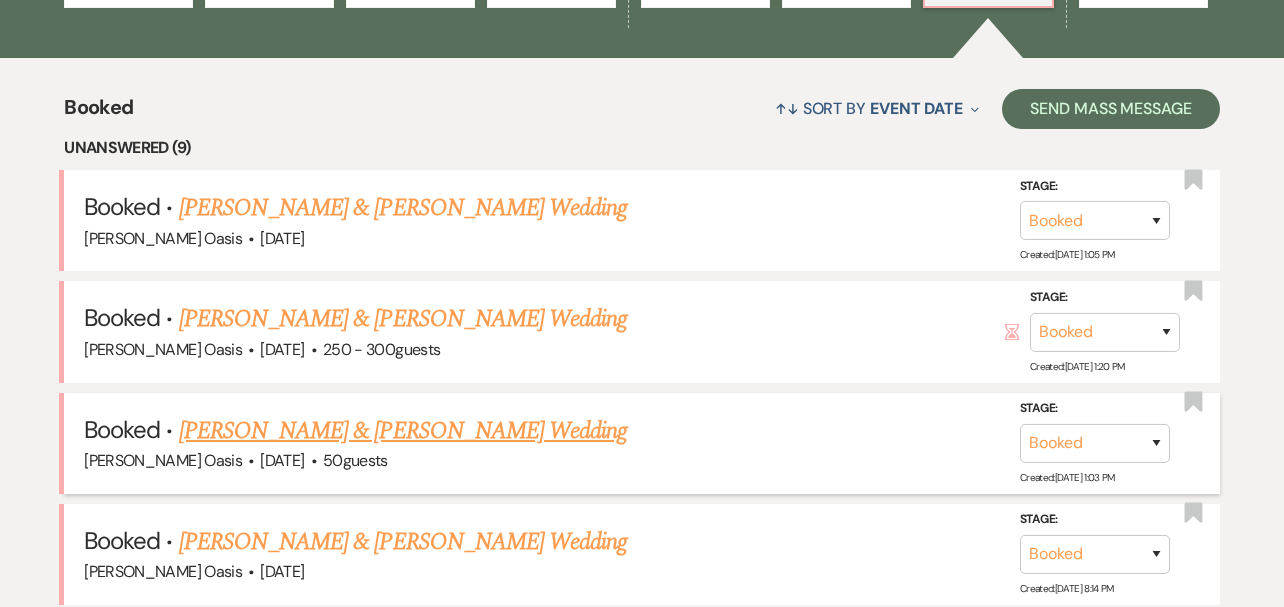 click on "[PERSON_NAME] & [PERSON_NAME] Wedding" at bounding box center [403, 431] 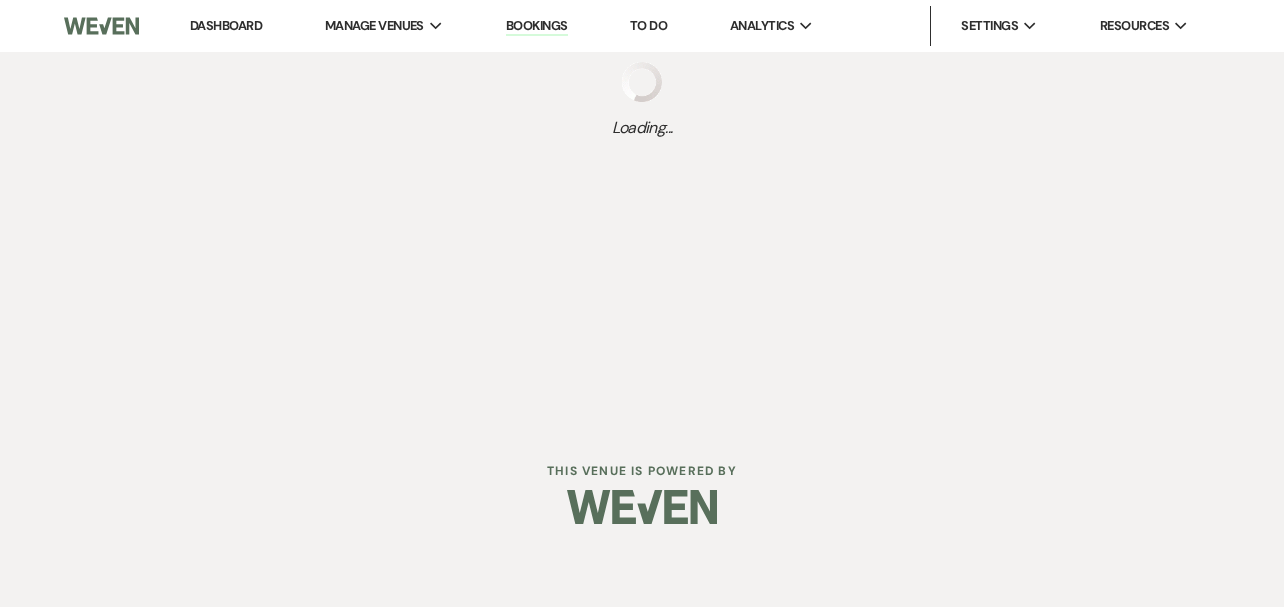 scroll, scrollTop: 0, scrollLeft: 0, axis: both 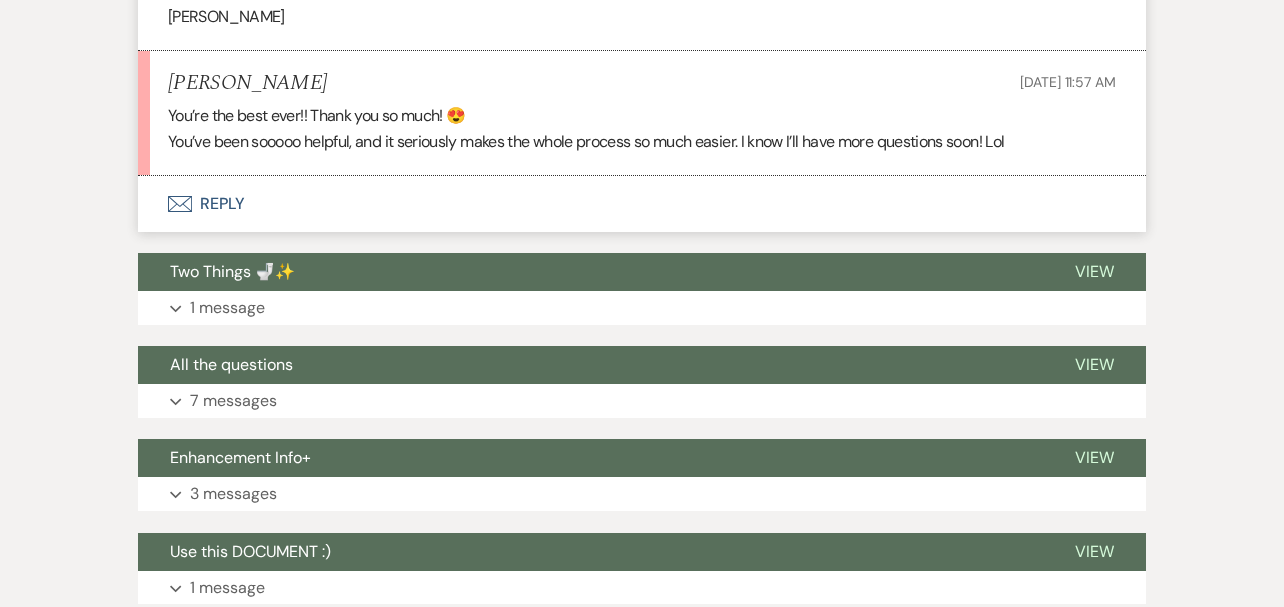 click on "Envelope Reply" at bounding box center (642, 204) 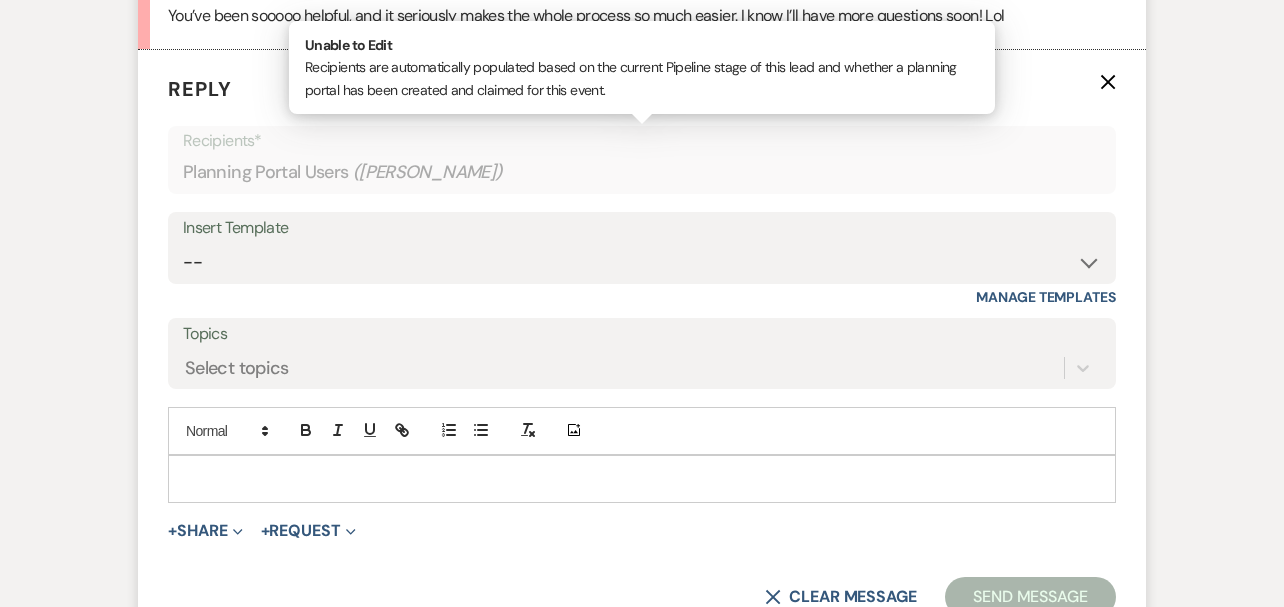 scroll, scrollTop: 3065, scrollLeft: 0, axis: vertical 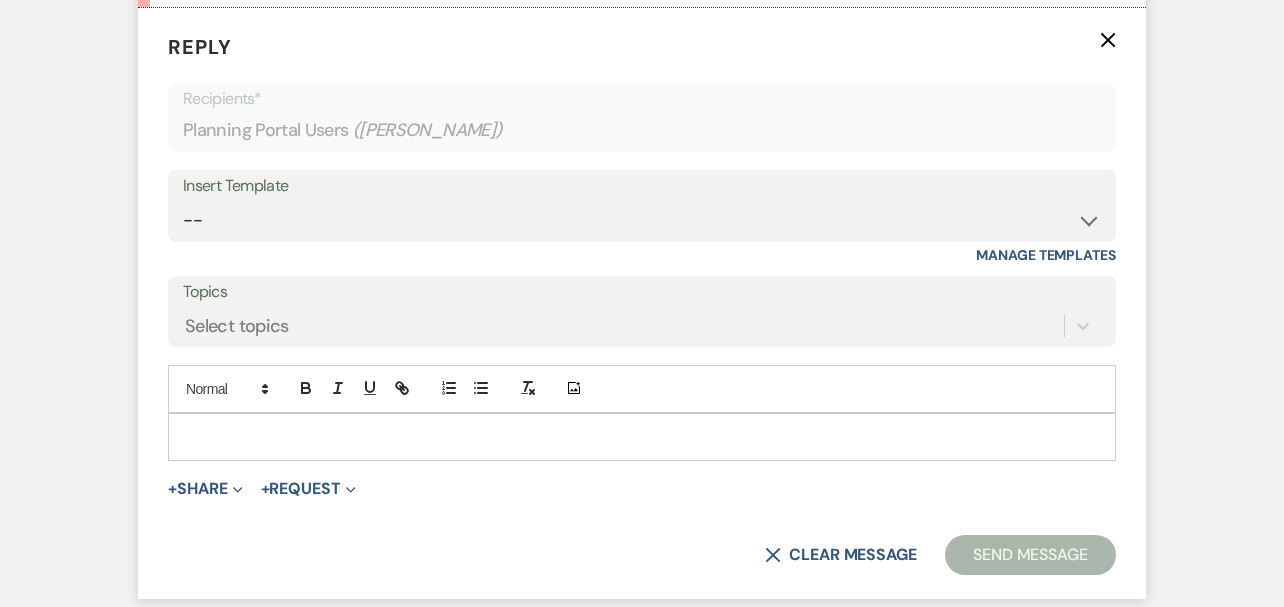 click on "Reply   X Recipients* Planning Portal Users   ( [PERSON_NAME] )   Insert Template   -- WELCOME Weven Planning Portal Introduction Send With Contract Restroom Trailer Response to TOUR inquiry  AFTER *Planner Share* AFTER receiving contract/retainer AFTER "Tour Confirmation" Pricing Request They Want to BOOK Send With PLANNER INVITE on Google   Out of the Office Request for Reviews  nighttime tour confirmation dropbox liquor law question checking in booked elsewhere Portal Need Photo Stuff Denied Access Non Drinkers Rewalk Day Of... New Client Portal Access NON Wedding Event Event Weekend after wedding/review add to final invoice Reviews re-invite for portal or facebook Missing Access Email 5pm ceremony Date Correction Day of task management info no outside apps Post Tour 4th post discounted invoice [PERSON_NAME] New Enhancements Doc 2nd post tour 3rd post 5th post wanted weekend tour booked elsewhere but giving them docs reply to them wanting to book Manage Templates Topics Select topics" at bounding box center [642, 304] 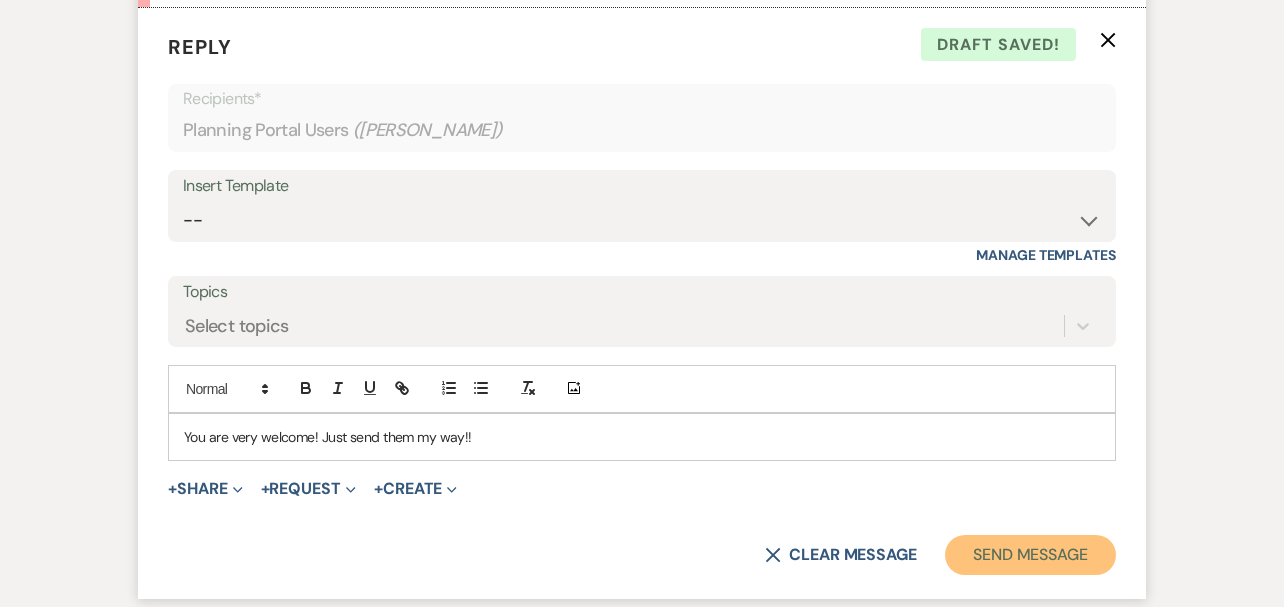 click on "Send Message" at bounding box center (1030, 555) 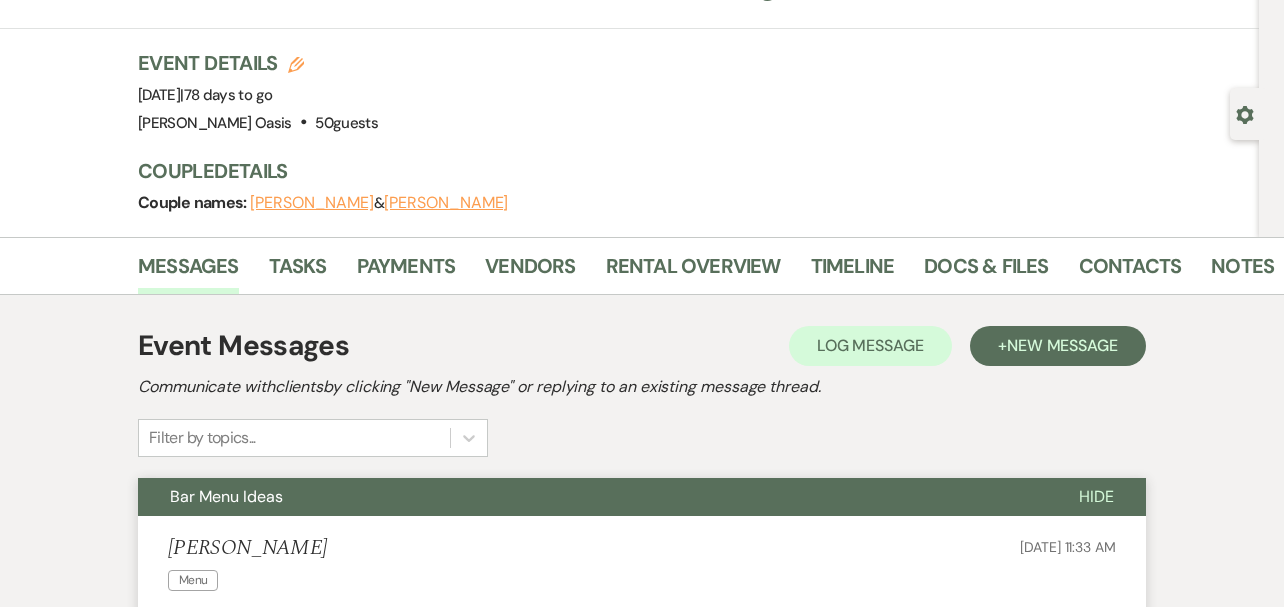 scroll, scrollTop: 0, scrollLeft: 0, axis: both 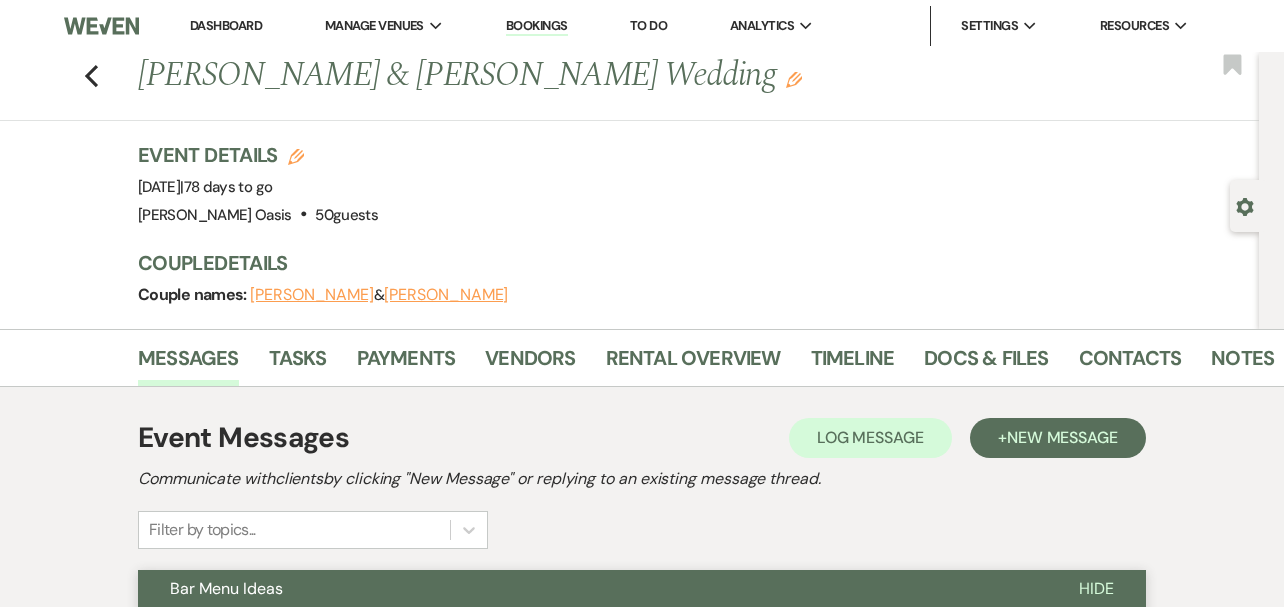 click on "Dashboard" at bounding box center (226, 25) 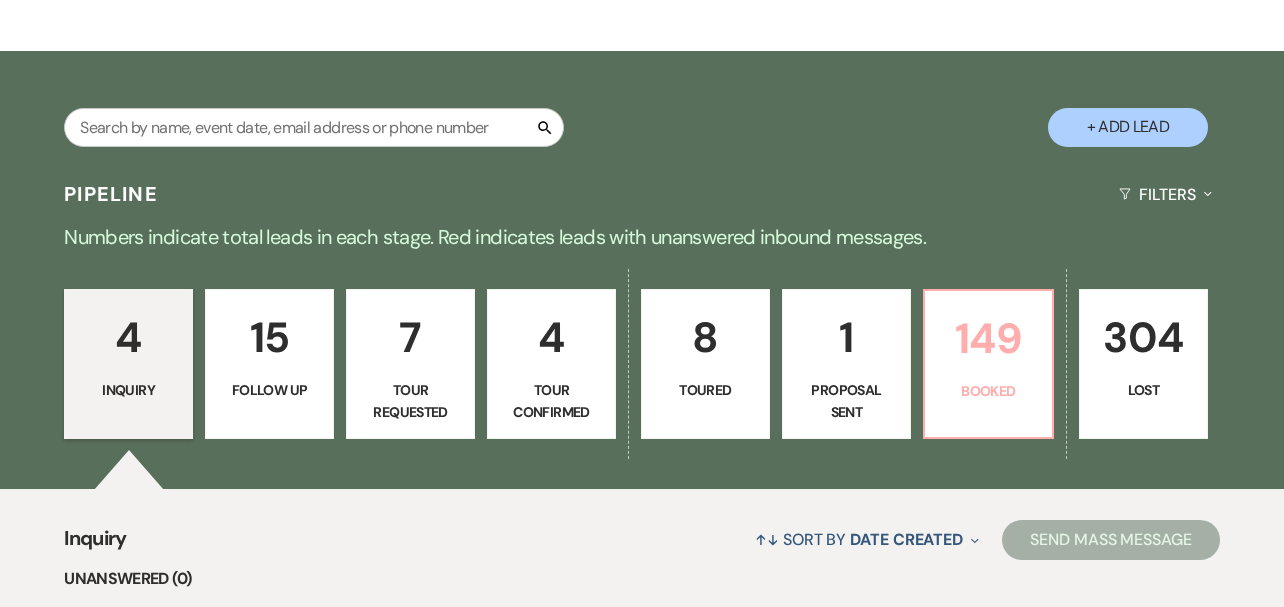 click on "Booked" at bounding box center [988, 391] 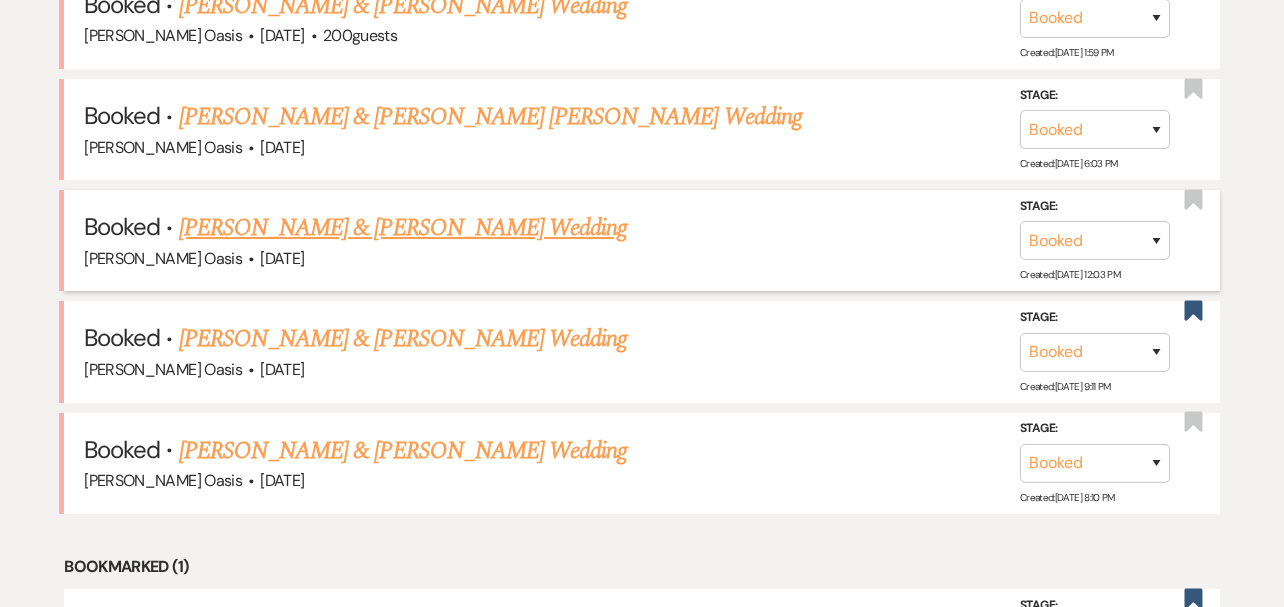scroll, scrollTop: 1275, scrollLeft: 0, axis: vertical 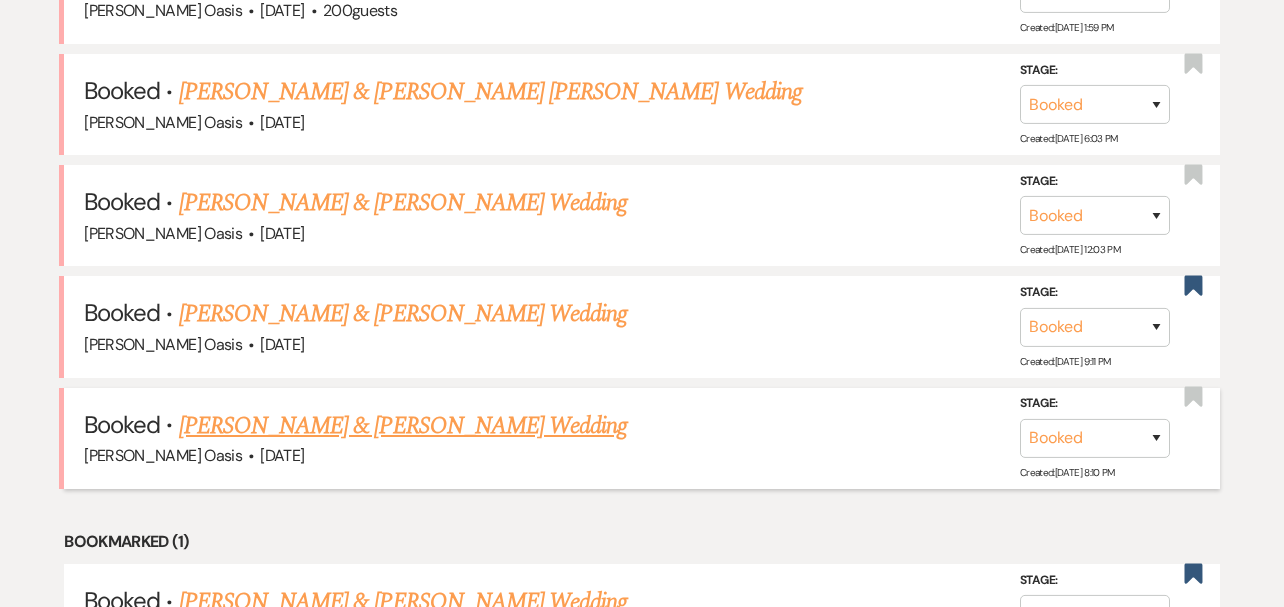 click on "[PERSON_NAME] & [PERSON_NAME] Wedding" at bounding box center (403, 426) 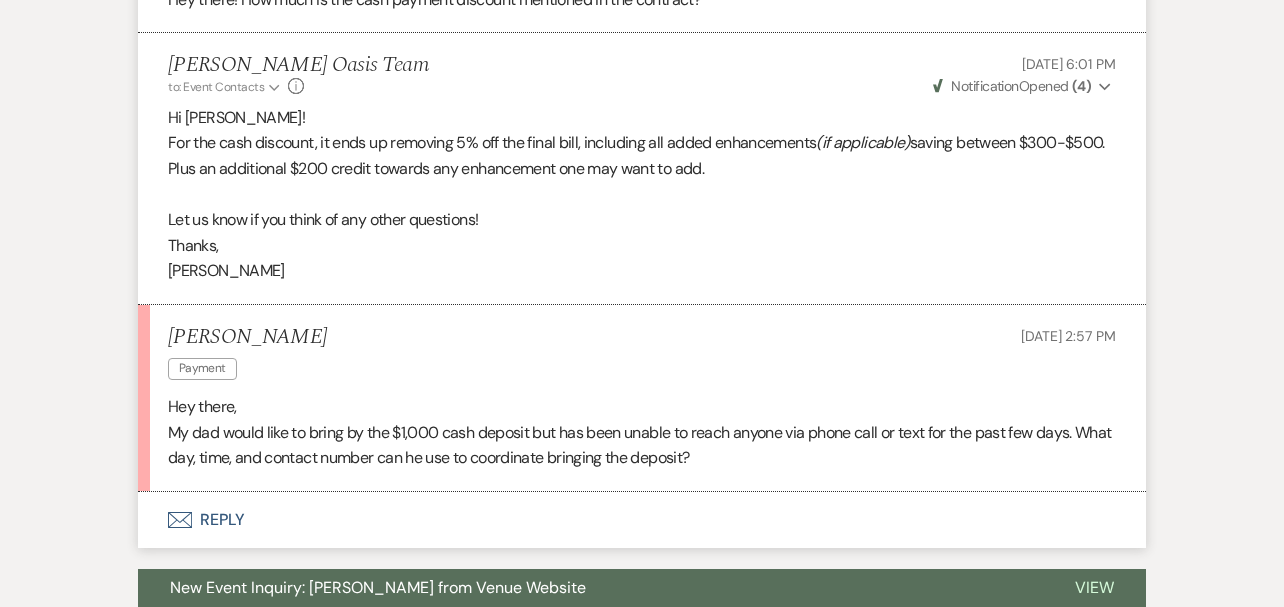 click on "Envelope Reply" at bounding box center (642, 520) 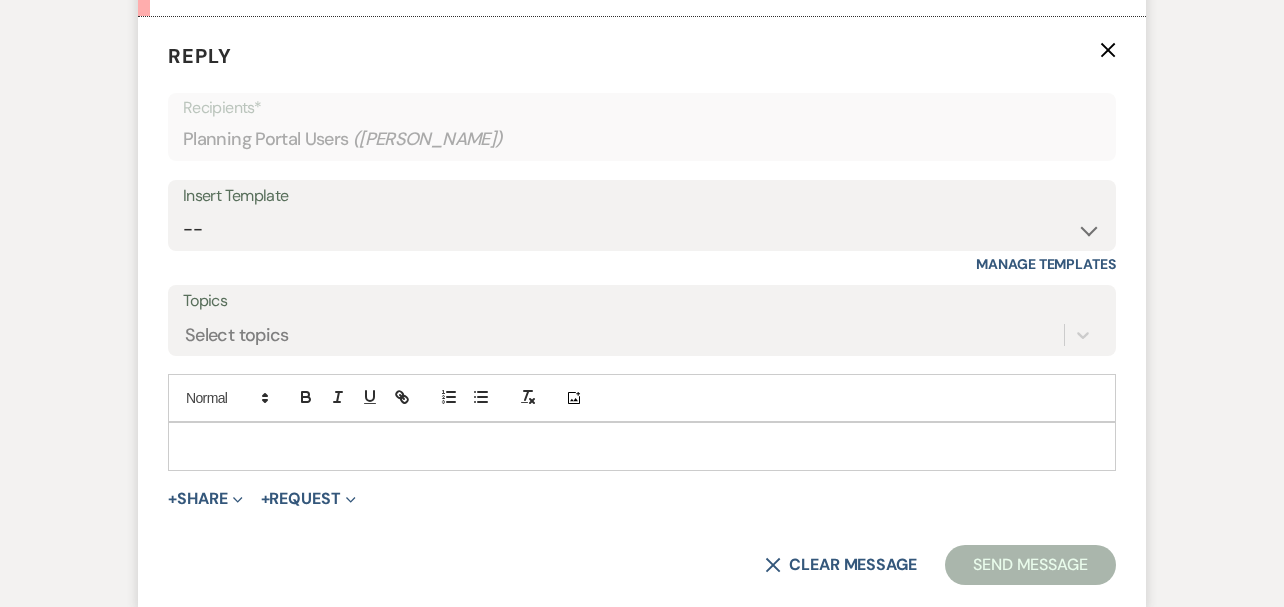 scroll, scrollTop: 2809, scrollLeft: 0, axis: vertical 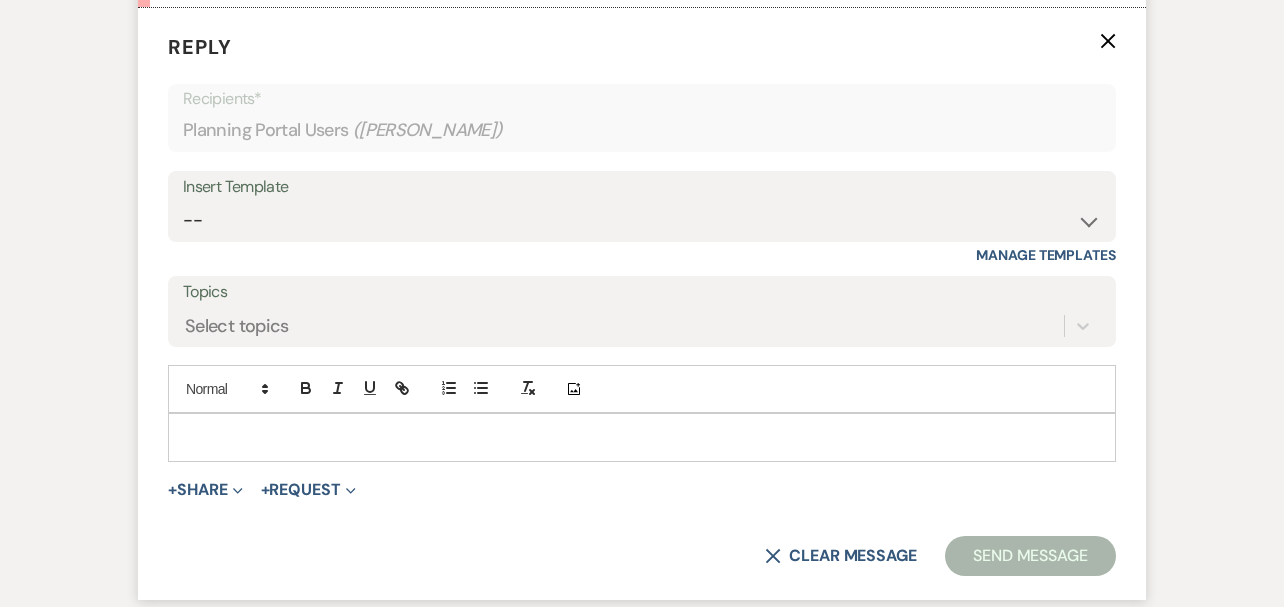 click at bounding box center (642, 437) 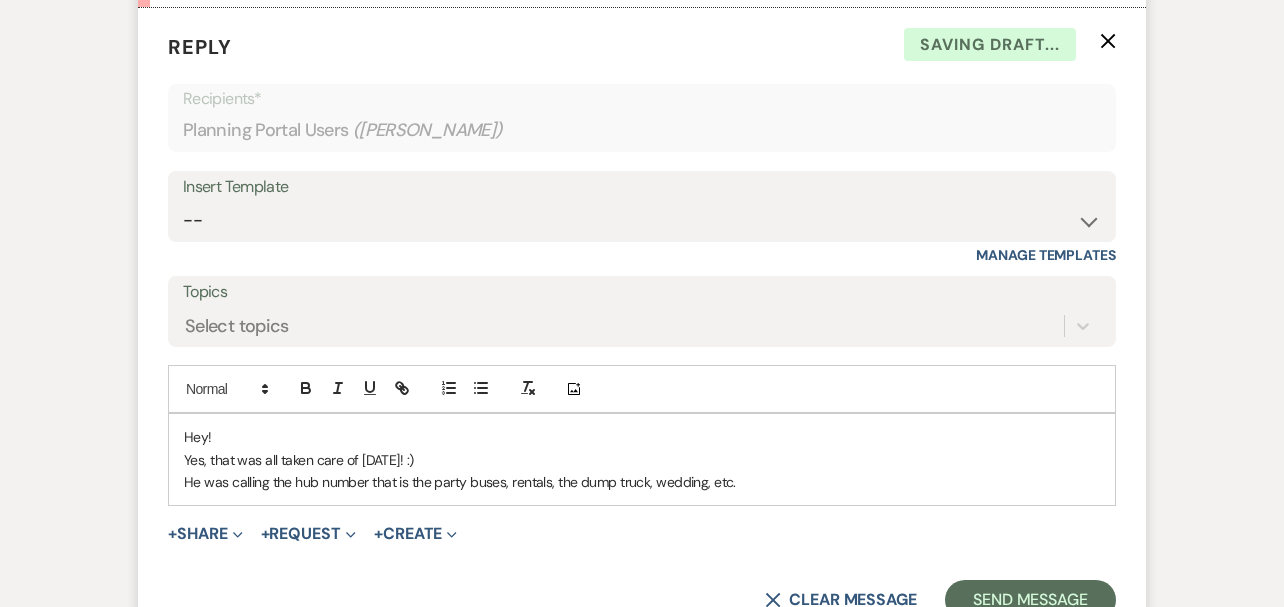 click on "He was calling the hub number that is the party buses, rentals, the dump truck, wedding, etc." at bounding box center [642, 482] 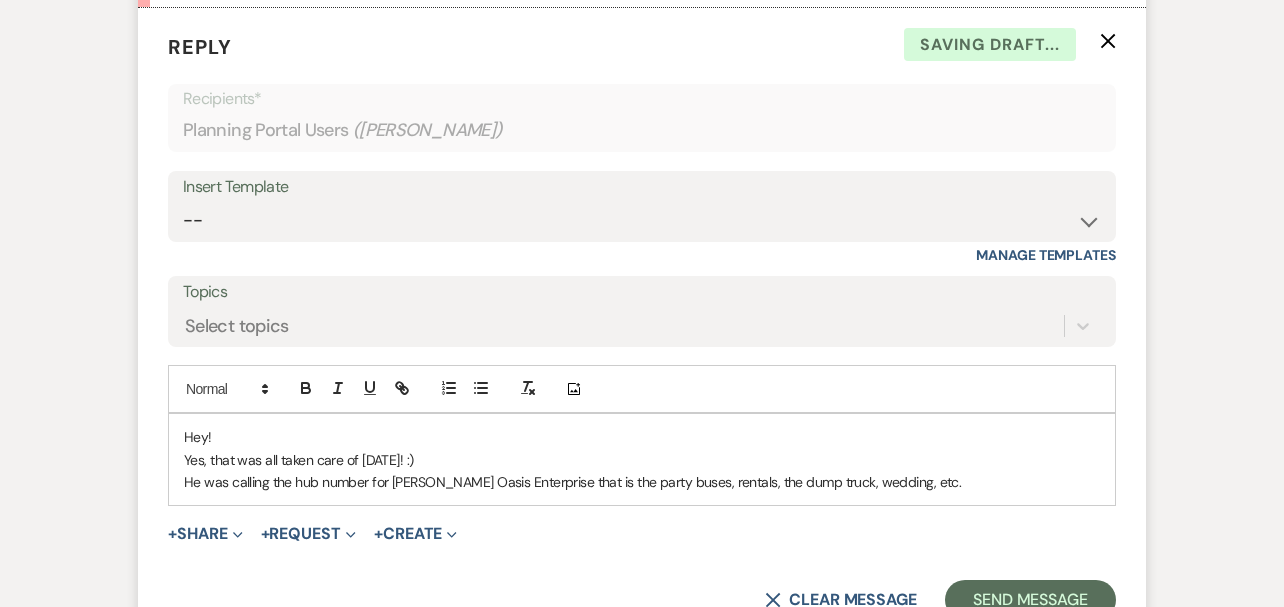 drag, startPoint x: 909, startPoint y: 475, endPoint x: 545, endPoint y: 469, distance: 364.04944 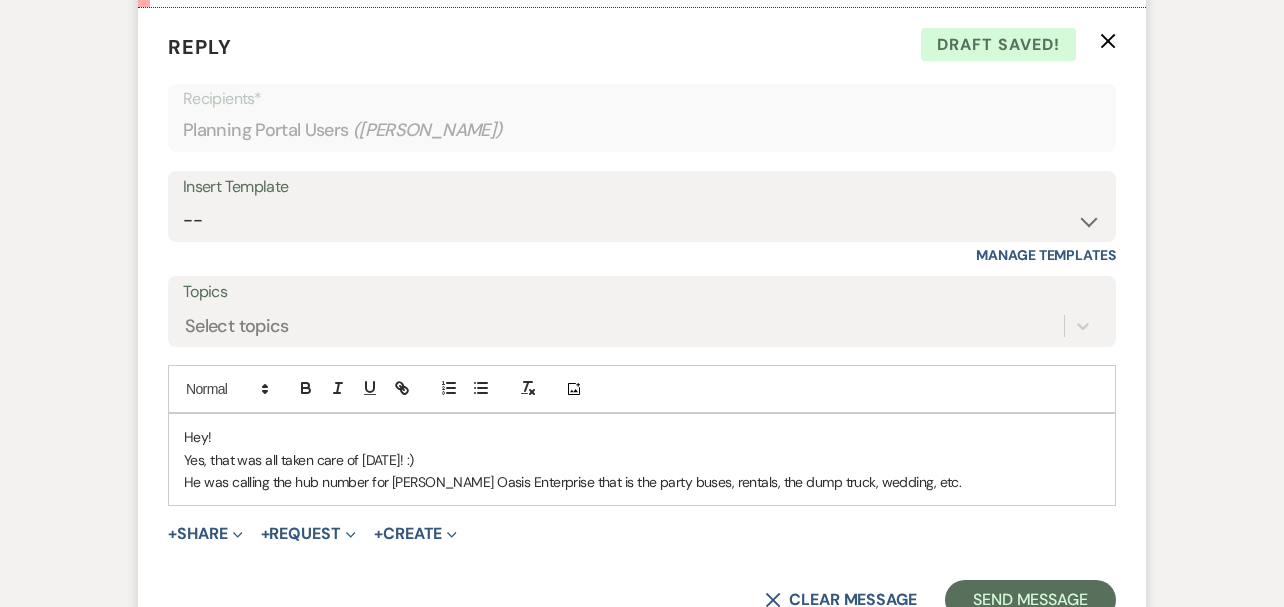 click on "Yes, that was all taken care of [DATE]! :)" at bounding box center [642, 460] 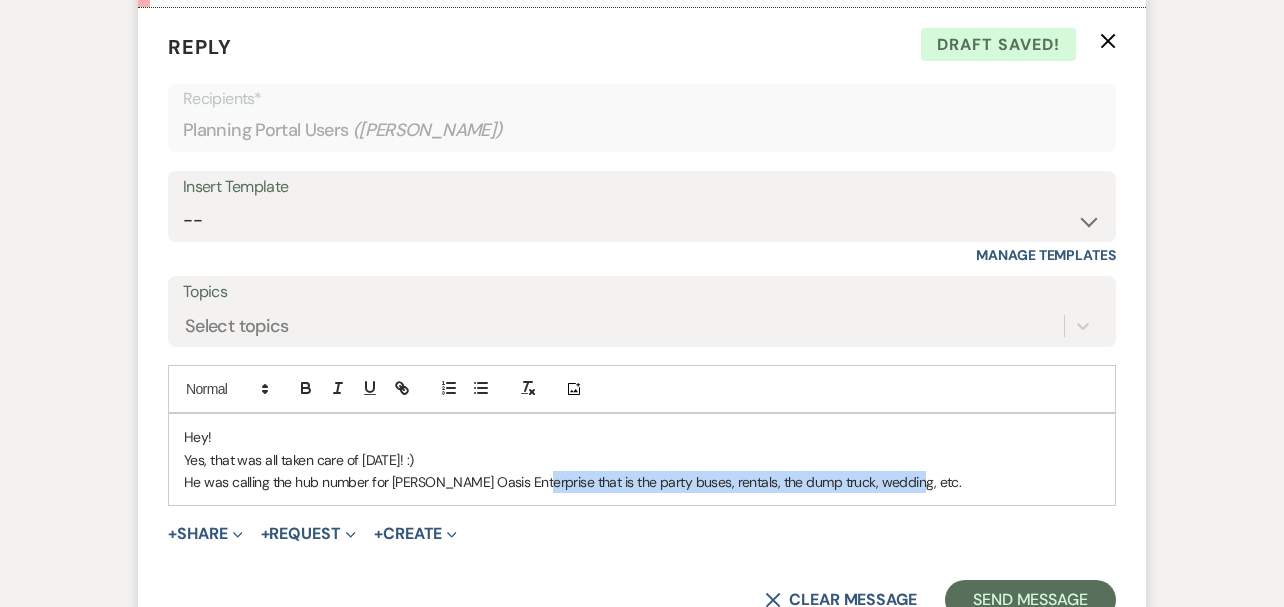 drag, startPoint x: 539, startPoint y: 479, endPoint x: 969, endPoint y: 485, distance: 430.04187 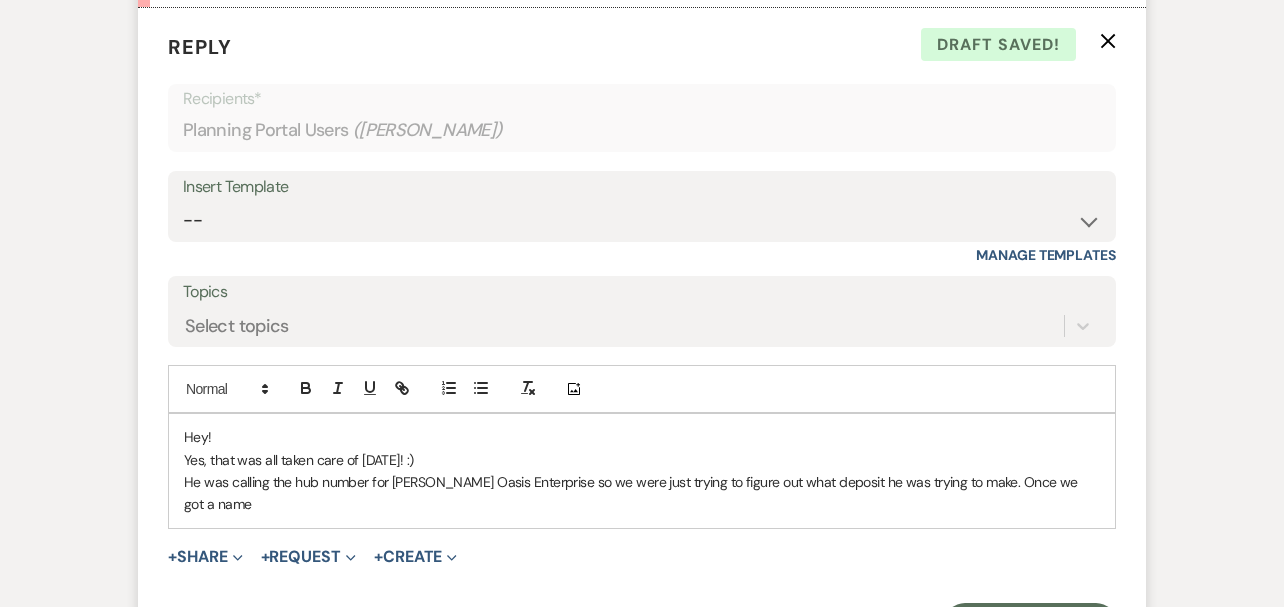 click on "He was calling the hub number for [PERSON_NAME] Oasis Enterprise so we were just trying to figure out what deposit he was trying to make. Once we got a name" at bounding box center [642, 493] 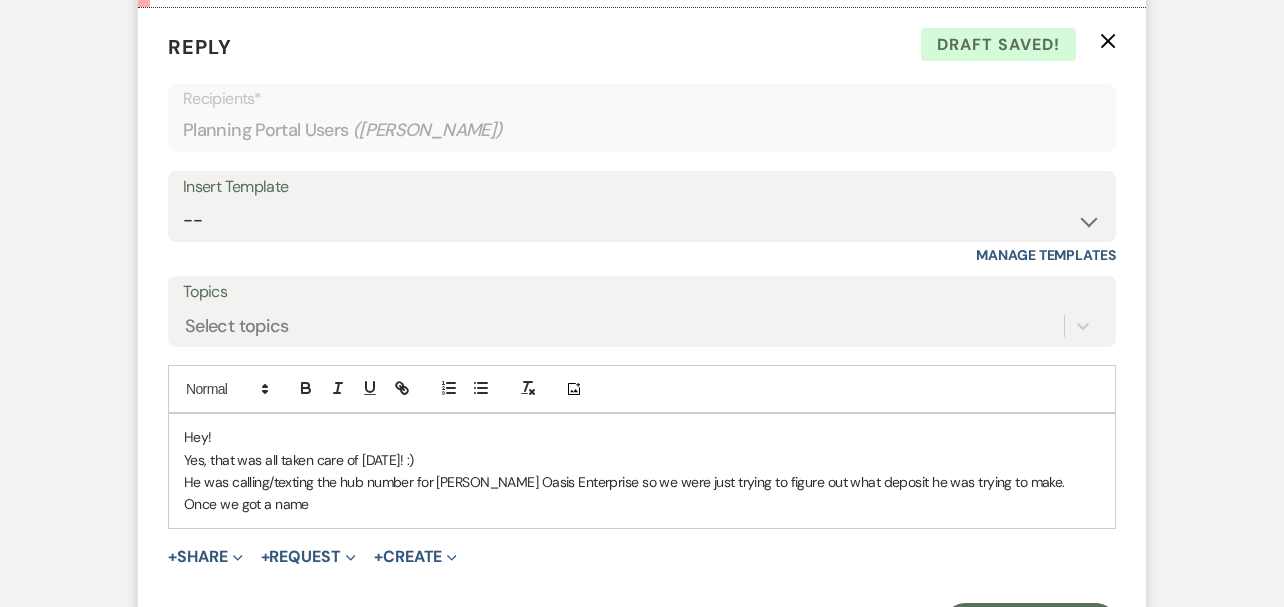 click on "He was calling/texting the hub number for [PERSON_NAME] Oasis Enterprise so we were just trying to figure out what deposit he was trying to make. Once we got a name" at bounding box center [642, 493] 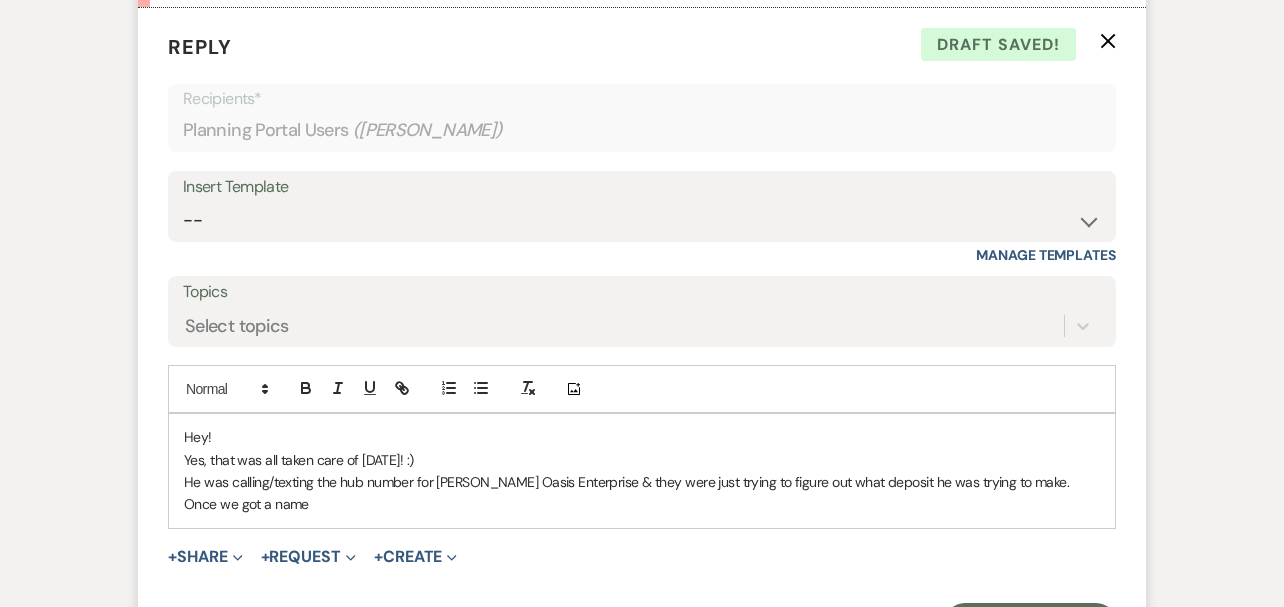 click on "He was calling/texting the hub number for [PERSON_NAME] Oasis Enterprise & they were just trying to figure out what deposit he was trying to make. Once we got a name" at bounding box center [642, 493] 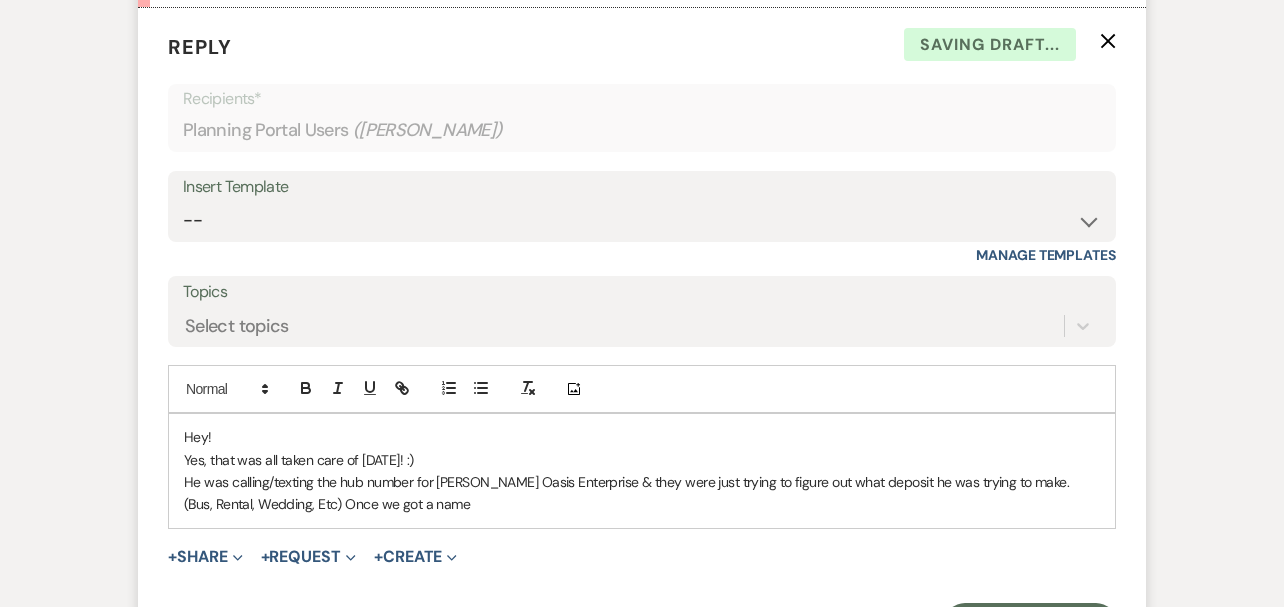 click on "He was calling/texting the hub number for [PERSON_NAME] Oasis Enterprise & they were just trying to figure out what deposit he was trying to make. (Bus, Rental, Wedding, Etc) Once we got a name" at bounding box center (642, 493) 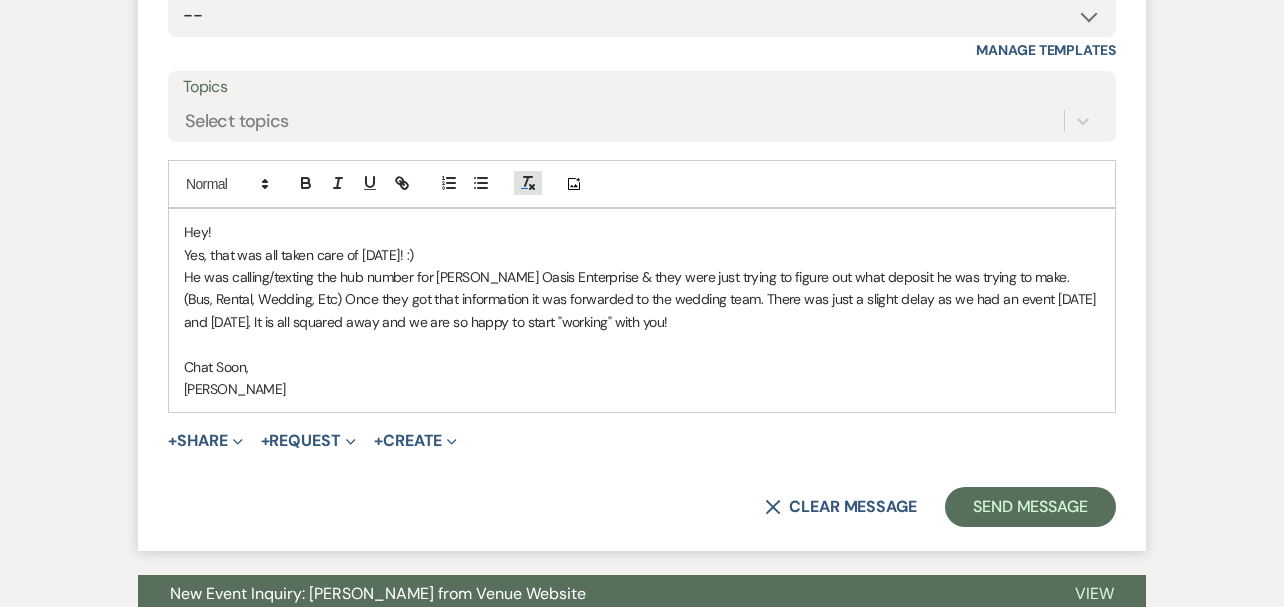 scroll, scrollTop: 3046, scrollLeft: 0, axis: vertical 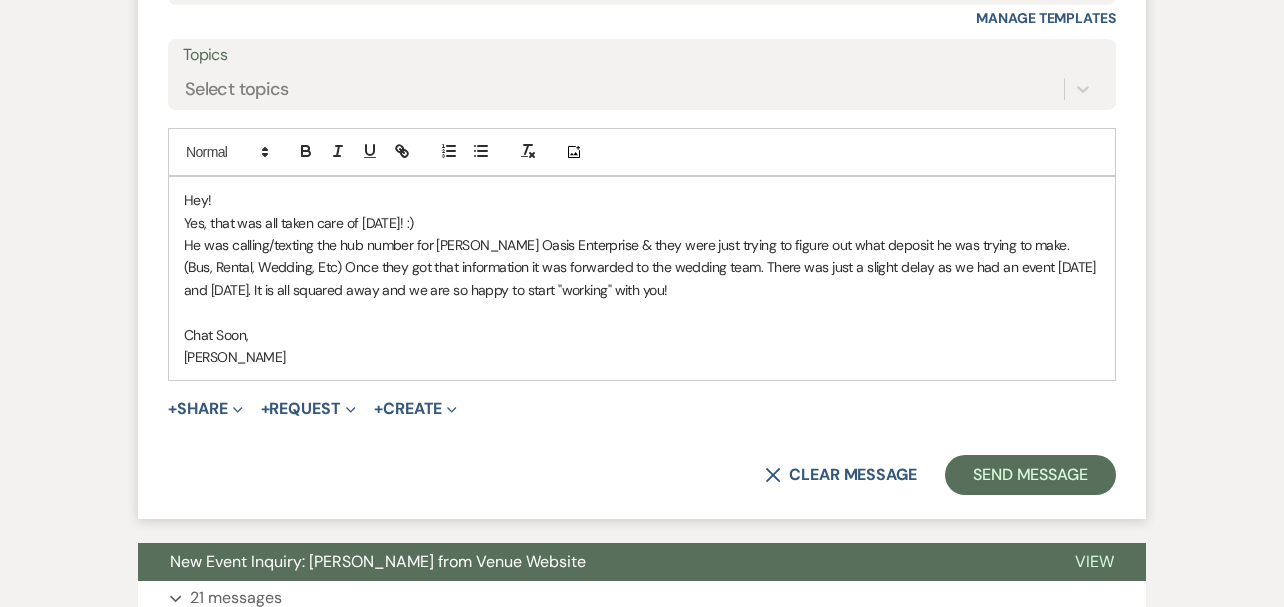 click on "Reply   X Saving draft... Recipients* Planning Portal Users   ( [PERSON_NAME] )   Insert Template   -- WELCOME Weven Planning Portal Introduction Send With Contract Restroom Trailer Response to TOUR inquiry  AFTER *Planner Share* AFTER receiving contract/retainer AFTER "Tour Confirmation" Pricing Request They Want to BOOK Send With PLANNER INVITE on Google   Out of the Office Request for Reviews  nighttime tour confirmation dropbox liquor law question checking in booked elsewhere Portal Need Photo Stuff Denied Access Non Drinkers Rewalk Day Of... New Client Portal Access NON Wedding Event Event Weekend after wedding/review add to final invoice Reviews re-invite for portal or facebook Missing Access Email 5pm ceremony Date Correction Day of task management info no outside apps Post Tour 4th post discounted invoice [PERSON_NAME] New Enhancements Doc 2nd post tour 3rd post 5th post wanted weekend tour booked elsewhere but giving them docs reply to them wanting to book Manage Templates Topics Select topics" at bounding box center [642, 145] 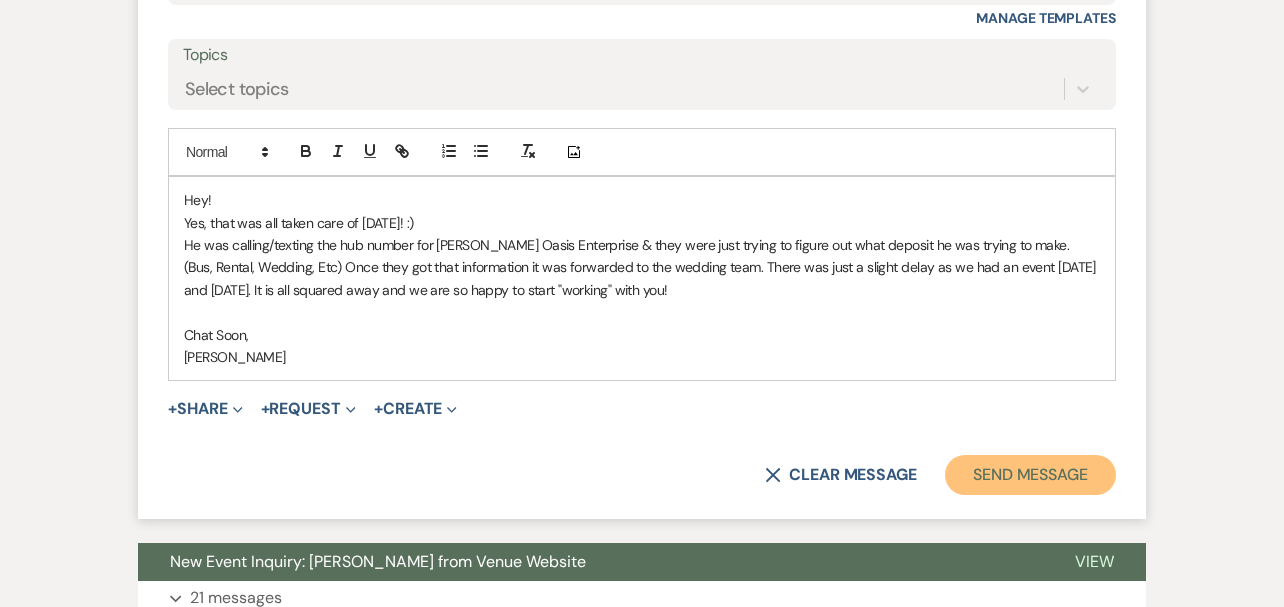 click on "Send Message" at bounding box center [1030, 475] 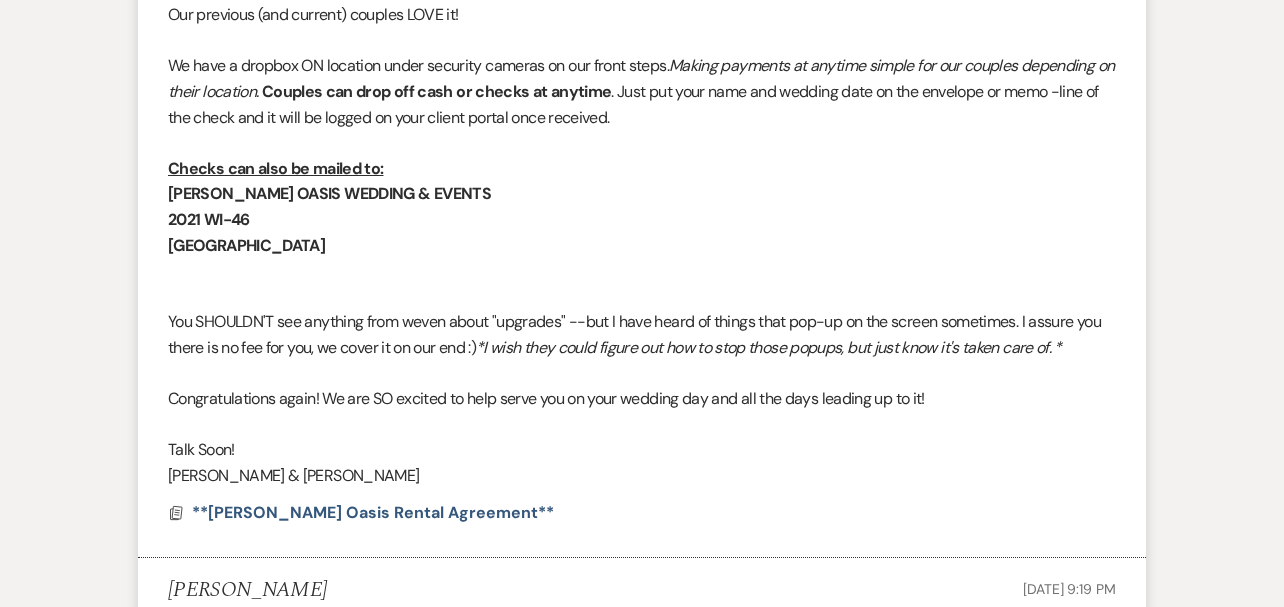 scroll, scrollTop: 0, scrollLeft: 0, axis: both 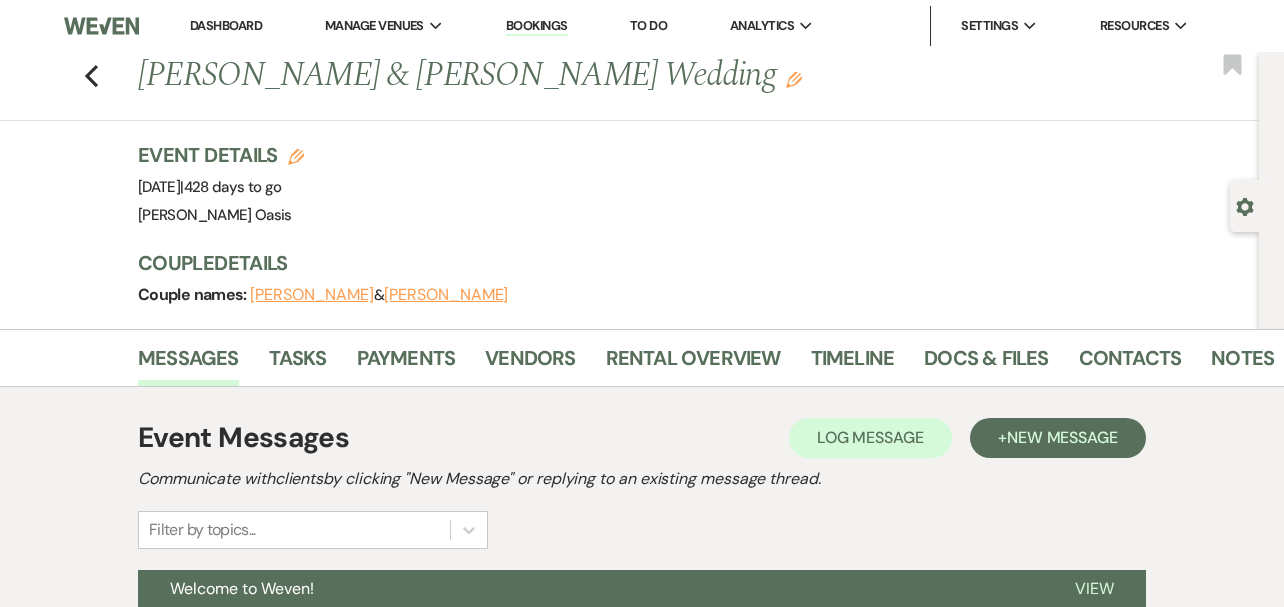 click on "Dashboard" at bounding box center [226, 25] 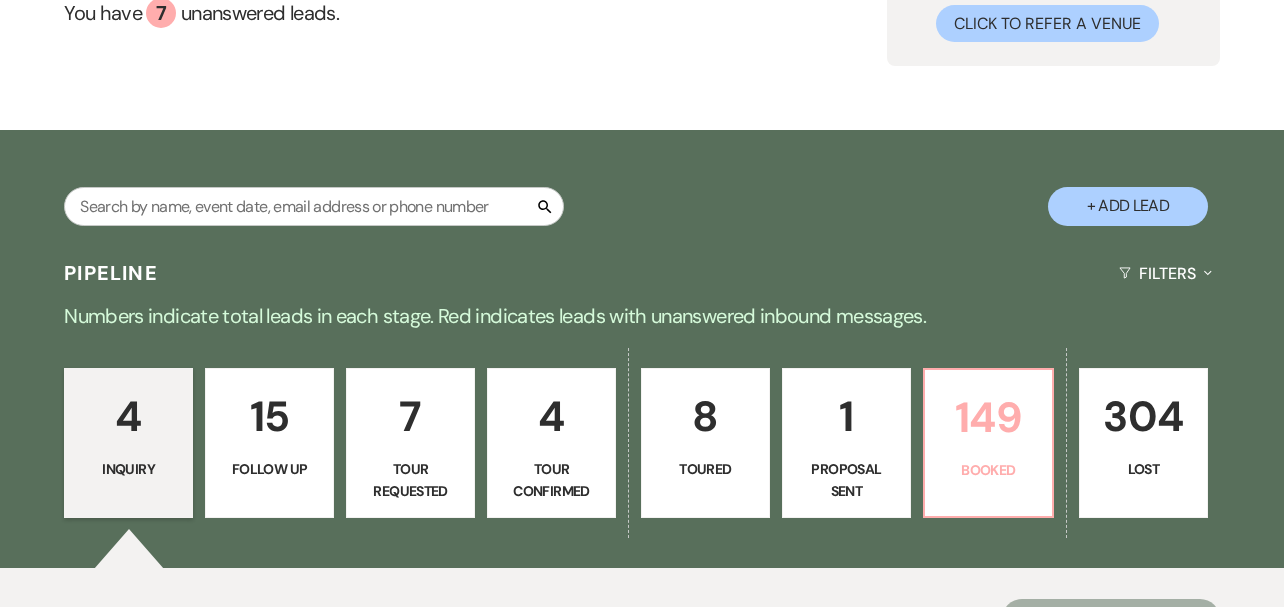 click on "Booked" at bounding box center [988, 470] 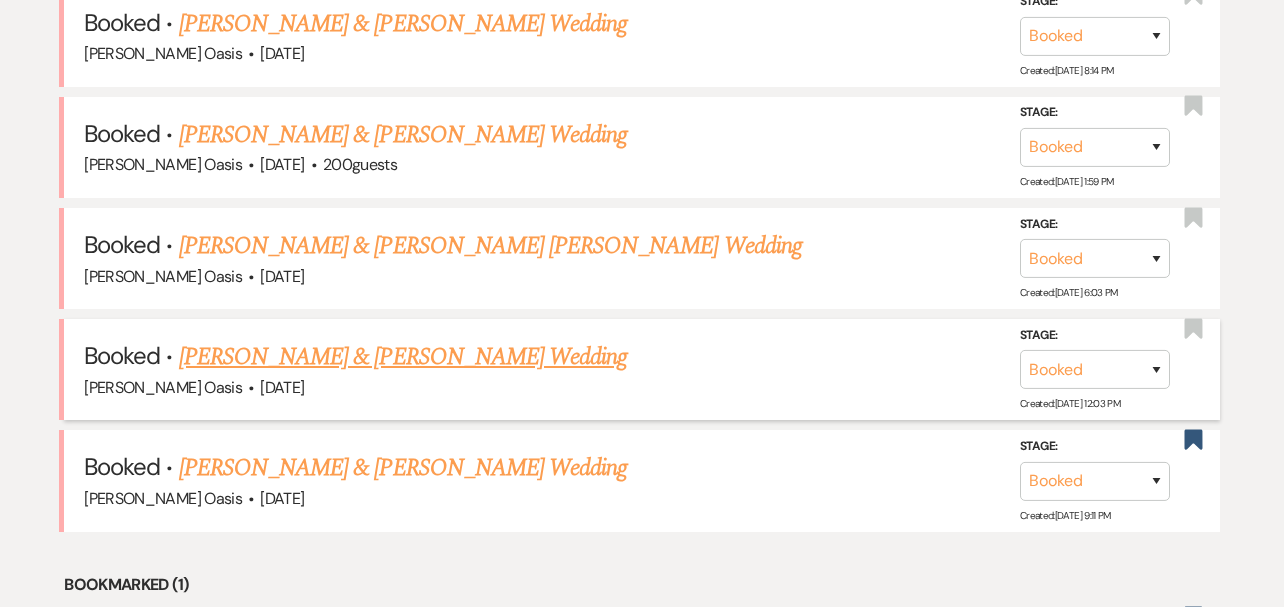 scroll, scrollTop: 1162, scrollLeft: 0, axis: vertical 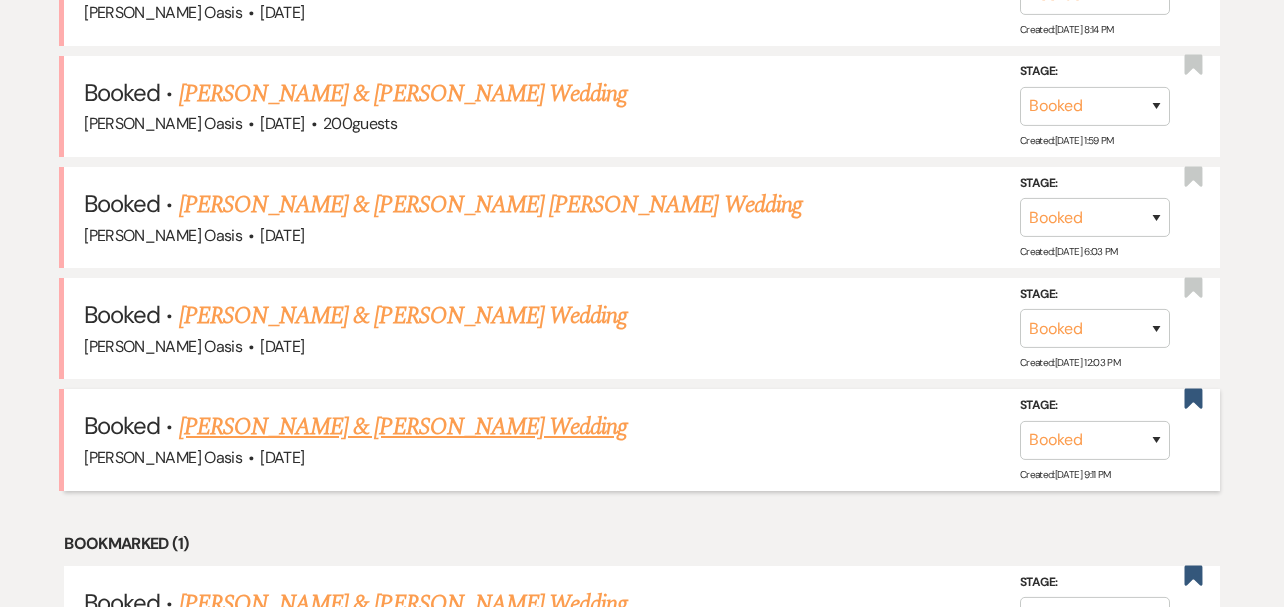 click on "[PERSON_NAME] & [PERSON_NAME] Wedding" at bounding box center (403, 427) 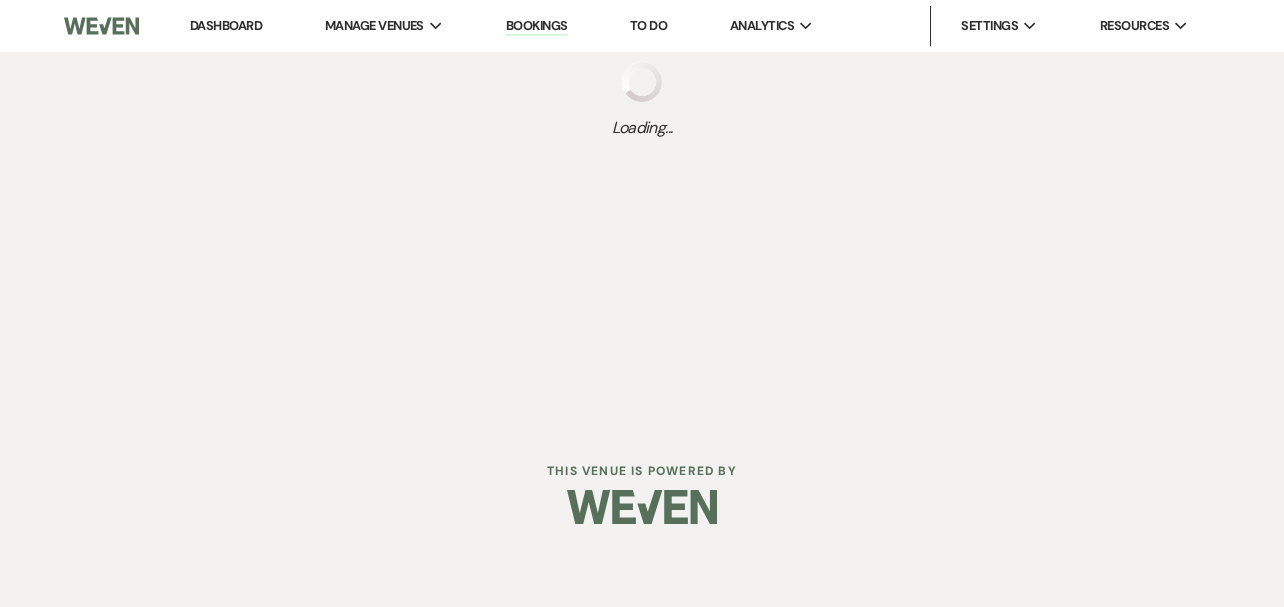 scroll, scrollTop: 0, scrollLeft: 0, axis: both 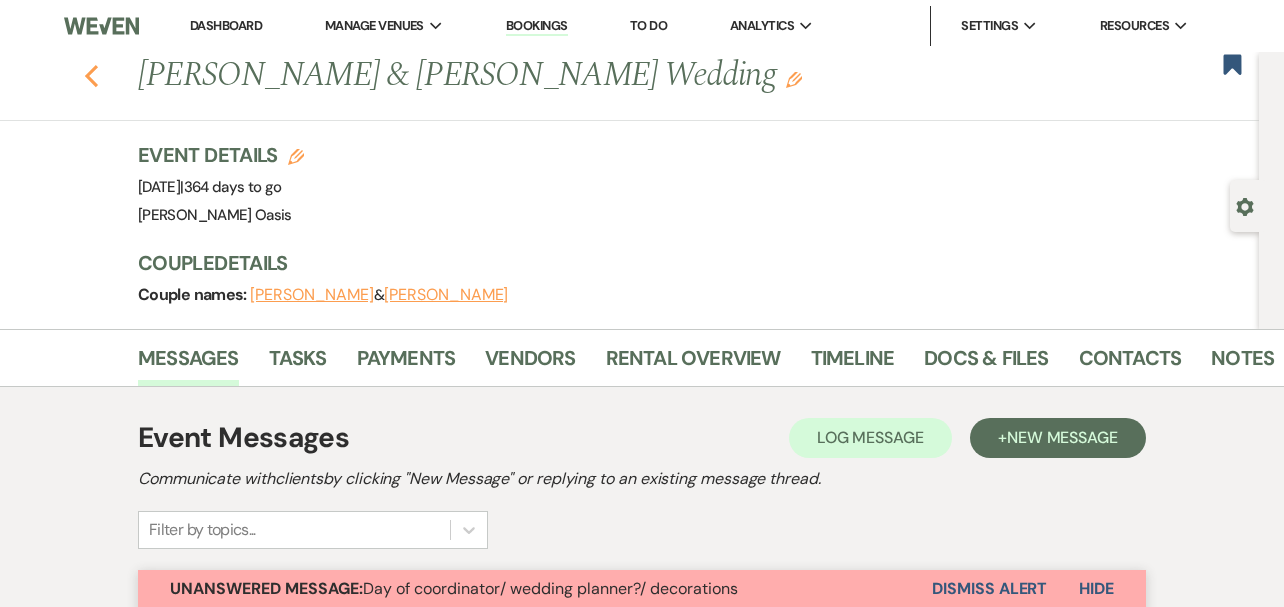 click on "Previous" 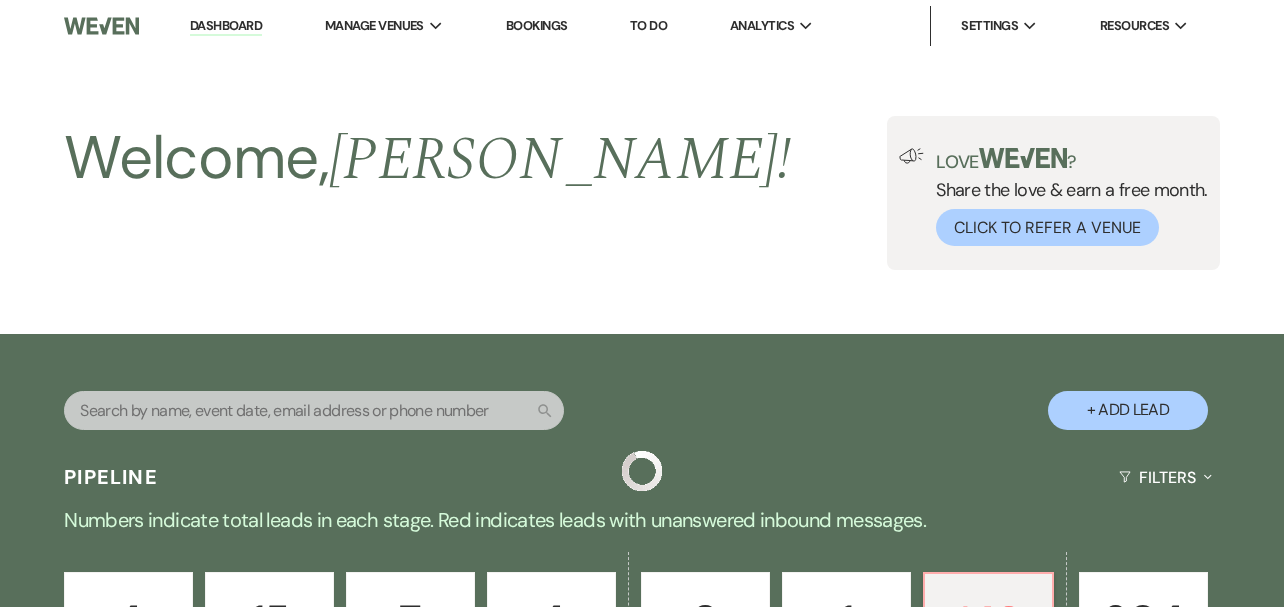 scroll, scrollTop: 1162, scrollLeft: 0, axis: vertical 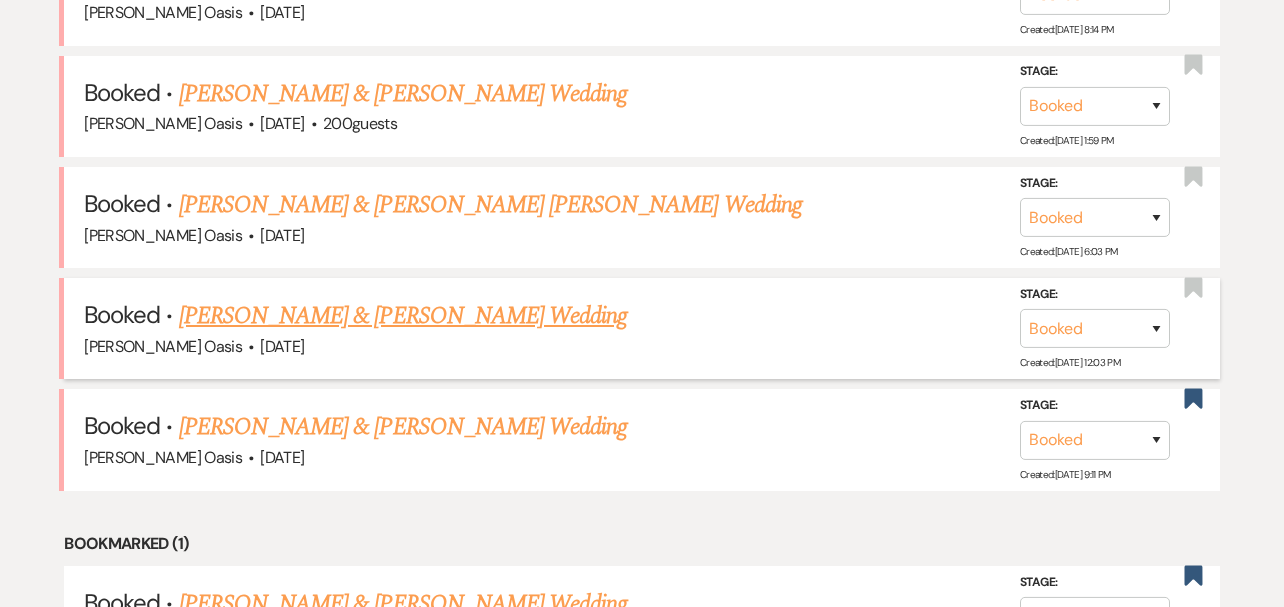 click on "[PERSON_NAME] & [PERSON_NAME] Wedding" at bounding box center [403, 316] 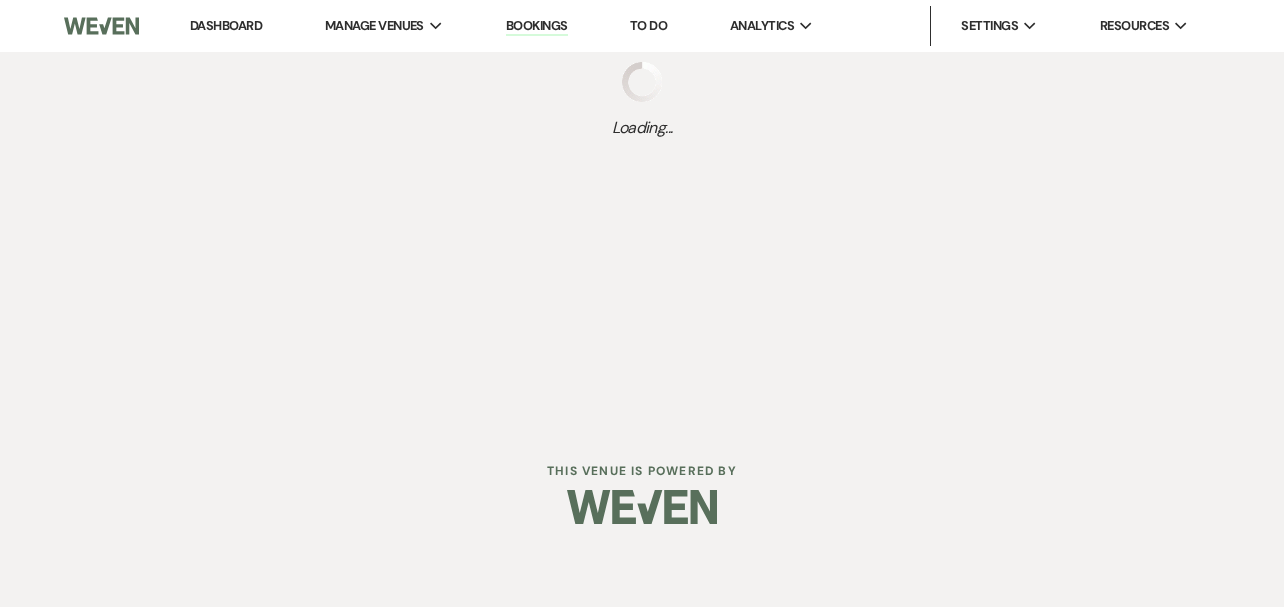 scroll, scrollTop: 0, scrollLeft: 0, axis: both 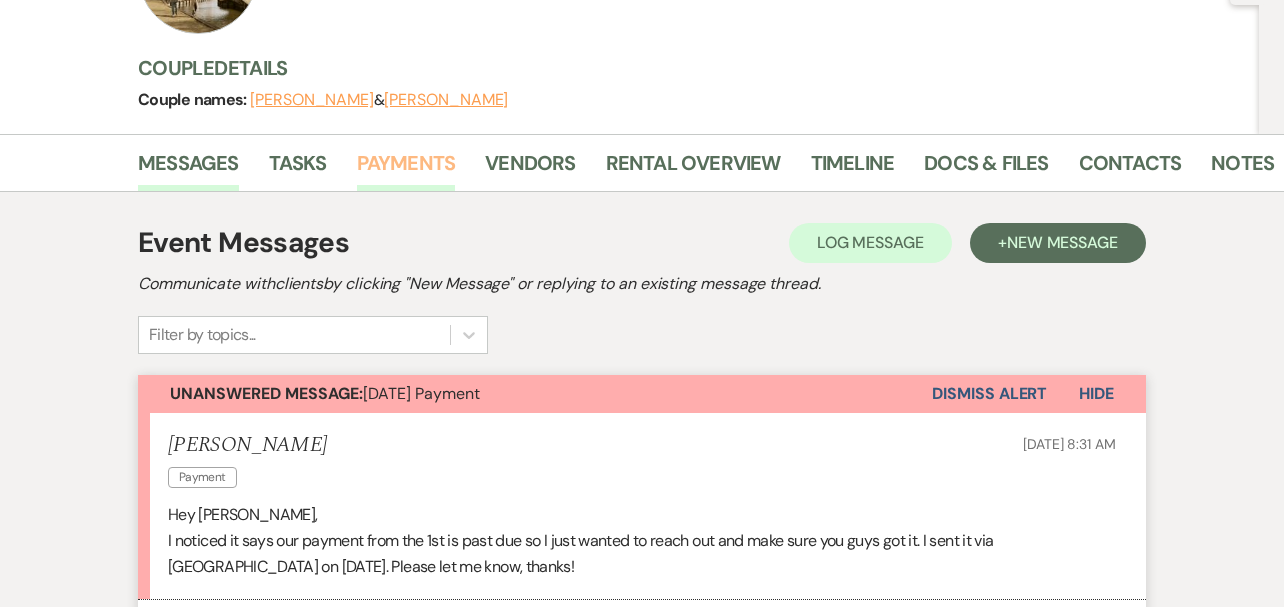 click on "Payments" at bounding box center (406, 169) 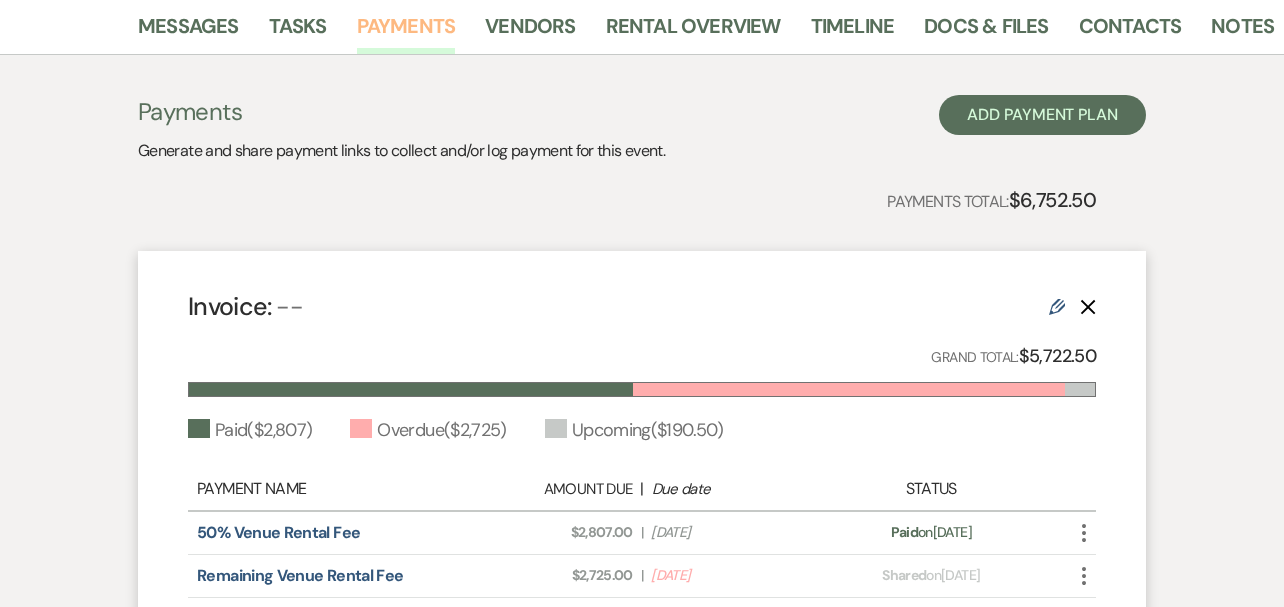 scroll, scrollTop: 376, scrollLeft: 0, axis: vertical 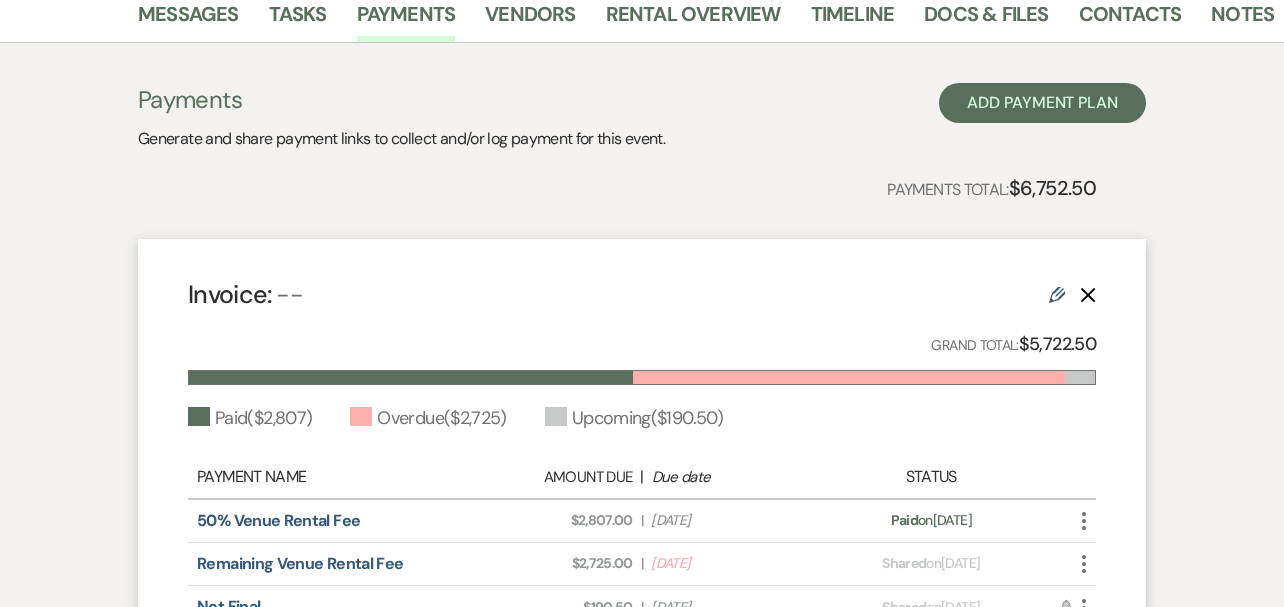 click on "Edit" 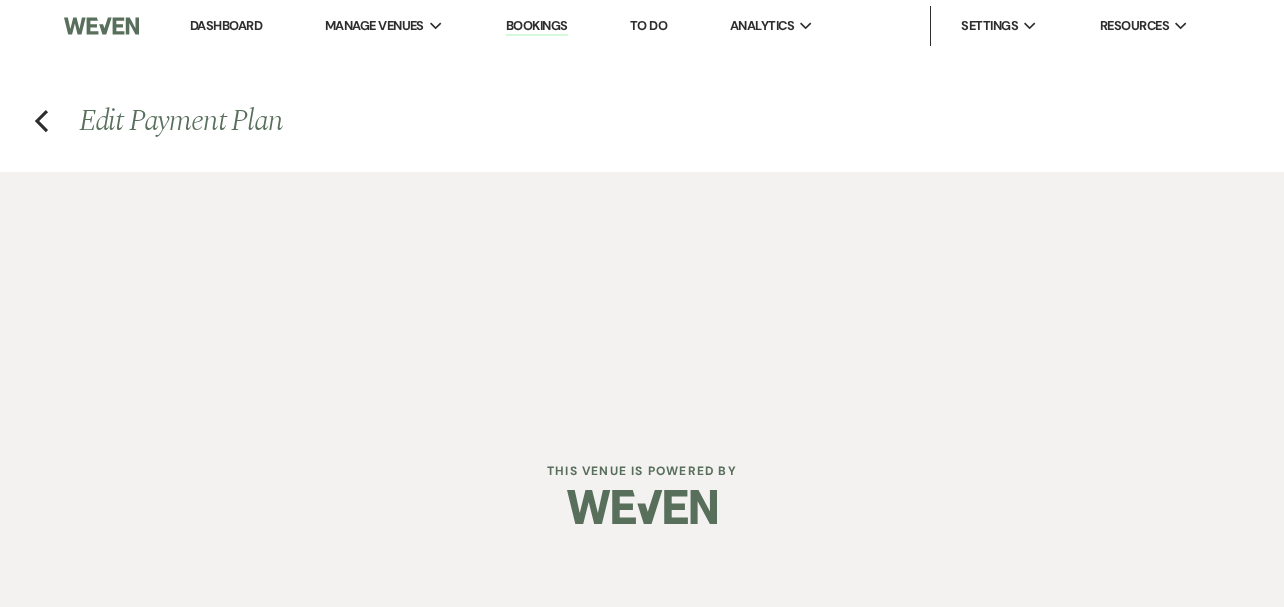 select on "1" 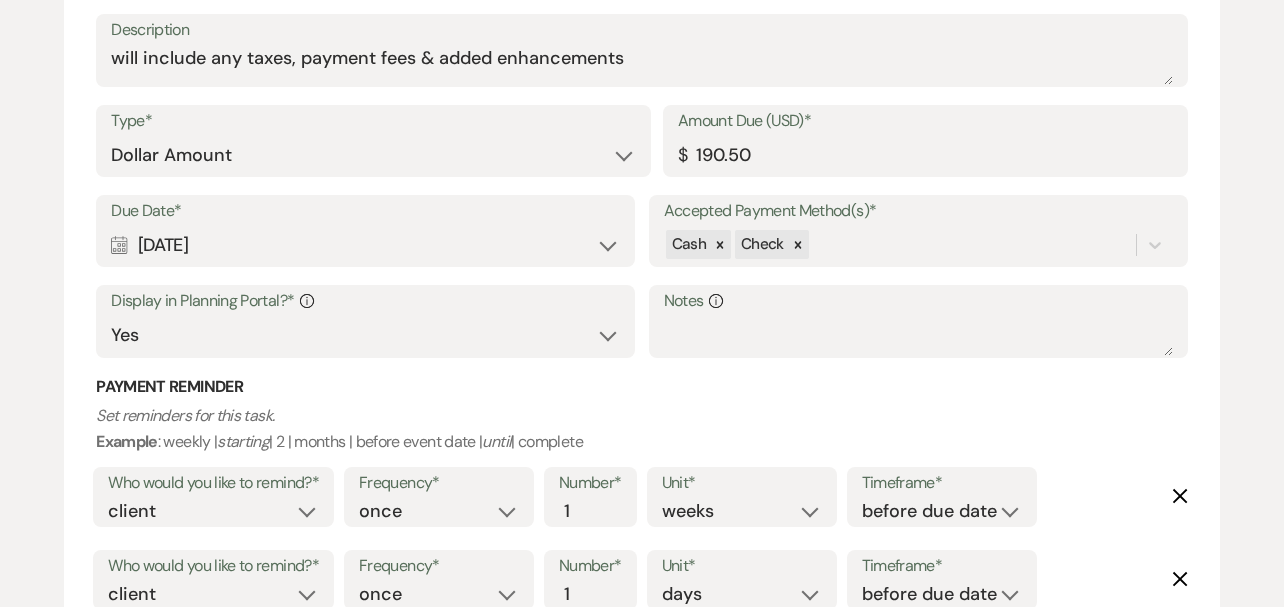 scroll, scrollTop: 2152, scrollLeft: 0, axis: vertical 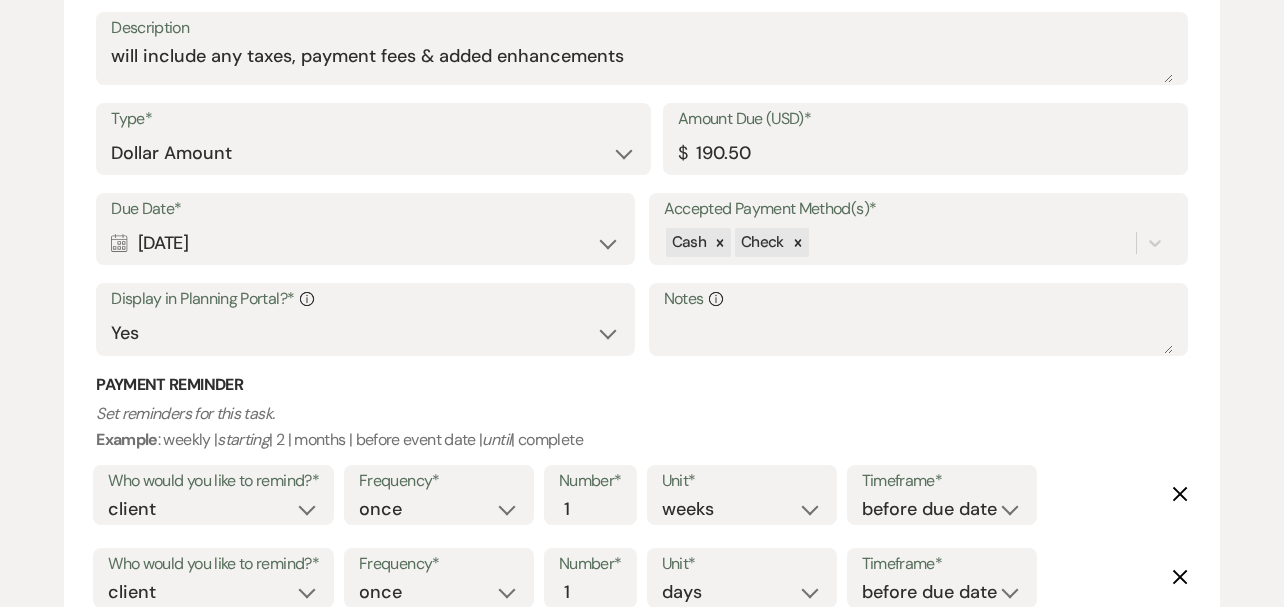 click on "Calendar [DATE] Expand" at bounding box center (365, 243) 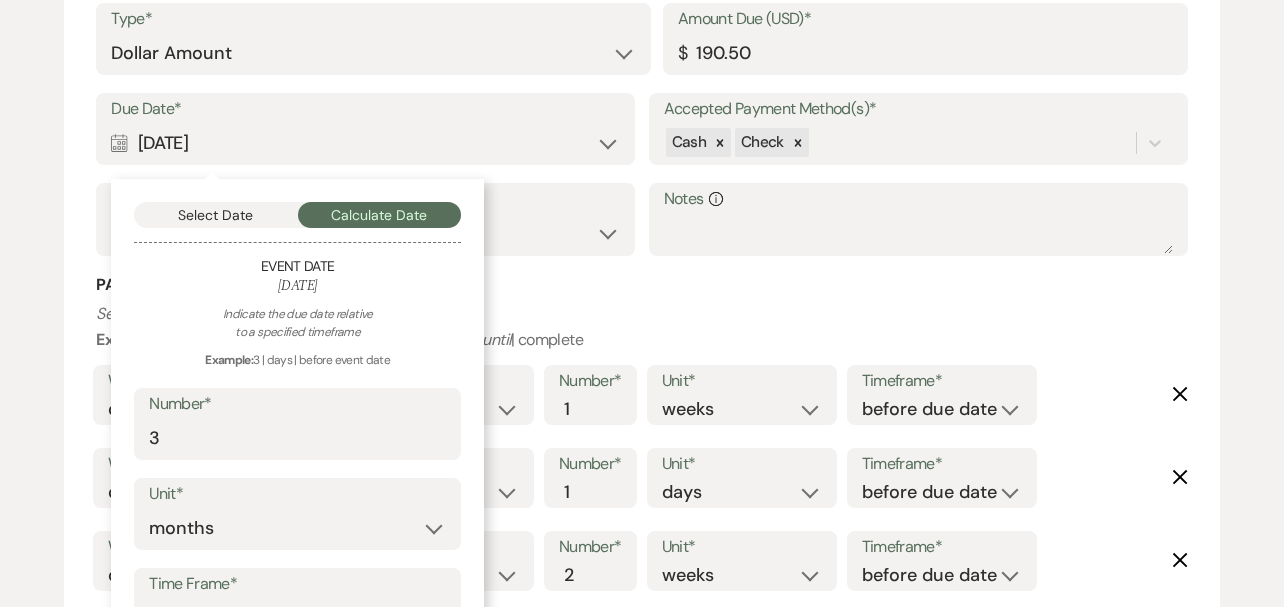 scroll, scrollTop: 2257, scrollLeft: 0, axis: vertical 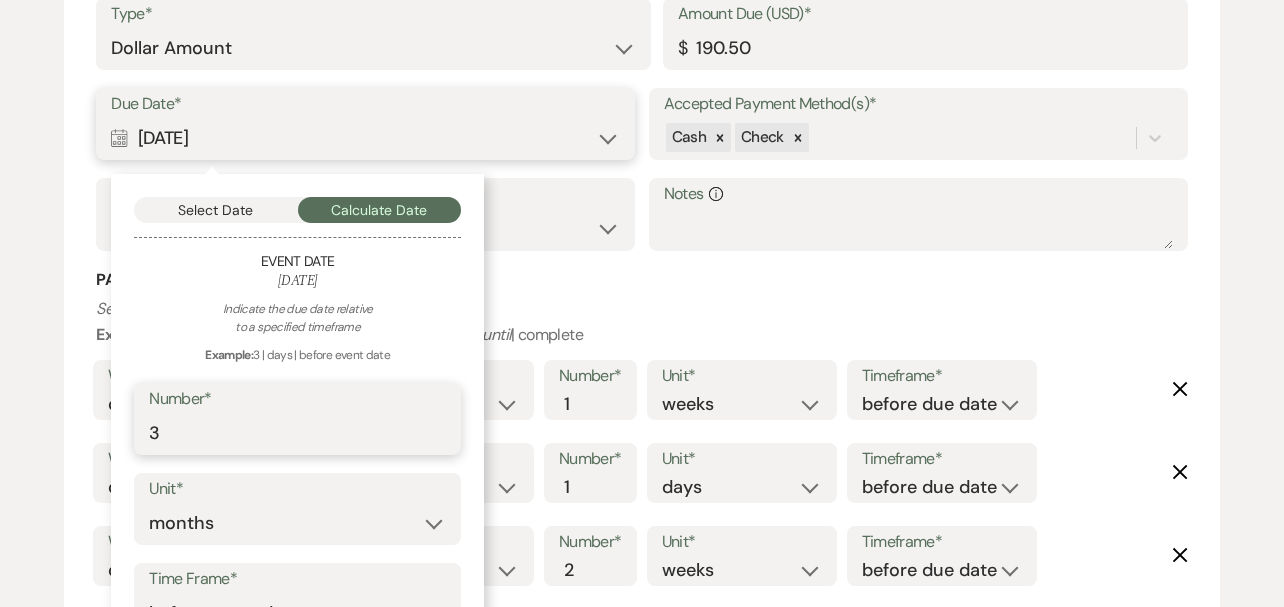 drag, startPoint x: 166, startPoint y: 439, endPoint x: 142, endPoint y: 435, distance: 24.33105 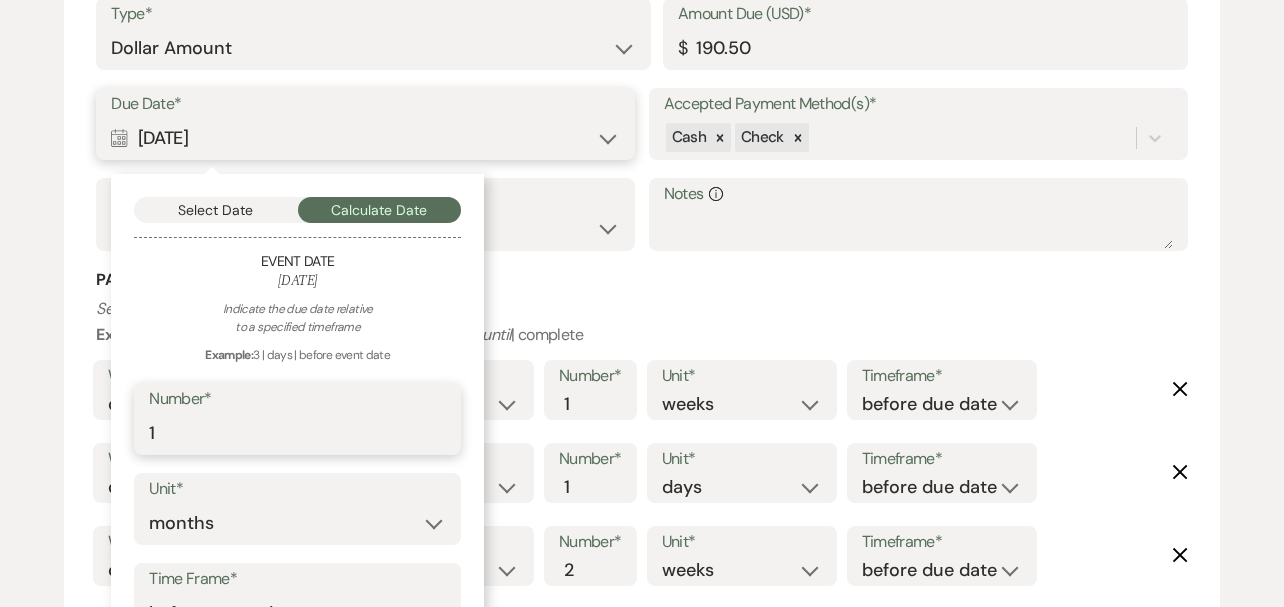 type on "1" 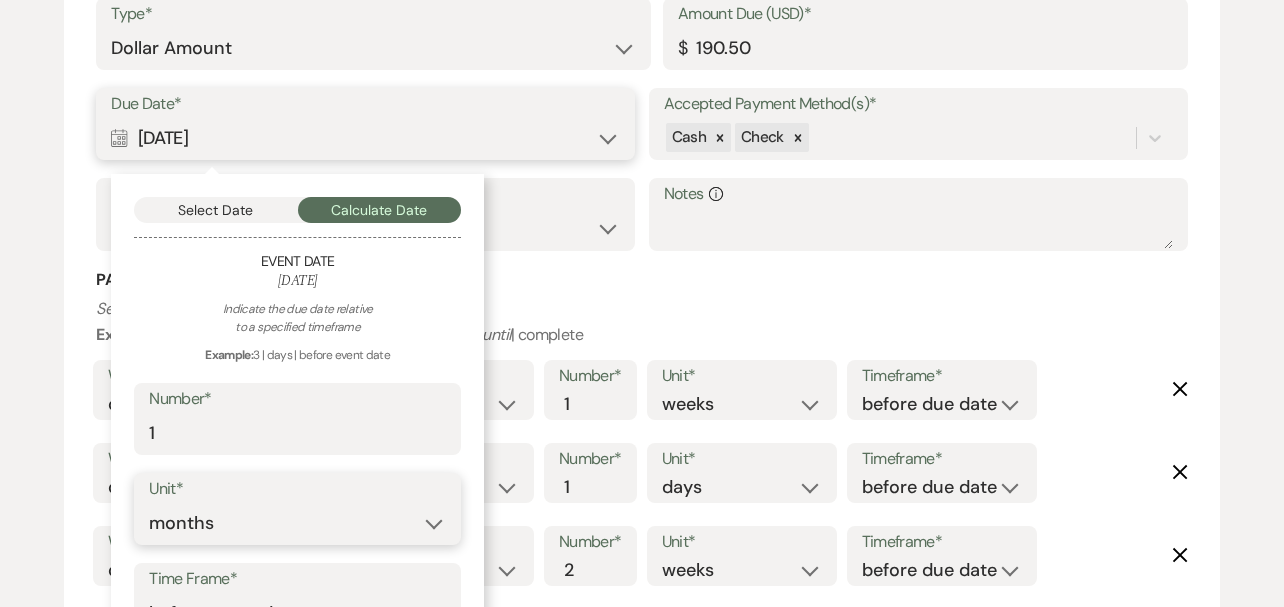 click on "days weeks months" at bounding box center [297, 523] 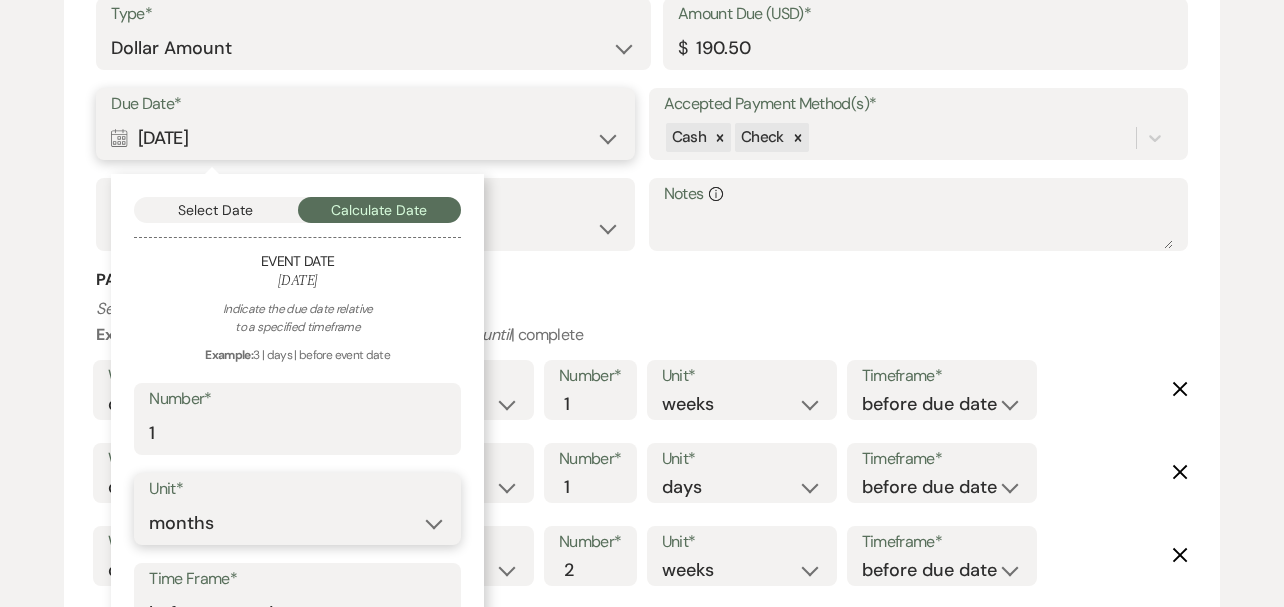 select on "day" 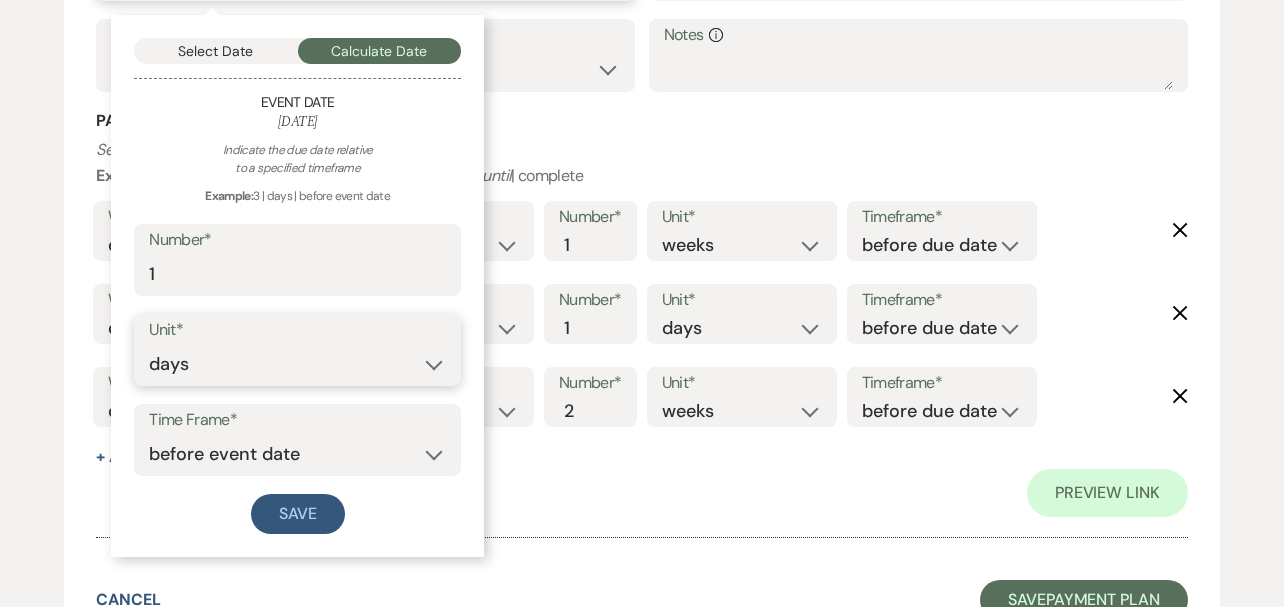 scroll, scrollTop: 2454, scrollLeft: 0, axis: vertical 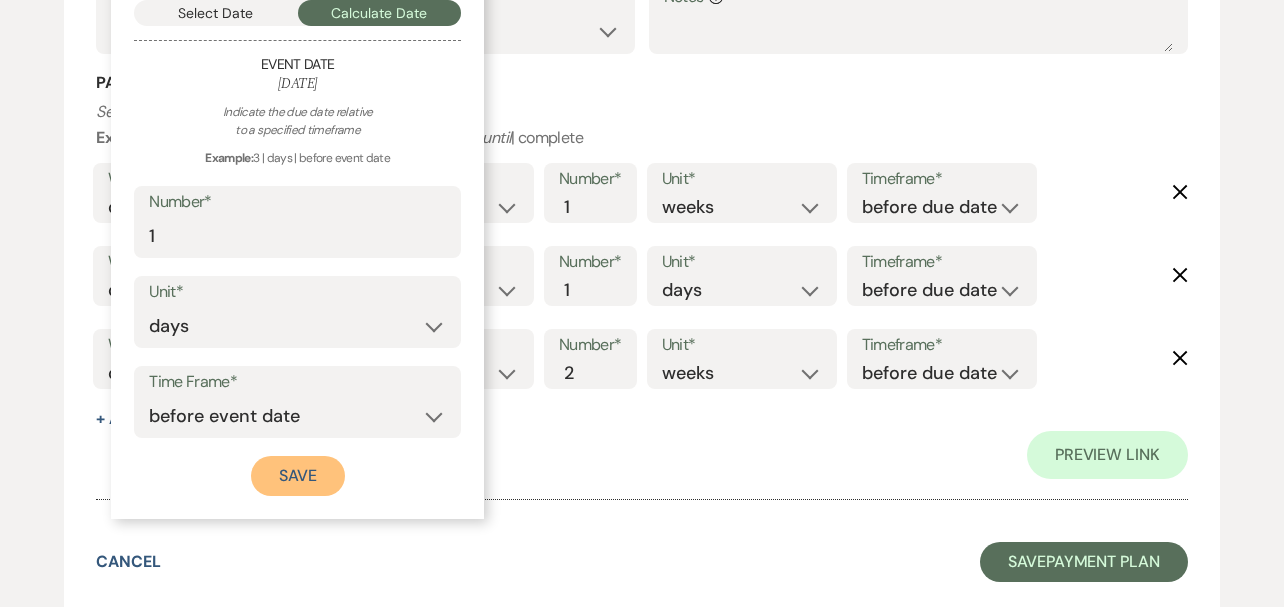 click on "Save" at bounding box center [298, 476] 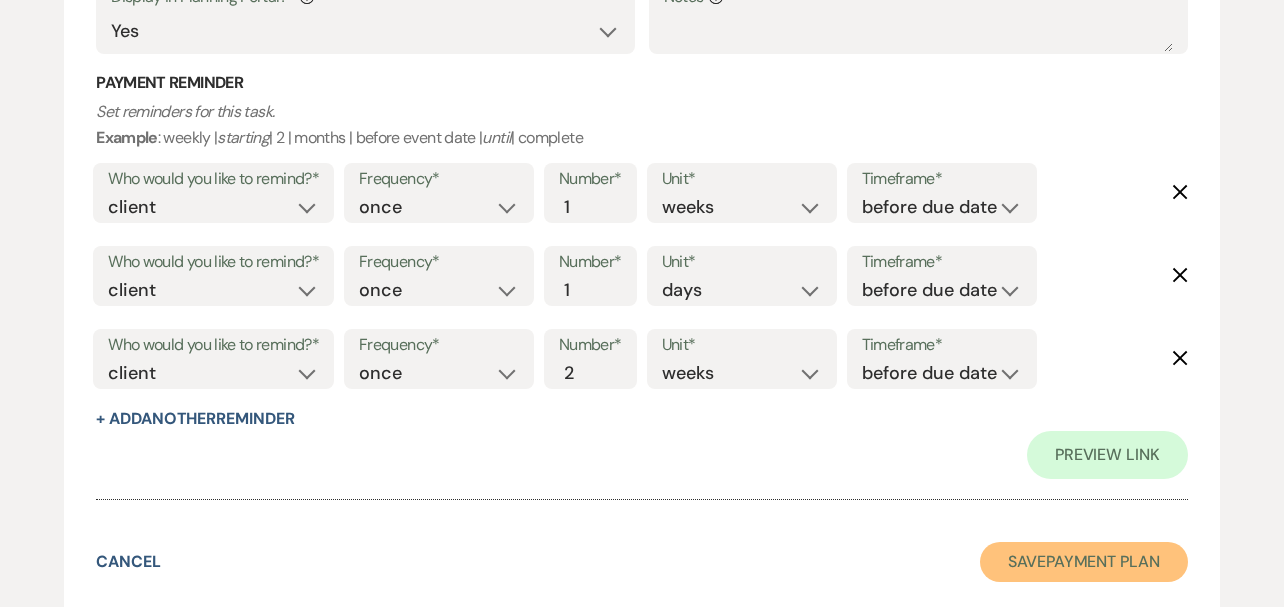 click on "Save  Payment Plan" at bounding box center [1084, 562] 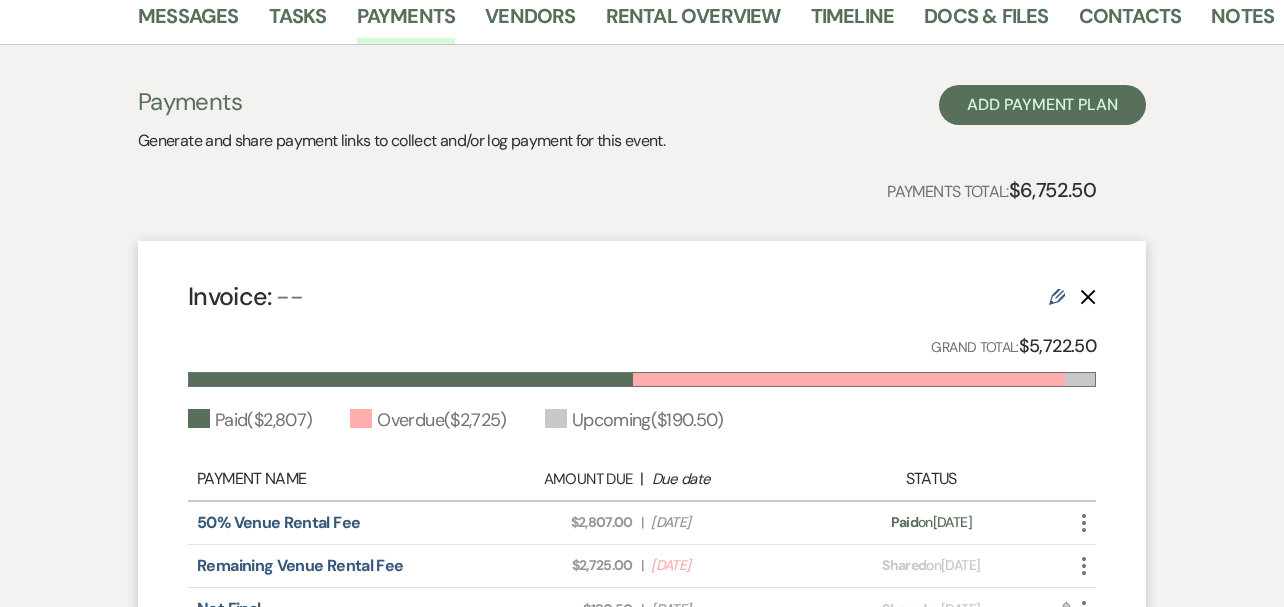 scroll, scrollTop: 0, scrollLeft: 0, axis: both 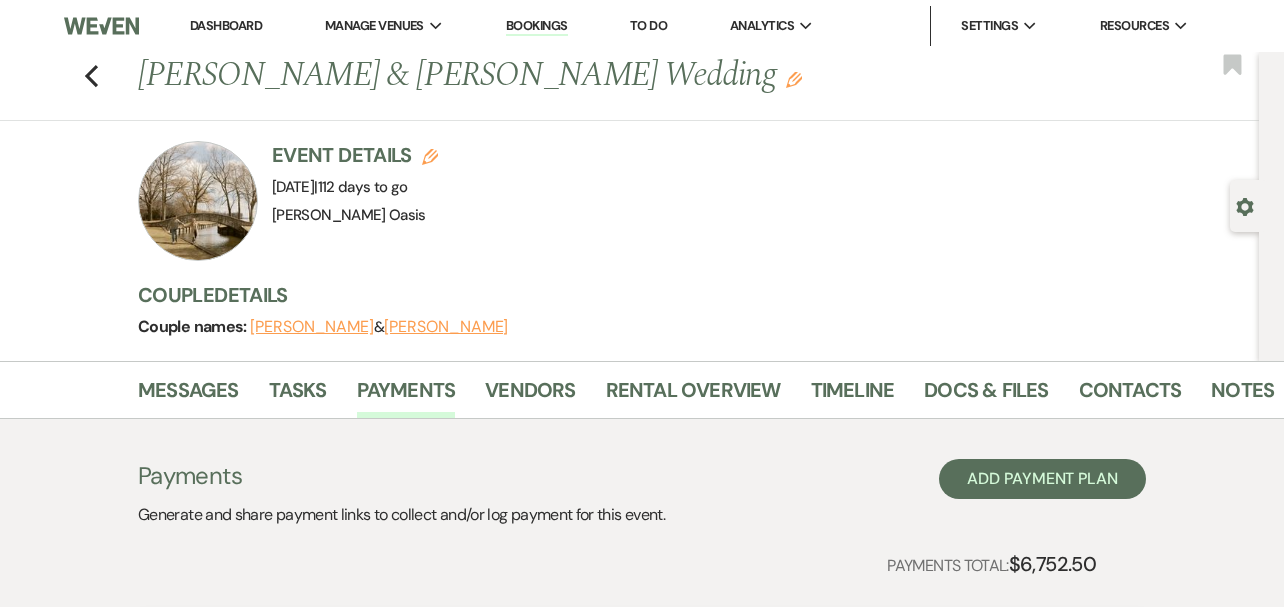 click on "Messages Tasks Payments Vendors Rental Overview Timeline Docs & Files Contacts Notes" at bounding box center [642, 390] 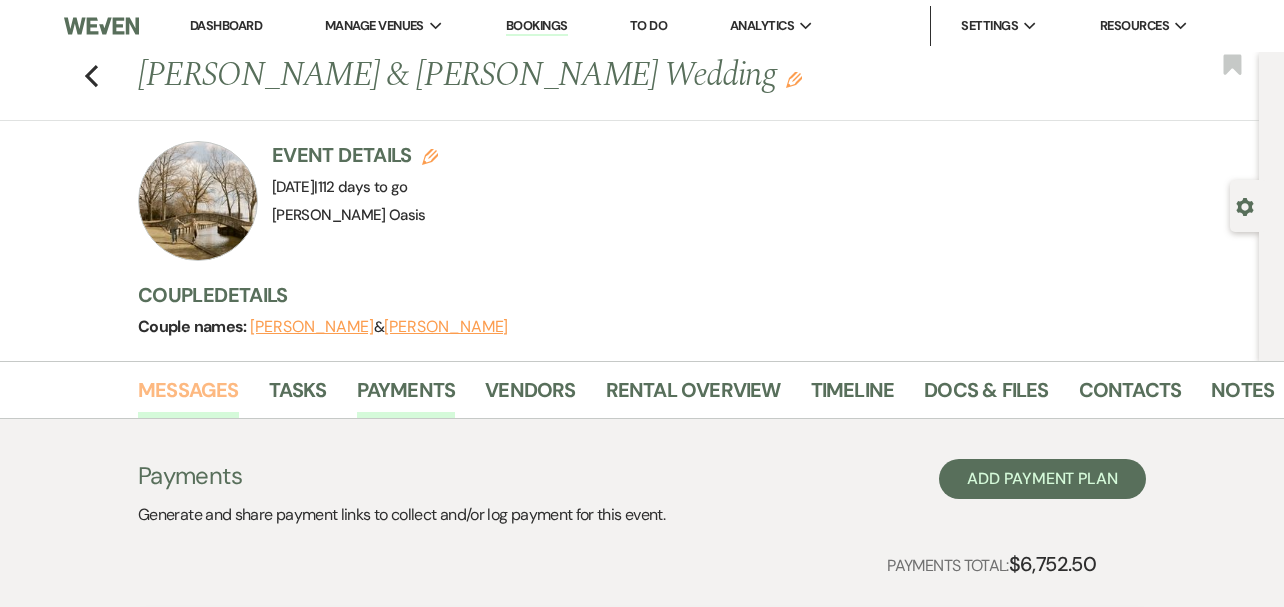 click on "Messages" at bounding box center [188, 396] 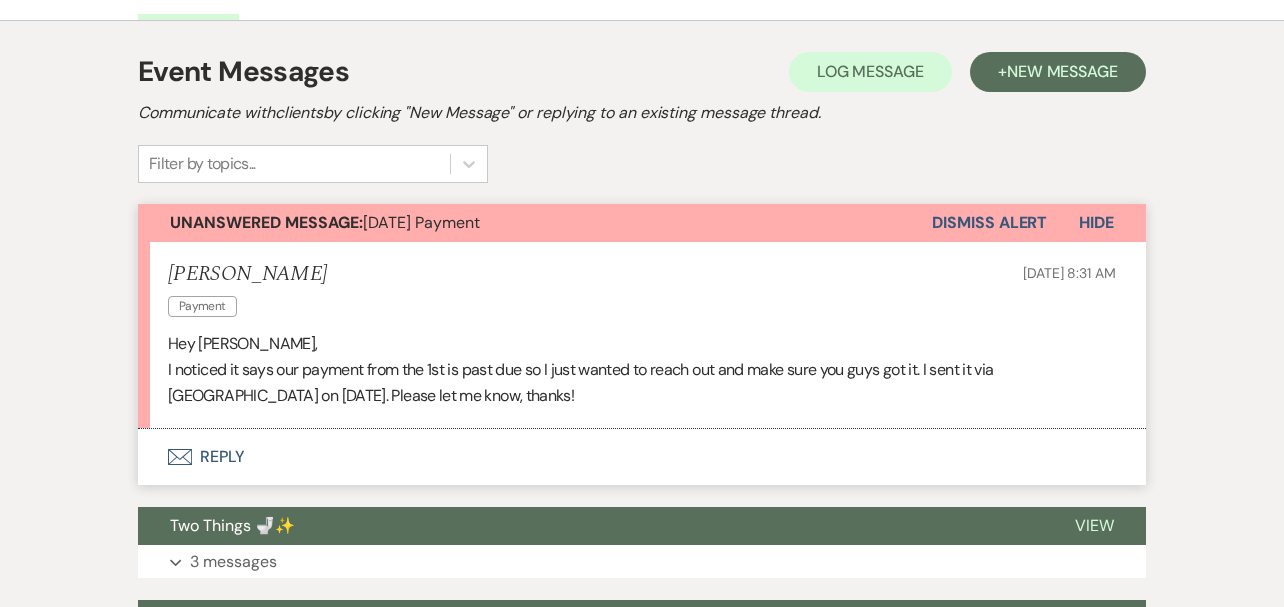 click on "Envelope Reply" at bounding box center [642, 457] 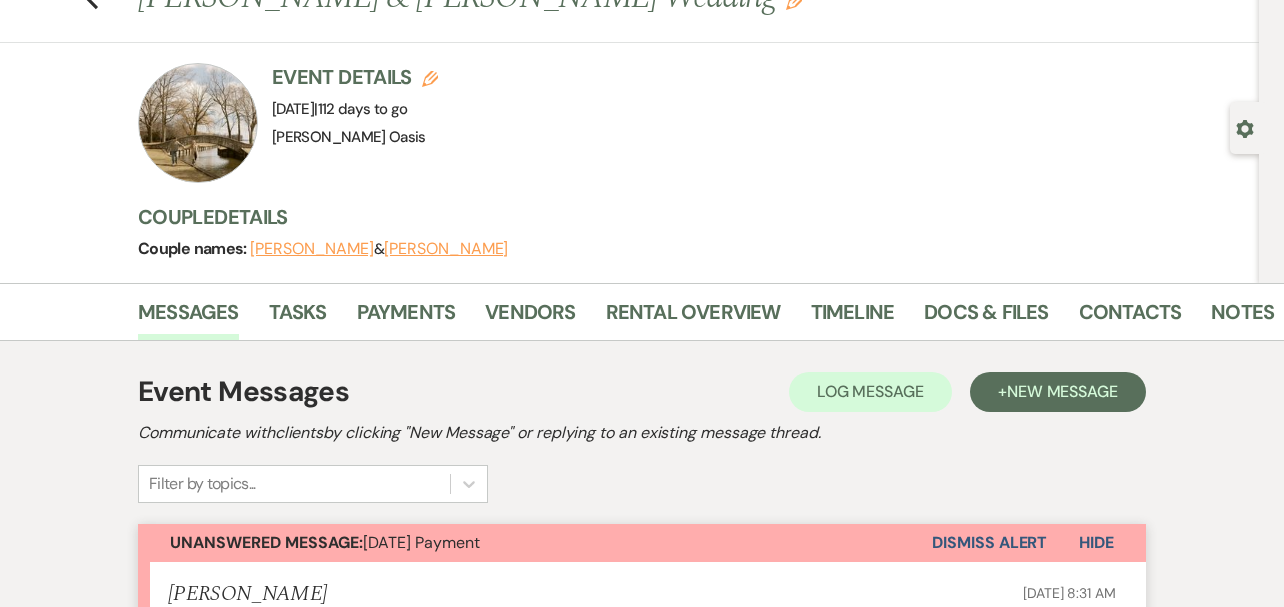 scroll, scrollTop: 0, scrollLeft: 0, axis: both 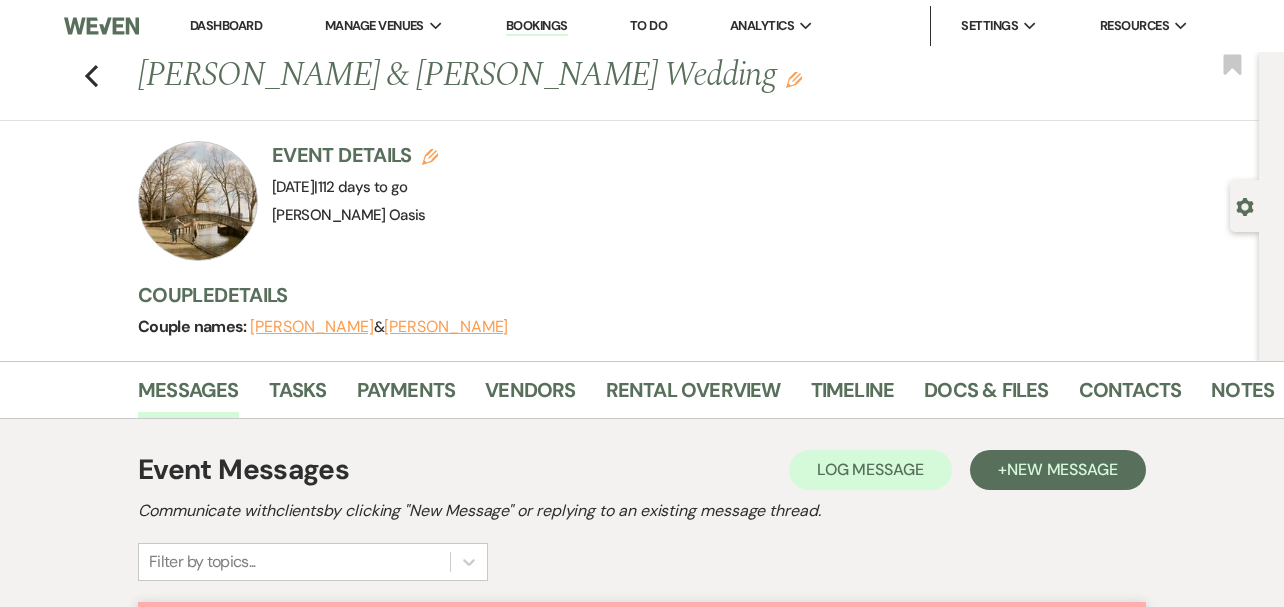 click on "Dashboard" at bounding box center [226, 25] 